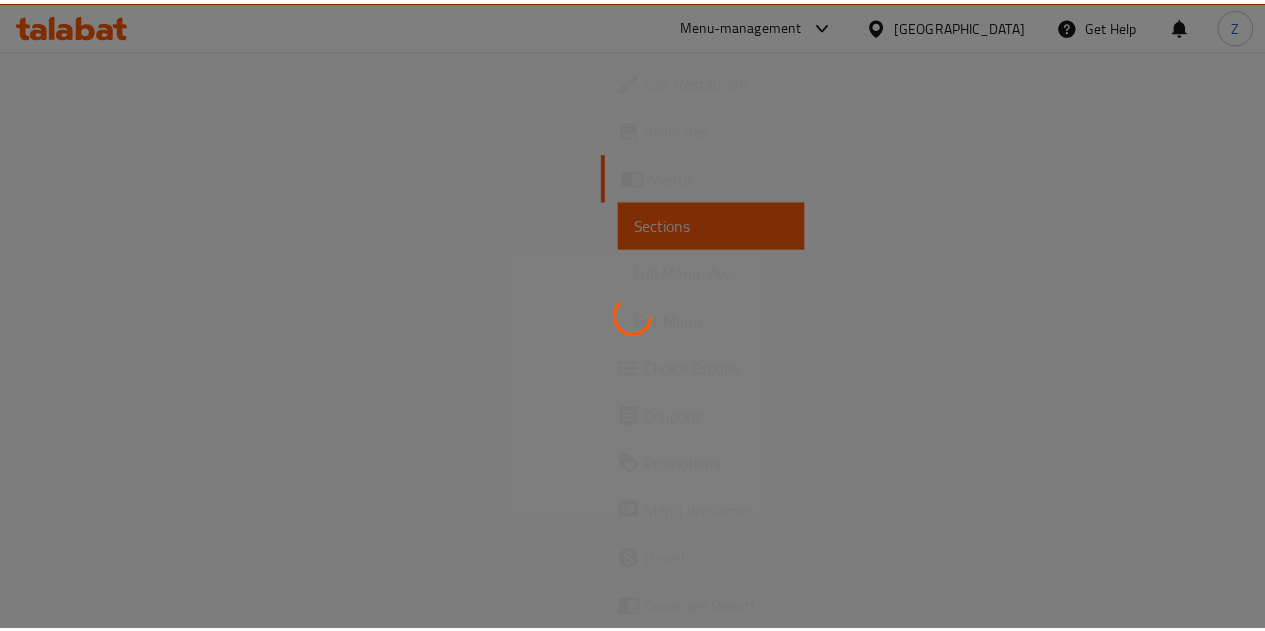 scroll, scrollTop: 0, scrollLeft: 0, axis: both 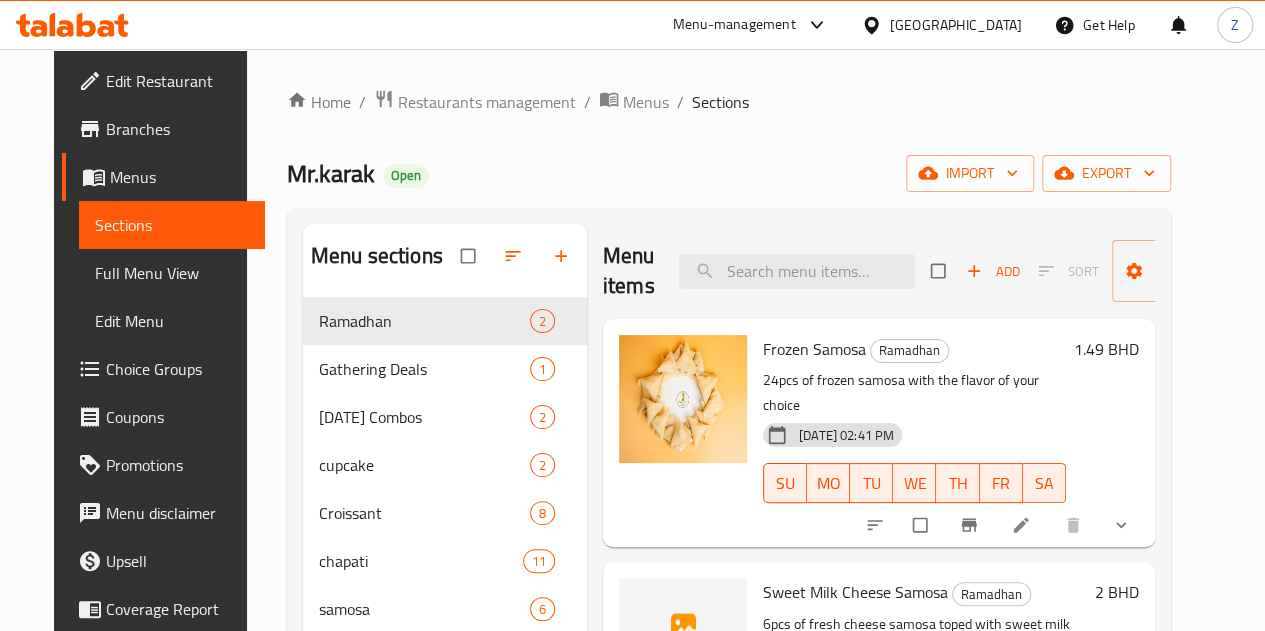 click on "Home / Restaurants management / Menus / Sections Mr.karak Open import export Menu sections Ramadhan  2 Gathering Deals   1 [DATE] Combos 2 cupcake 2 Croissant 8 chapati 11 samosa 6 fries 2 Iced Drinks 4 Hot Drinks 10 Pot 1 Drinks 1 Menu items Add Sort Manage items Frozen Samosa   Ramadhan  24pcs of frozen samosa with the flavor of your choice [DATE] 02:41 PM SU MO TU WE TH FR SA 1.49   BHD Sweet Milk Cheese Samosa   Ramadhan  6pcs of fresh cheese samosa toped with sweet milk [DATE] 02:41 PM SU MO TU WE TH FR SA 2   BHD" at bounding box center (729, 493) 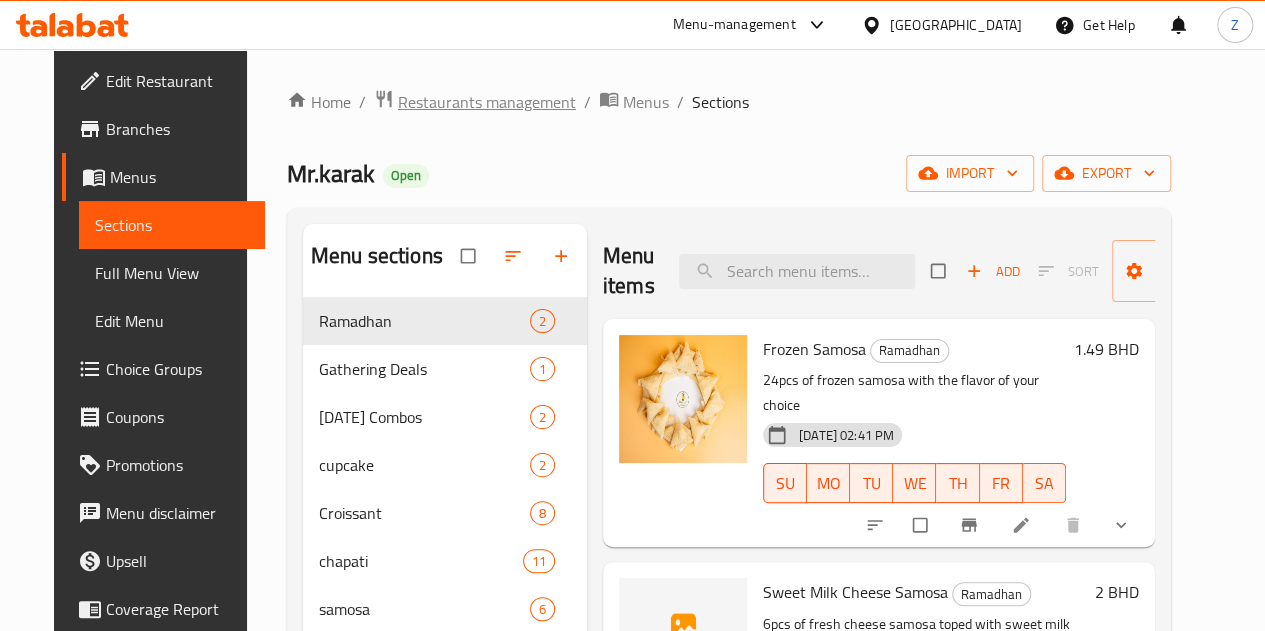 click on "Restaurants management" at bounding box center [487, 102] 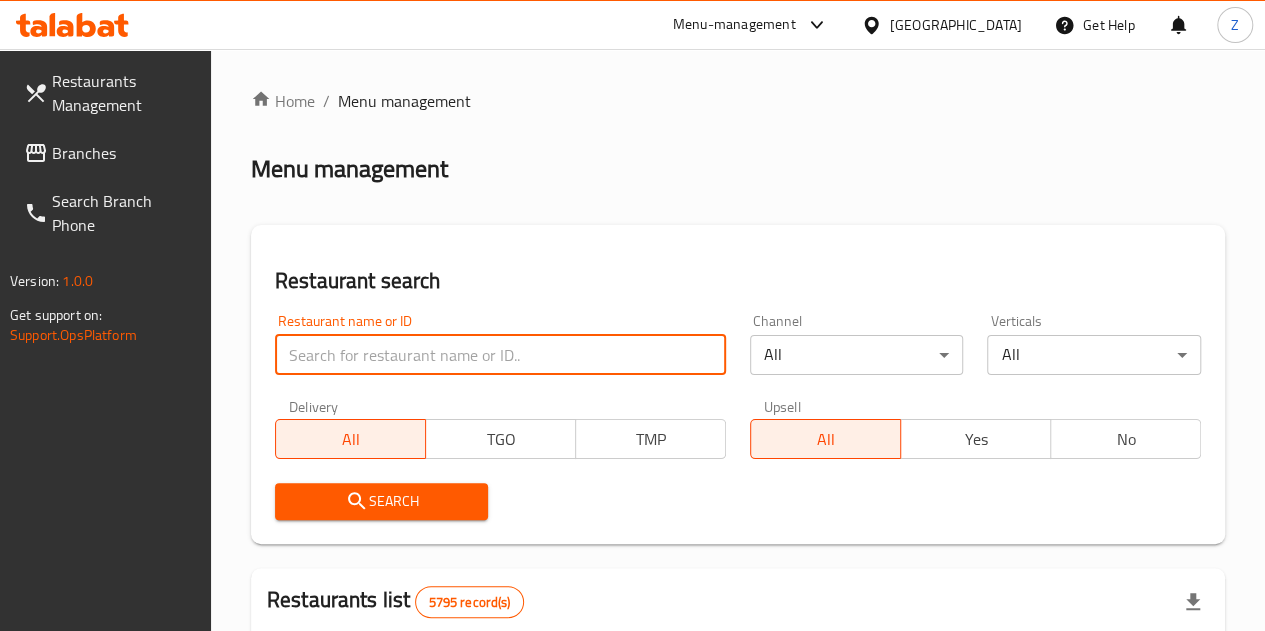 click at bounding box center [500, 355] 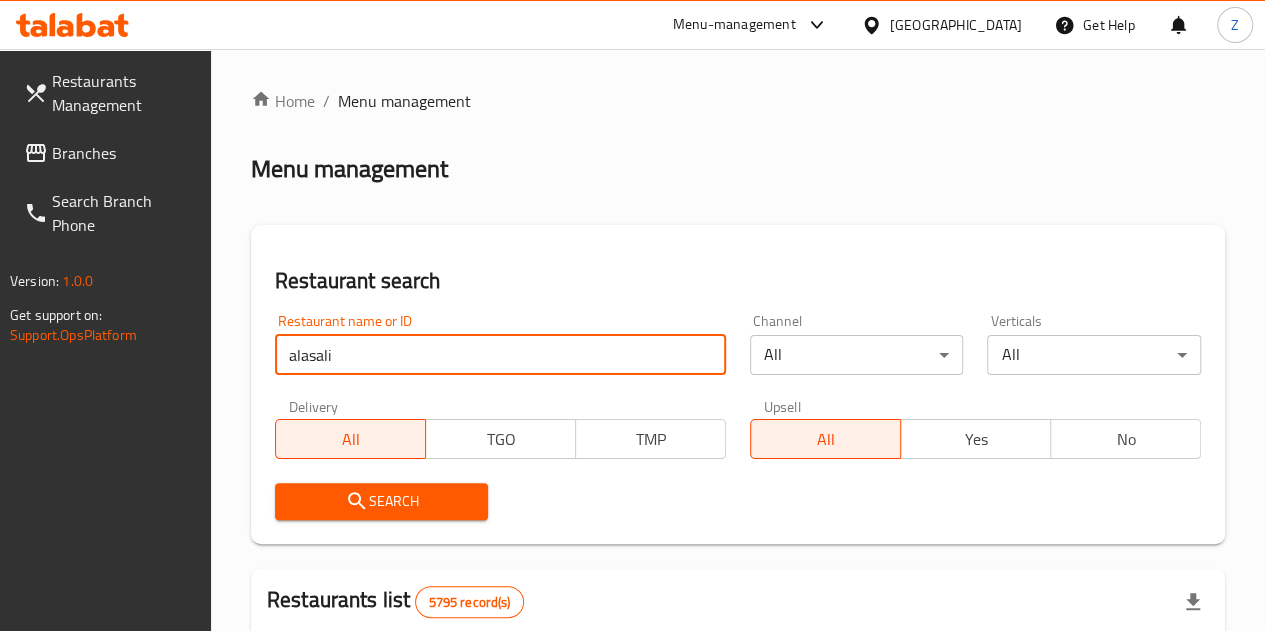 type on "alasali" 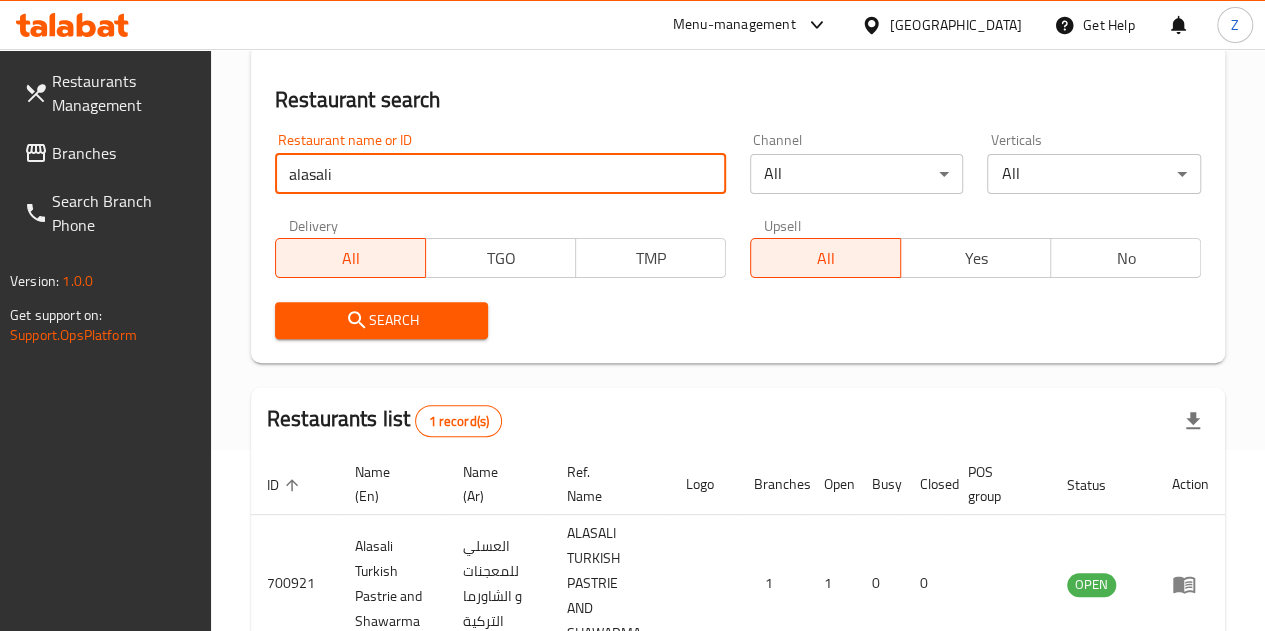 scroll, scrollTop: 300, scrollLeft: 0, axis: vertical 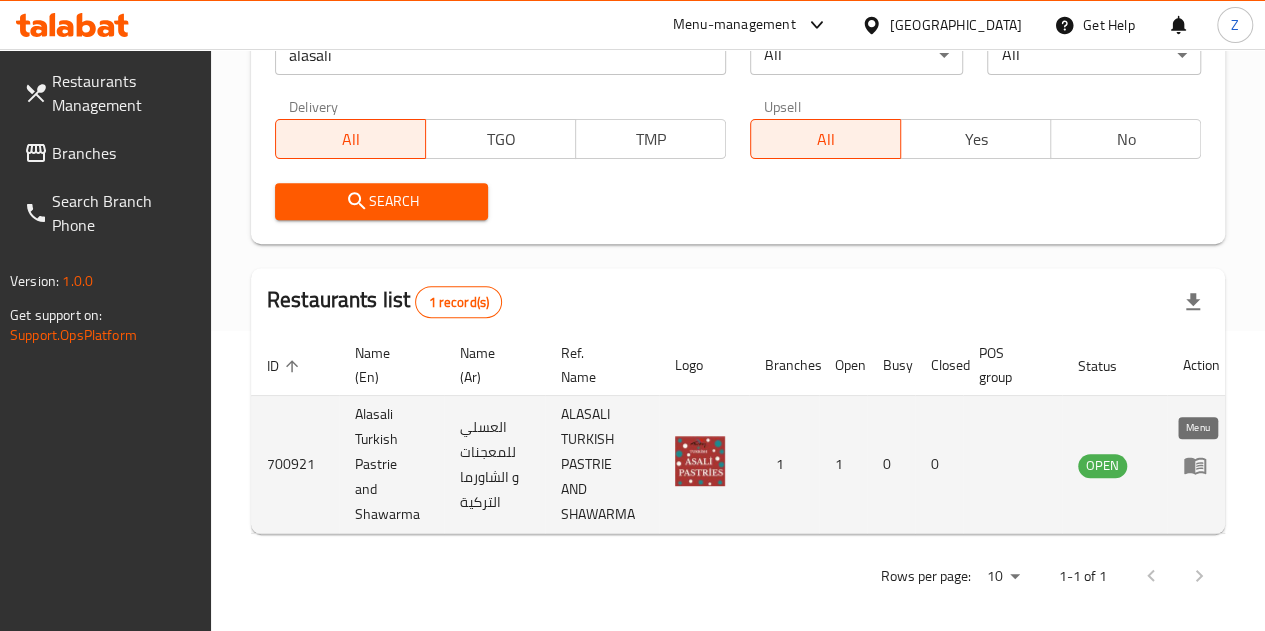 click 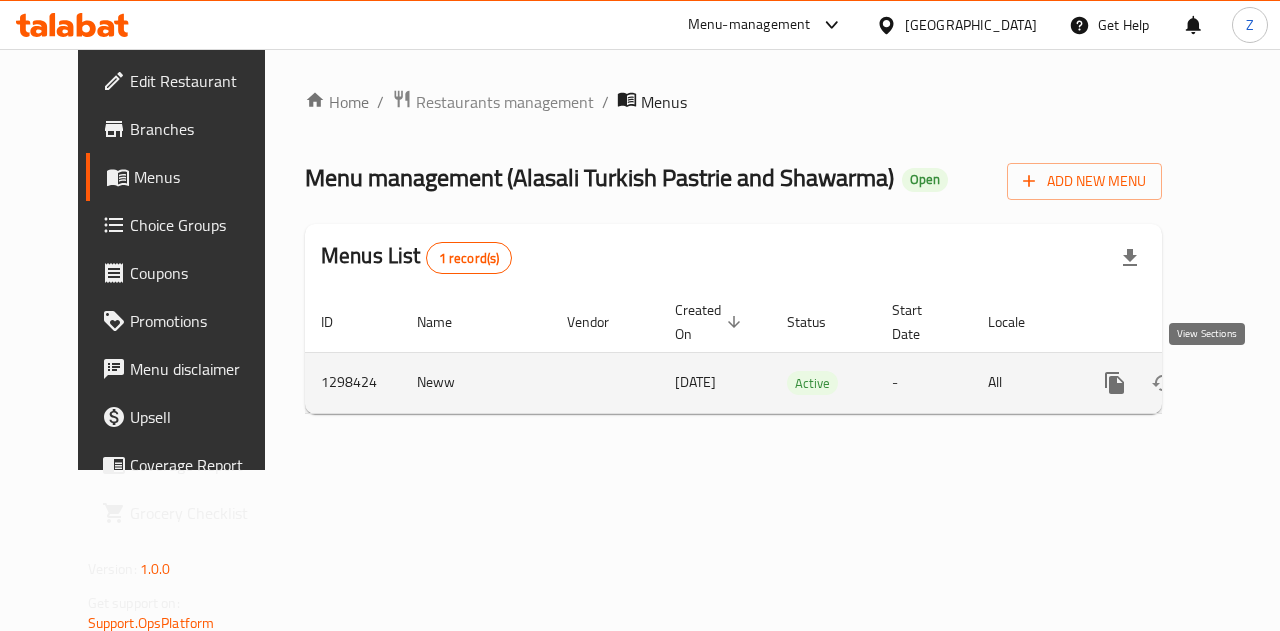 click 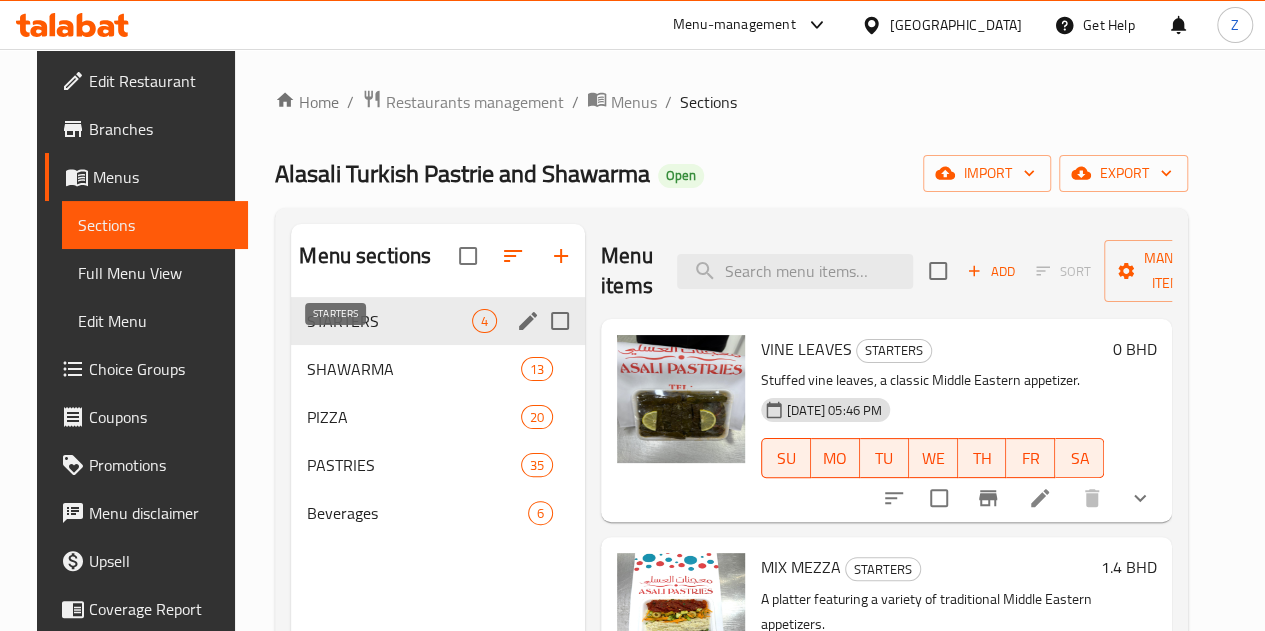 click on "STARTERS" at bounding box center (389, 321) 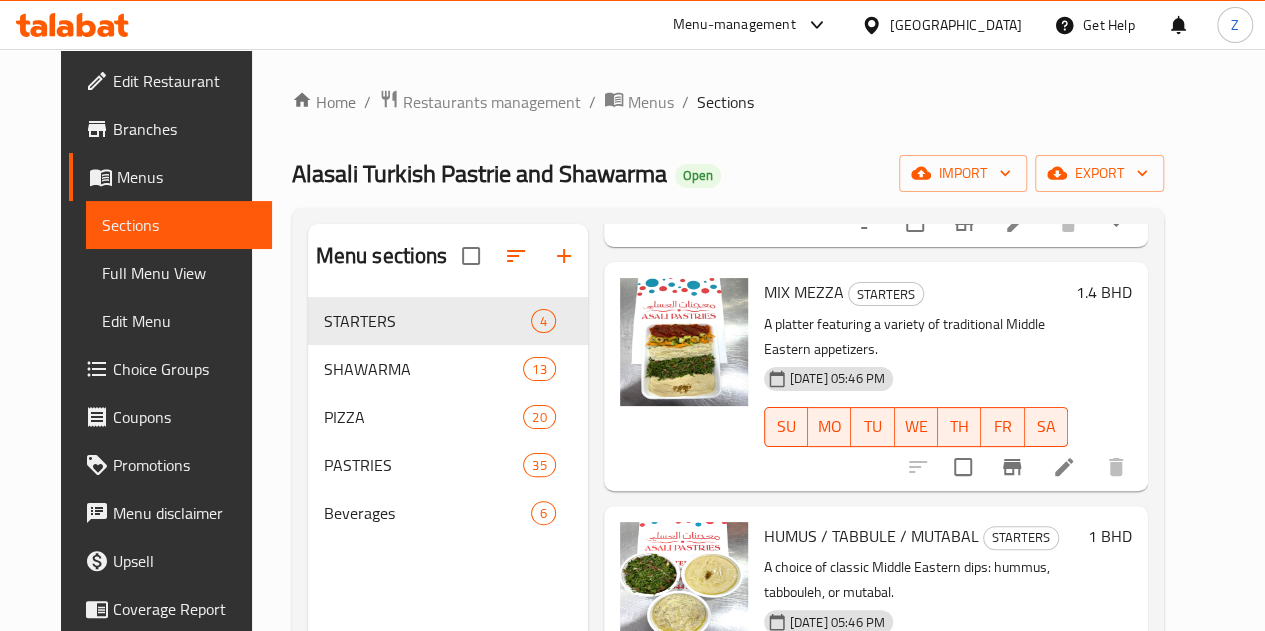 scroll, scrollTop: 322, scrollLeft: 0, axis: vertical 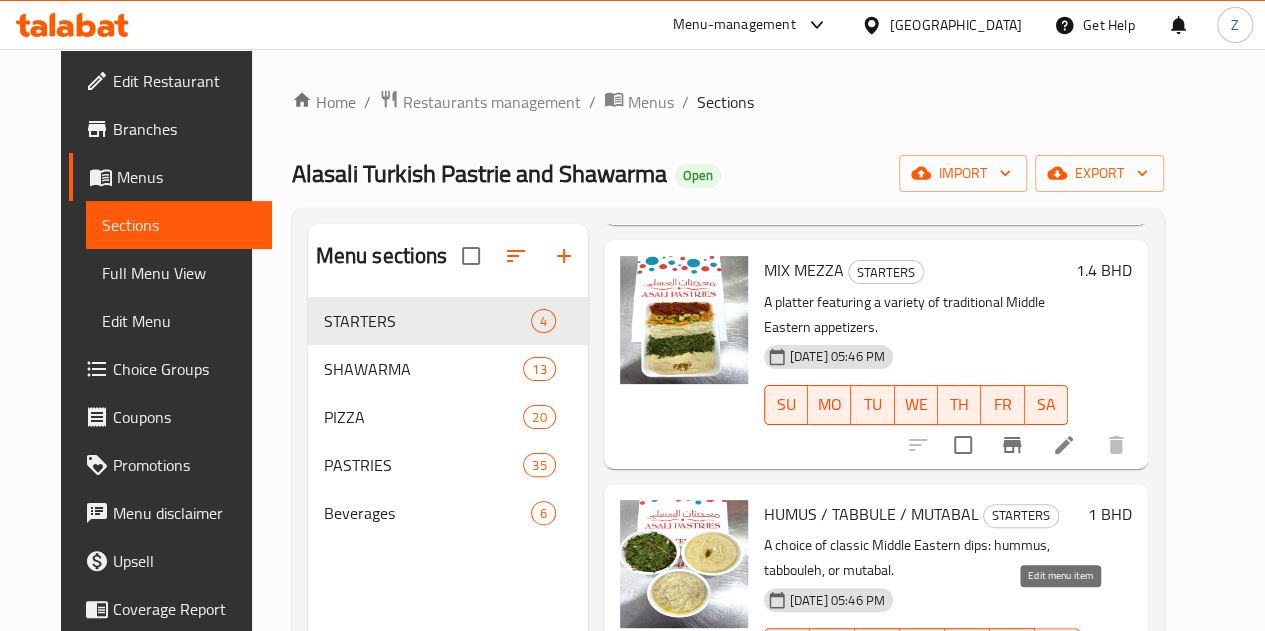 click 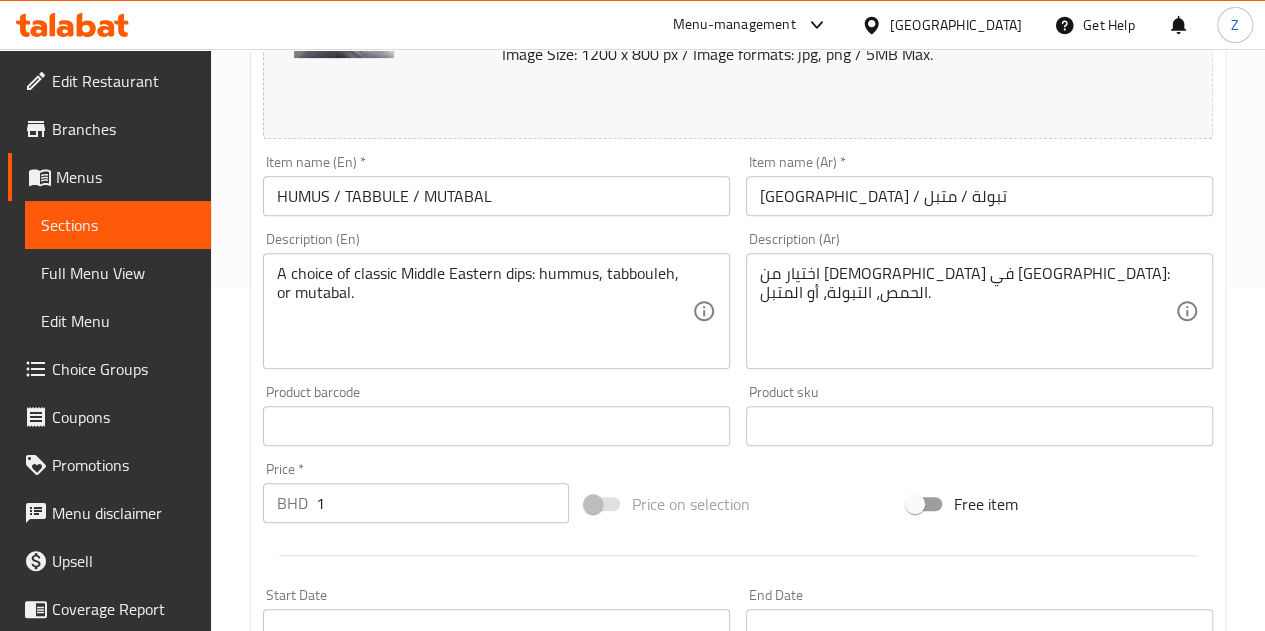 scroll, scrollTop: 0, scrollLeft: 0, axis: both 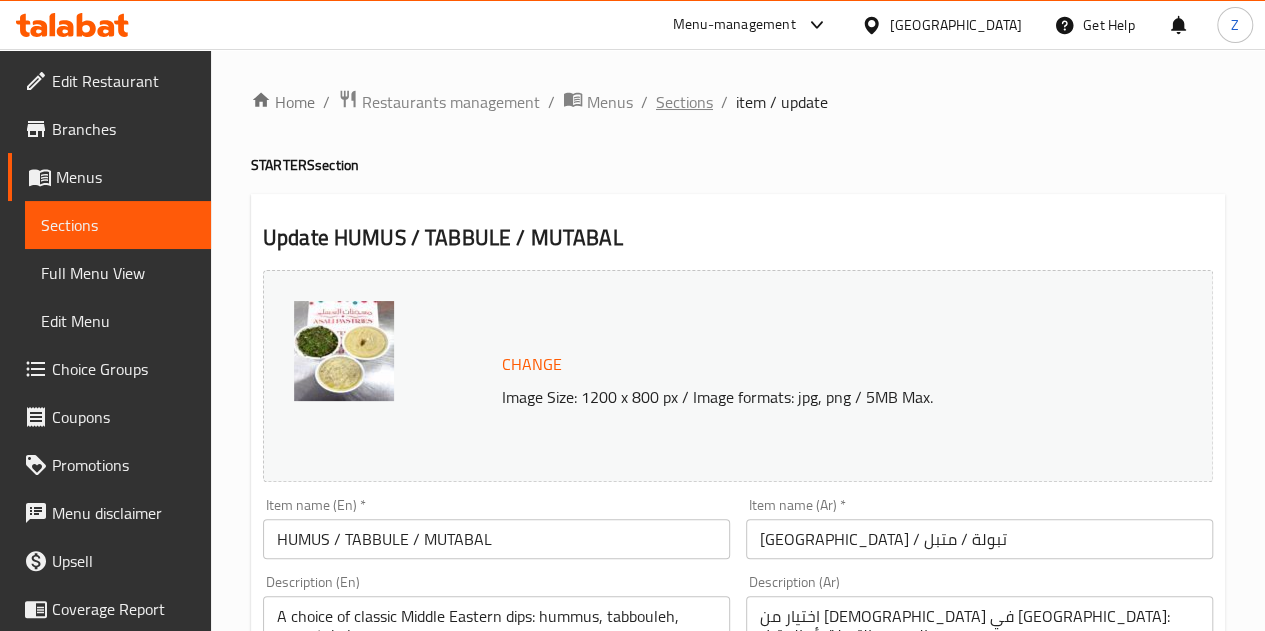 click on "Sections" at bounding box center [684, 102] 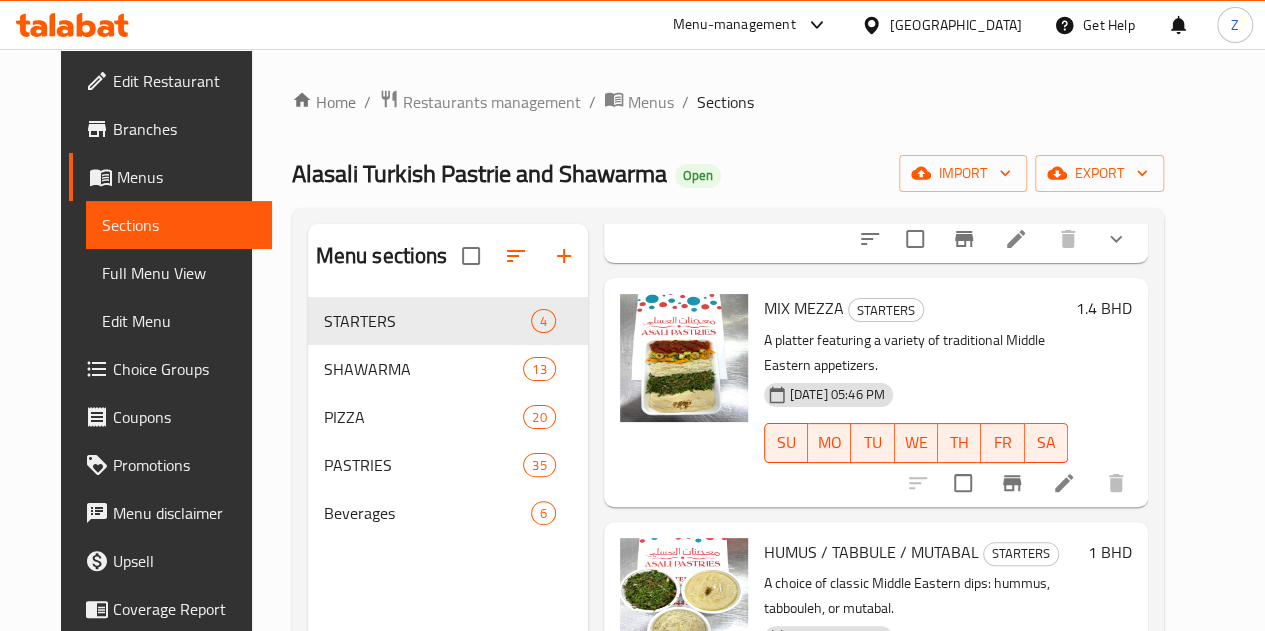 scroll, scrollTop: 322, scrollLeft: 0, axis: vertical 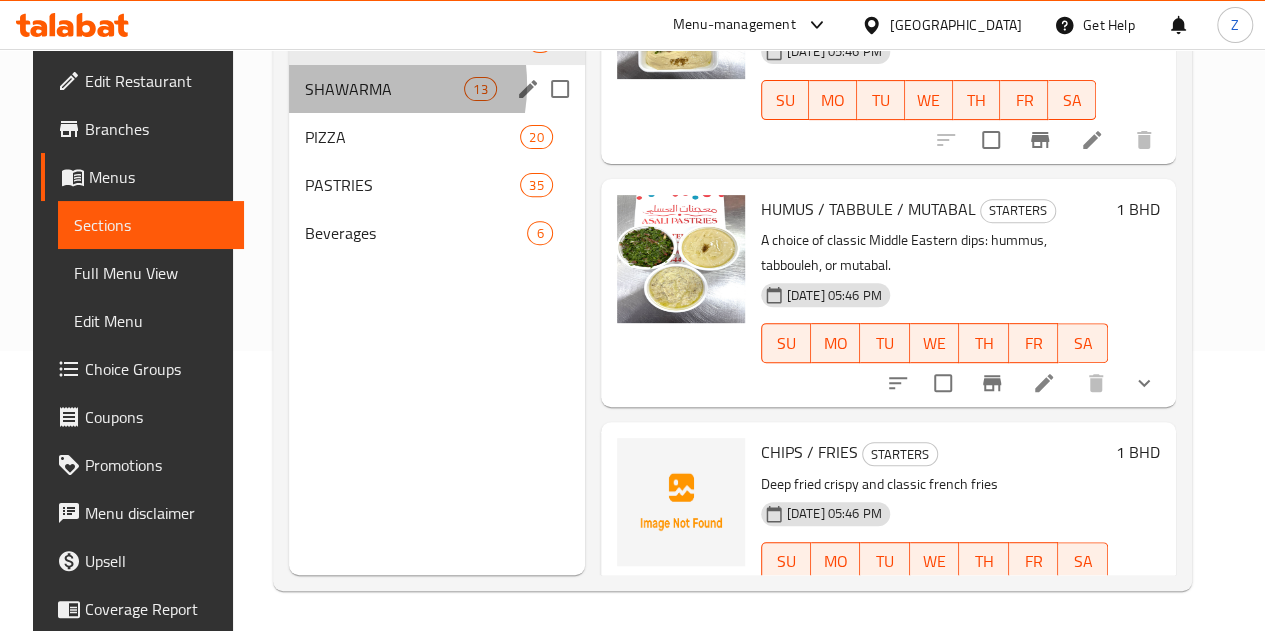 click on "SHAWARMA" at bounding box center [384, 89] 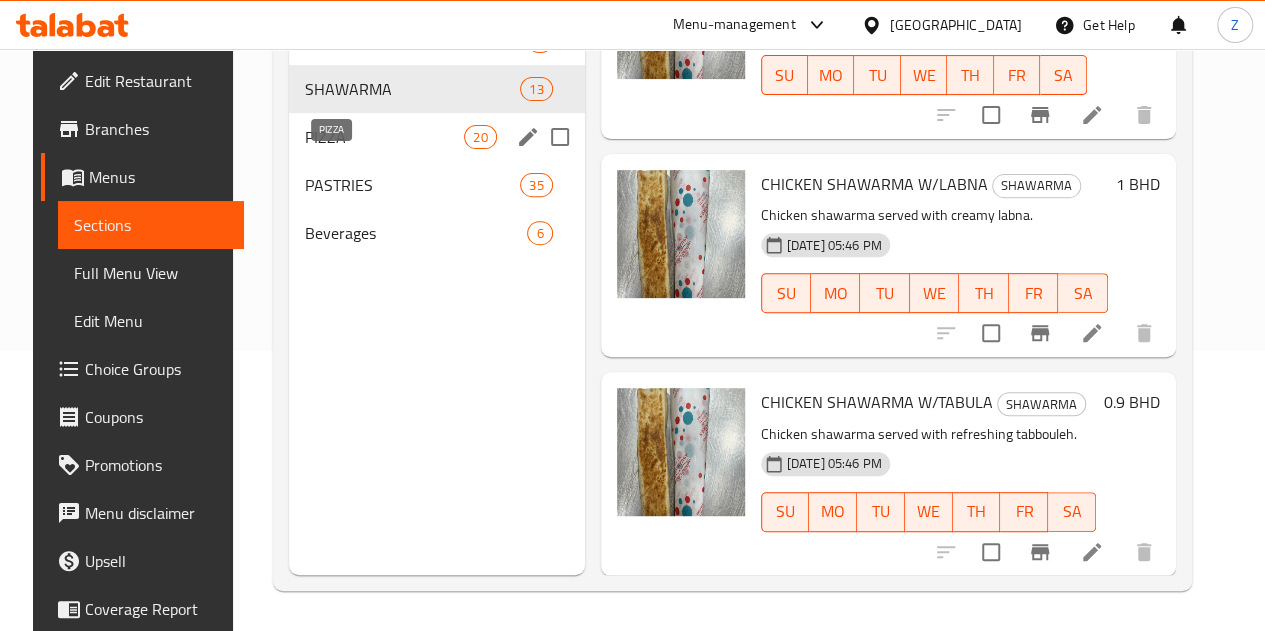 click on "PIZZA" at bounding box center [384, 137] 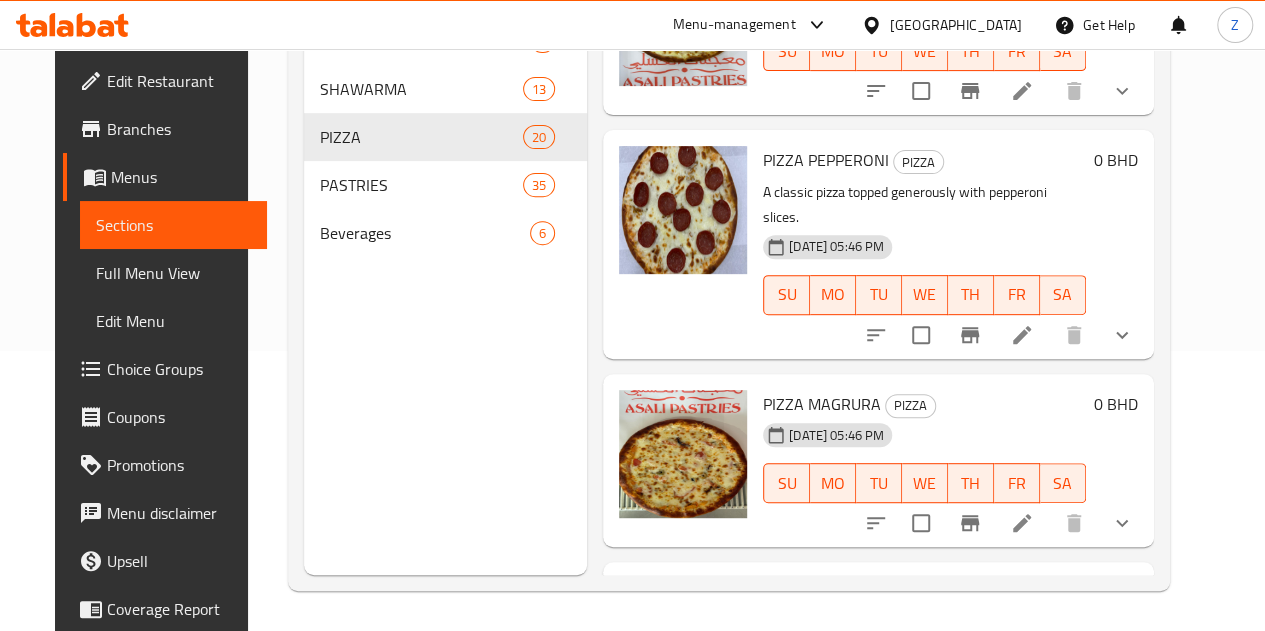scroll, scrollTop: 722, scrollLeft: 0, axis: vertical 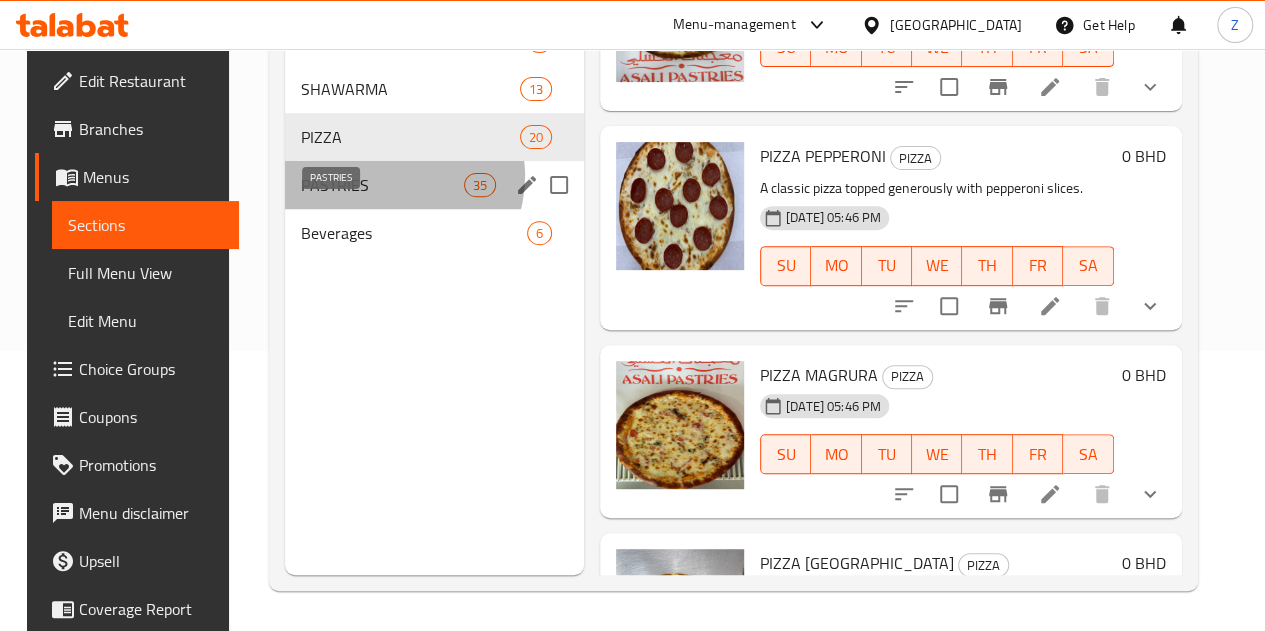 click on "PASTRIES" at bounding box center (382, 185) 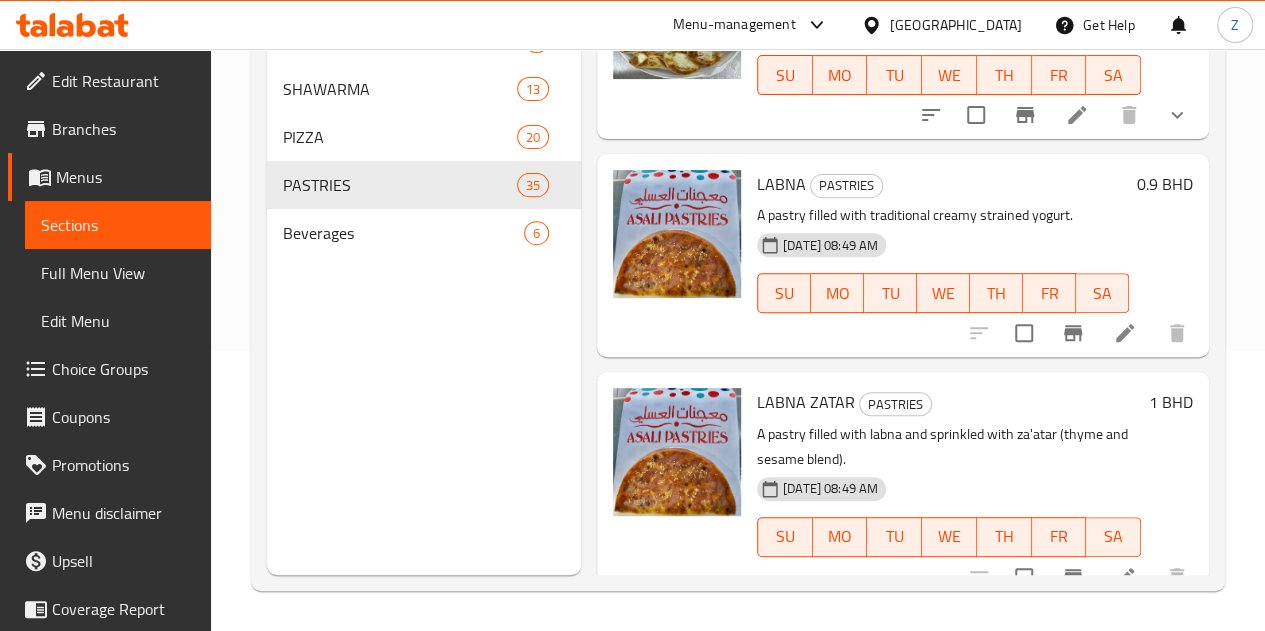 scroll, scrollTop: 0, scrollLeft: 0, axis: both 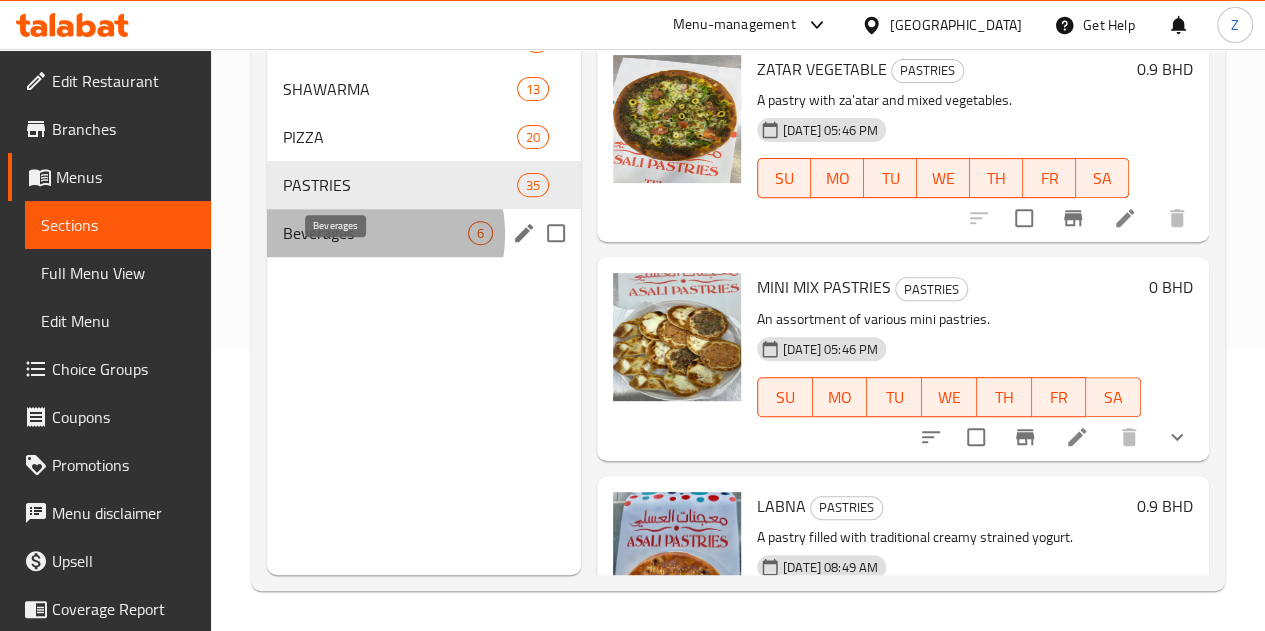click on "Beverages" at bounding box center [375, 233] 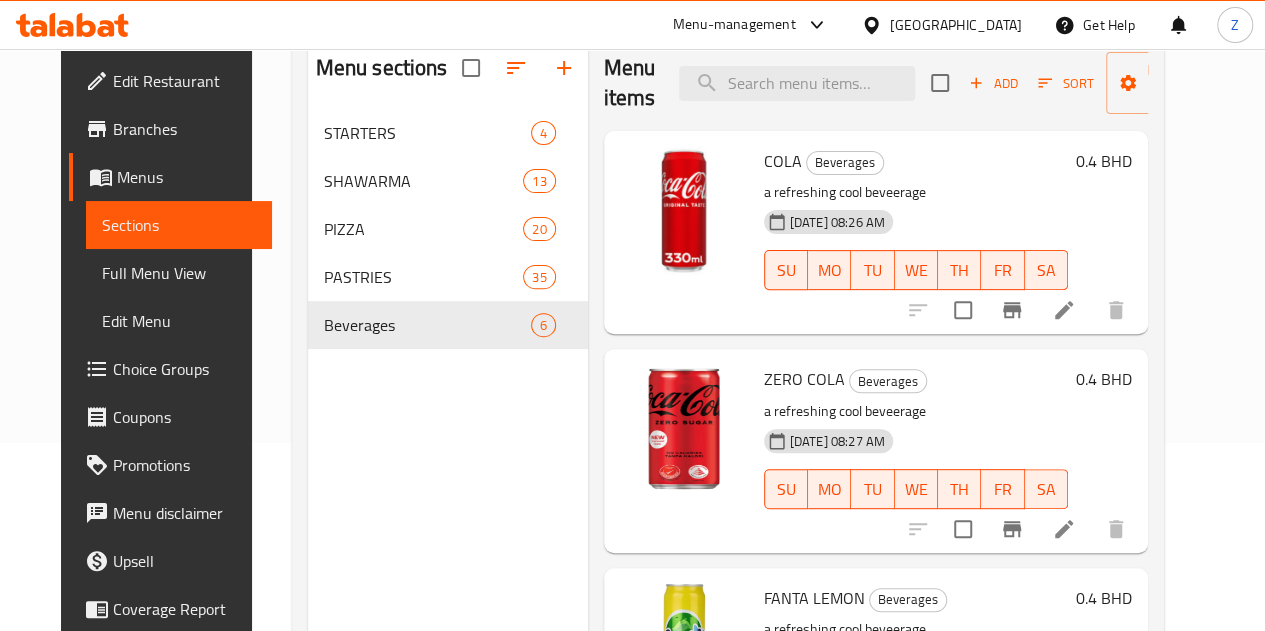 scroll, scrollTop: 0, scrollLeft: 0, axis: both 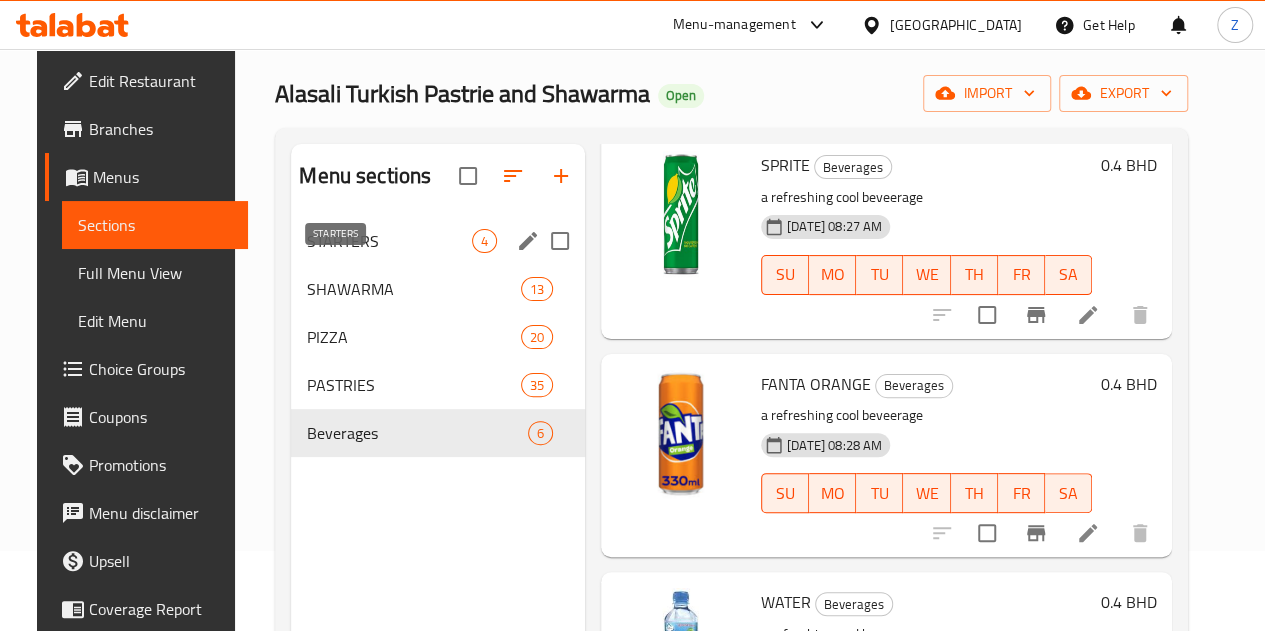 click on "STARTERS" at bounding box center [389, 241] 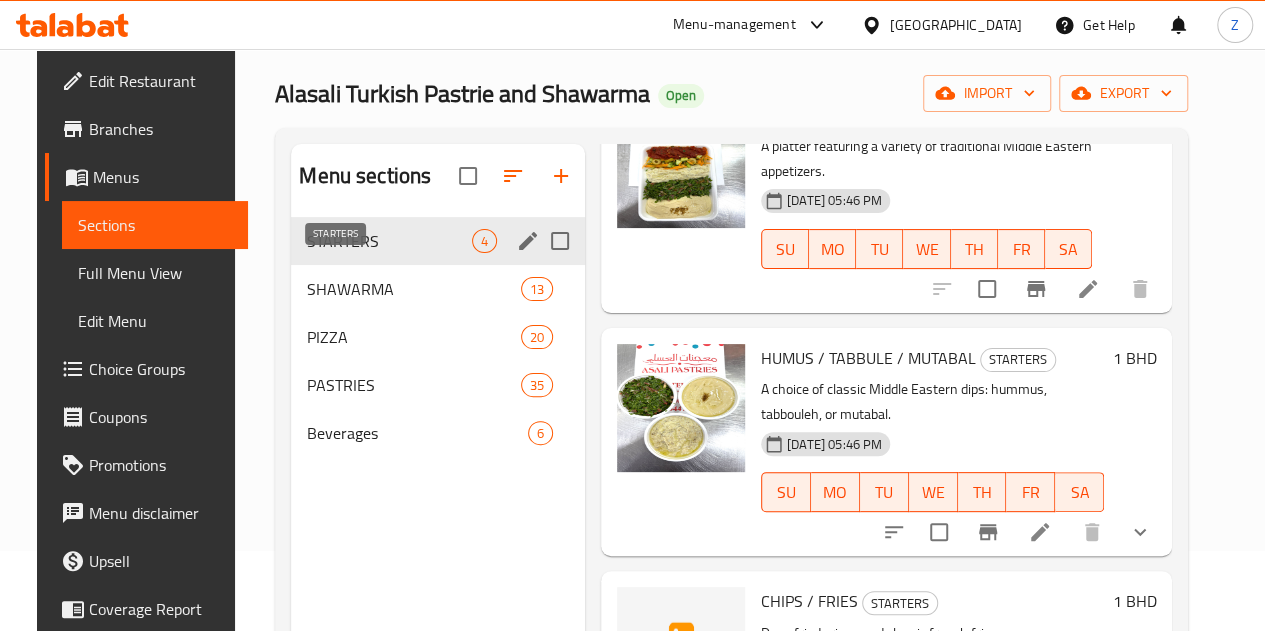 scroll, scrollTop: 322, scrollLeft: 0, axis: vertical 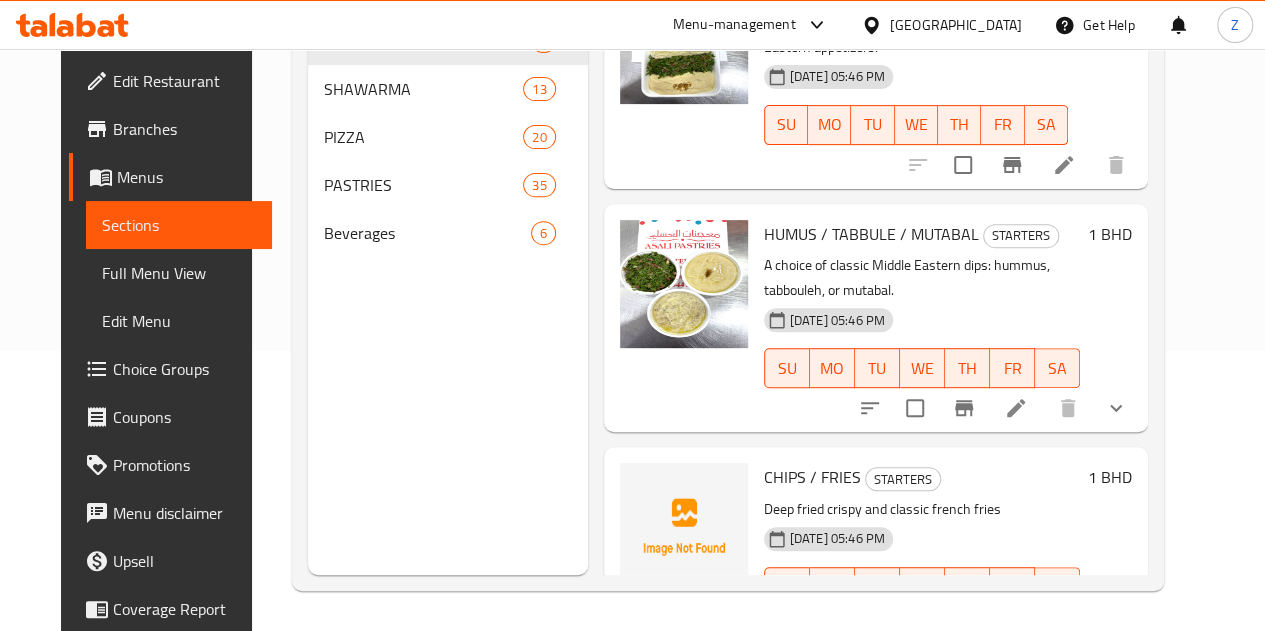 click on "CHIPS / FRIES   STARTERS" at bounding box center (922, 477) 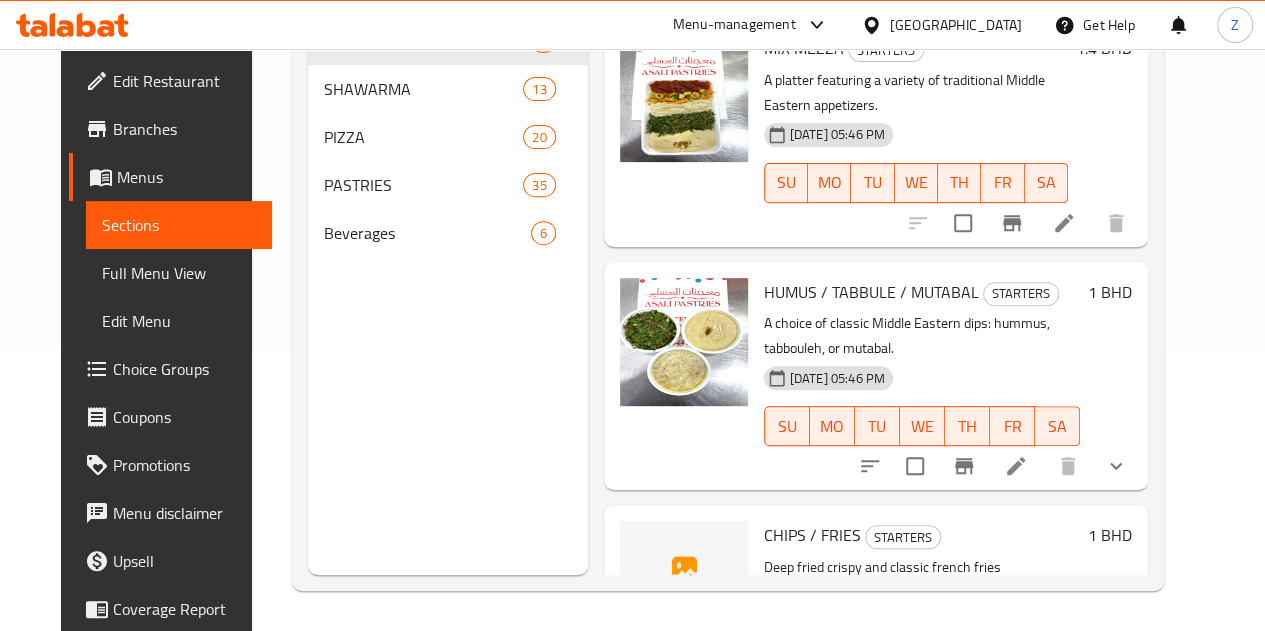 scroll, scrollTop: 222, scrollLeft: 0, axis: vertical 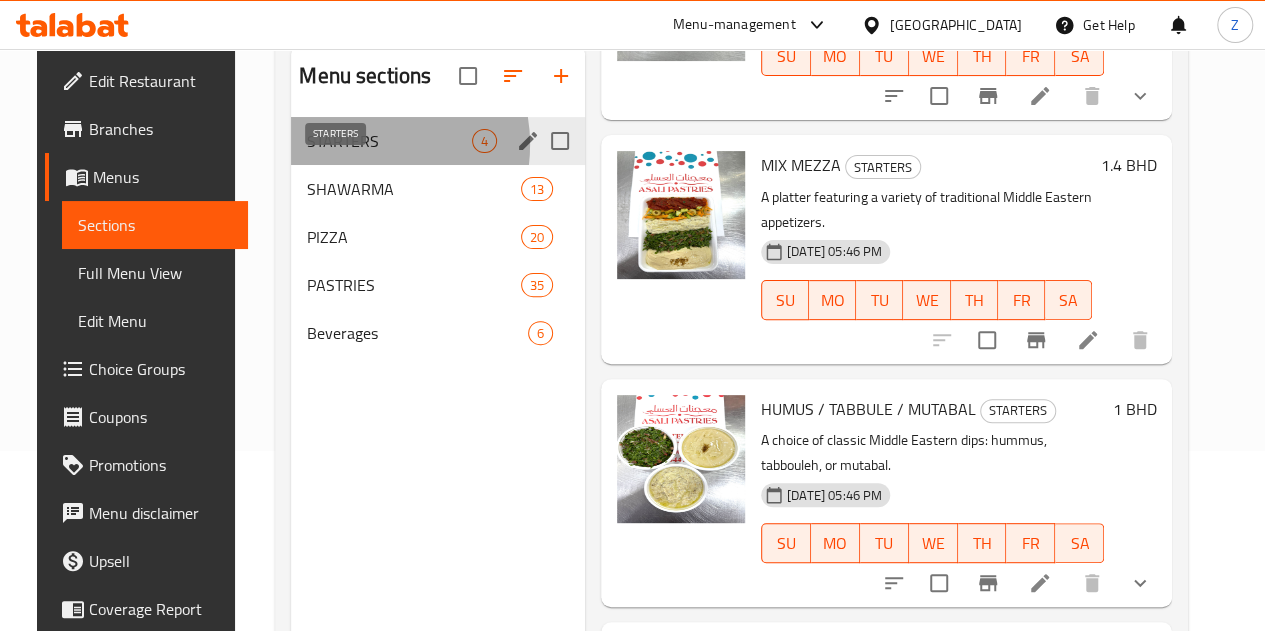 click on "STARTERS" at bounding box center [389, 141] 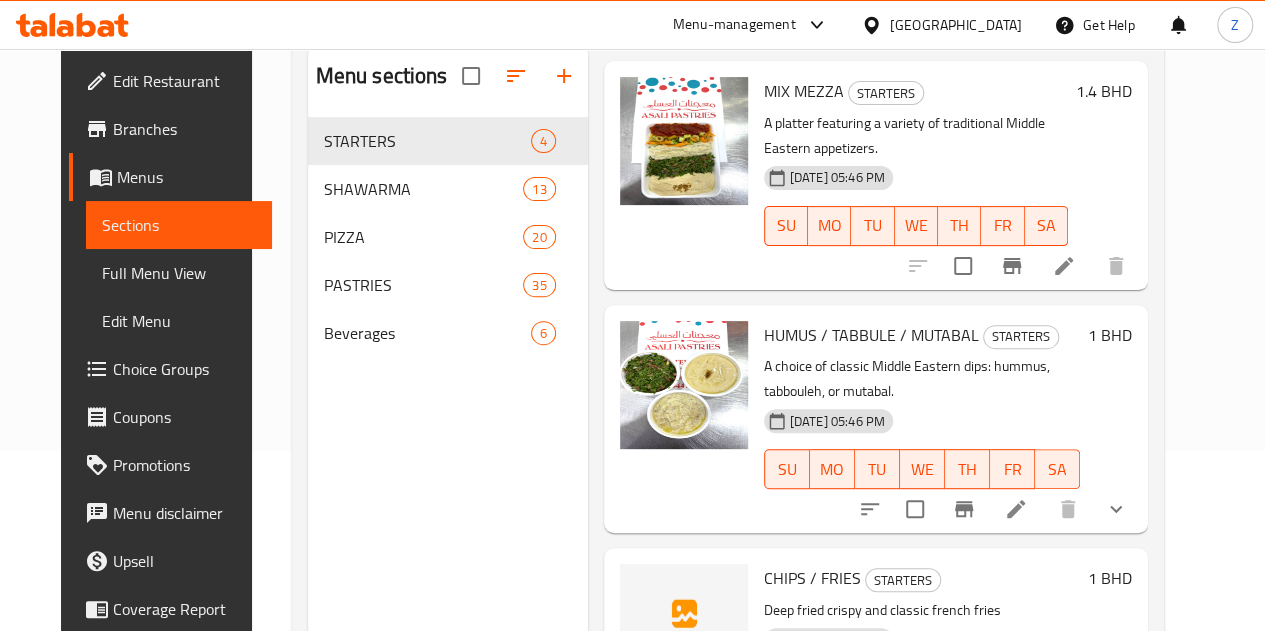 scroll, scrollTop: 322, scrollLeft: 0, axis: vertical 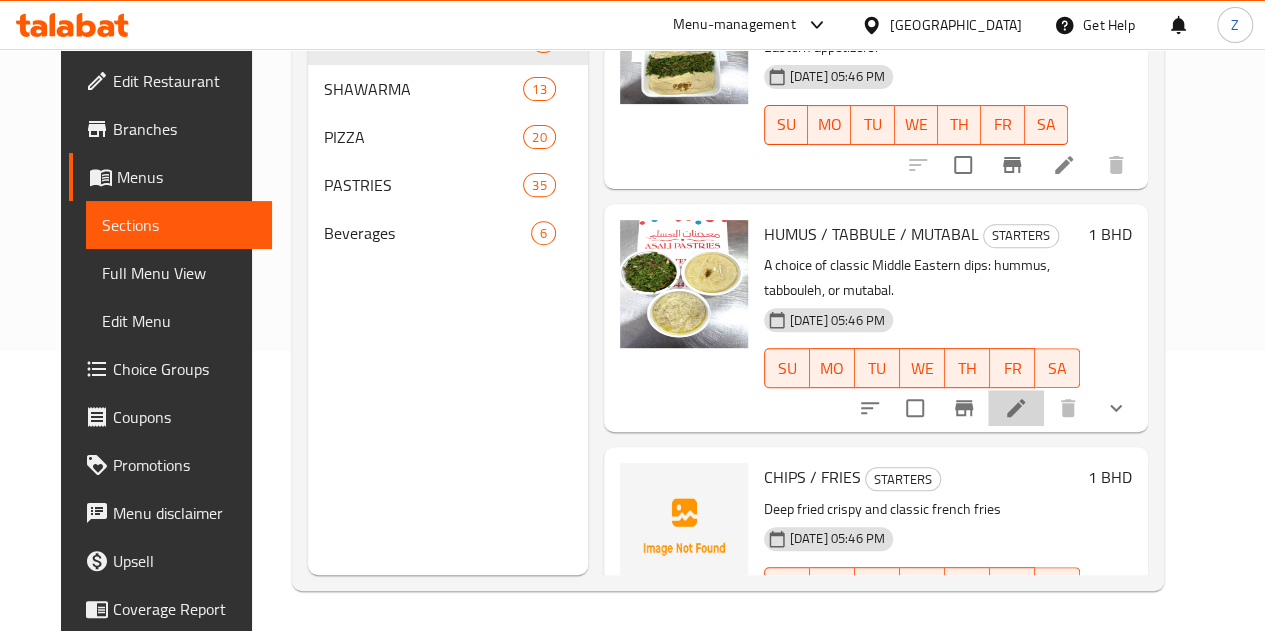 click 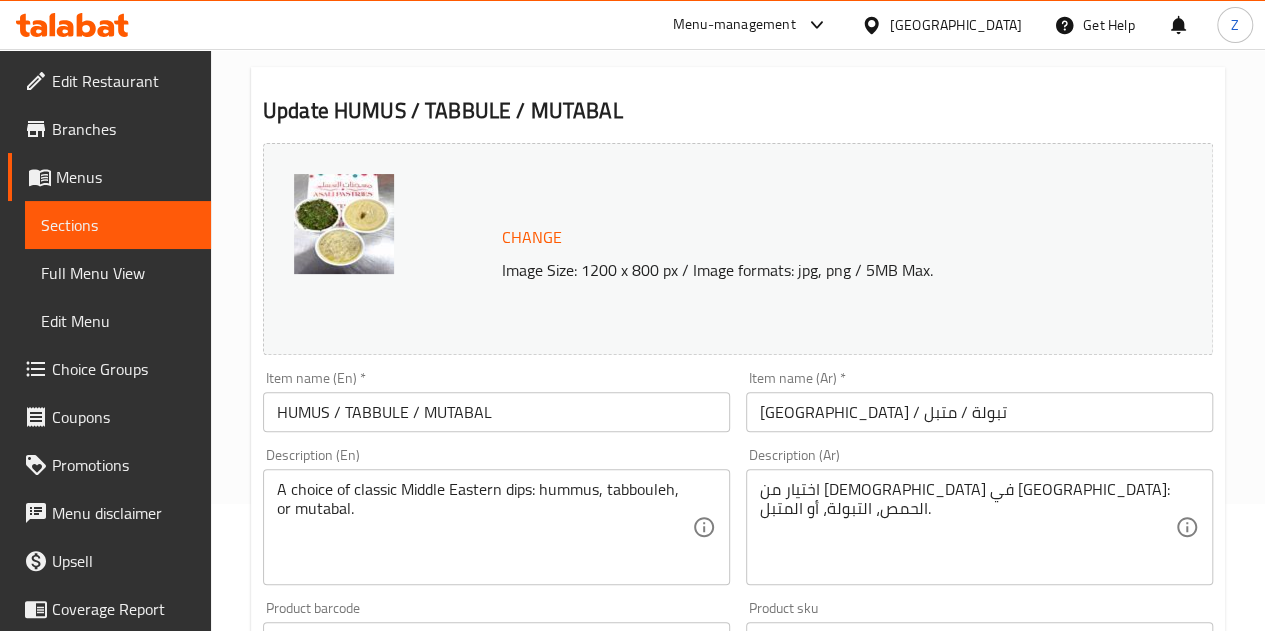 scroll, scrollTop: 200, scrollLeft: 0, axis: vertical 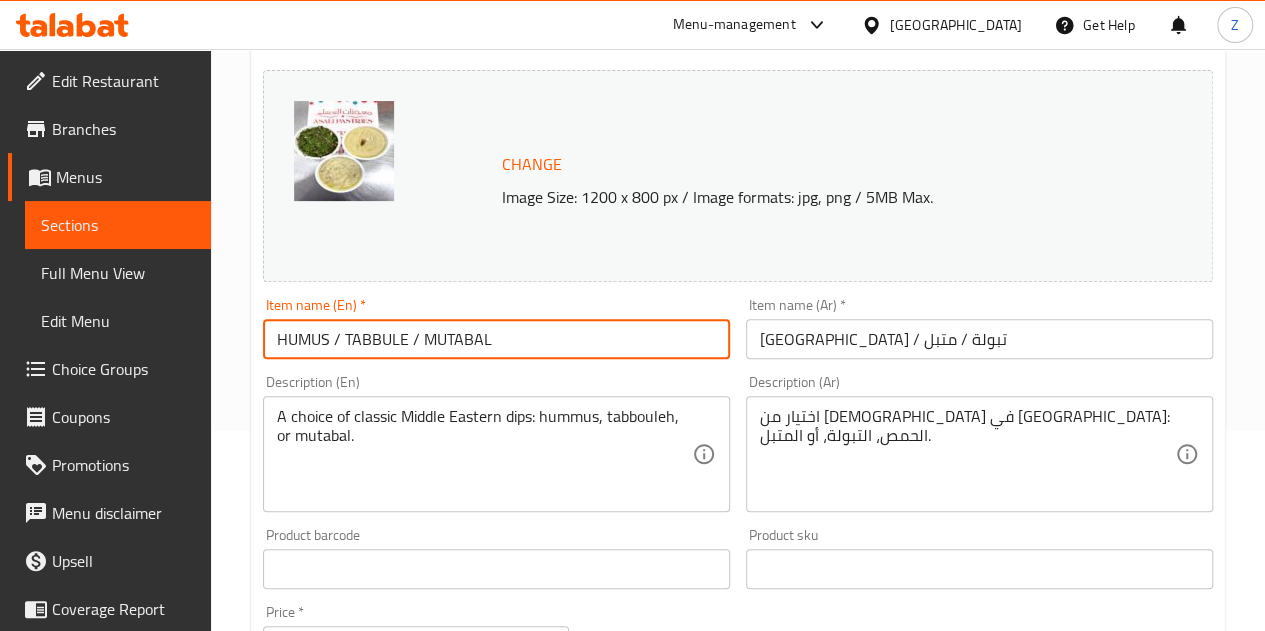 drag, startPoint x: 502, startPoint y: 341, endPoint x: 366, endPoint y: 307, distance: 140.1856 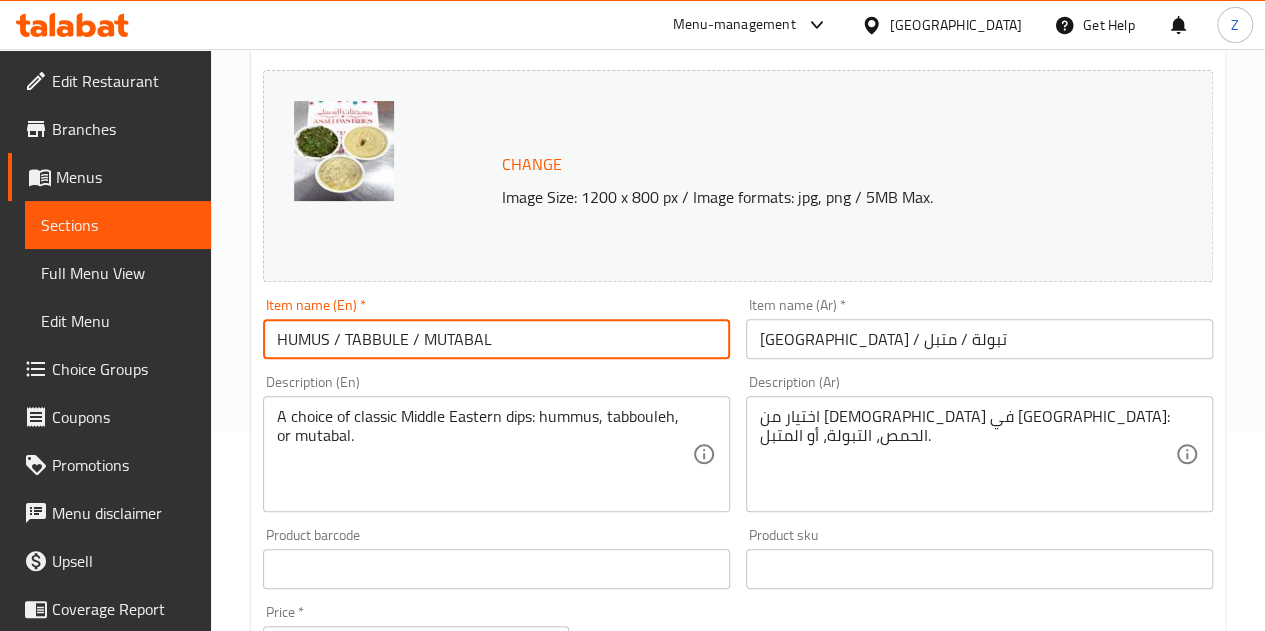 click on "HUMUS / TABBULE / MUTABAL" at bounding box center (496, 339) 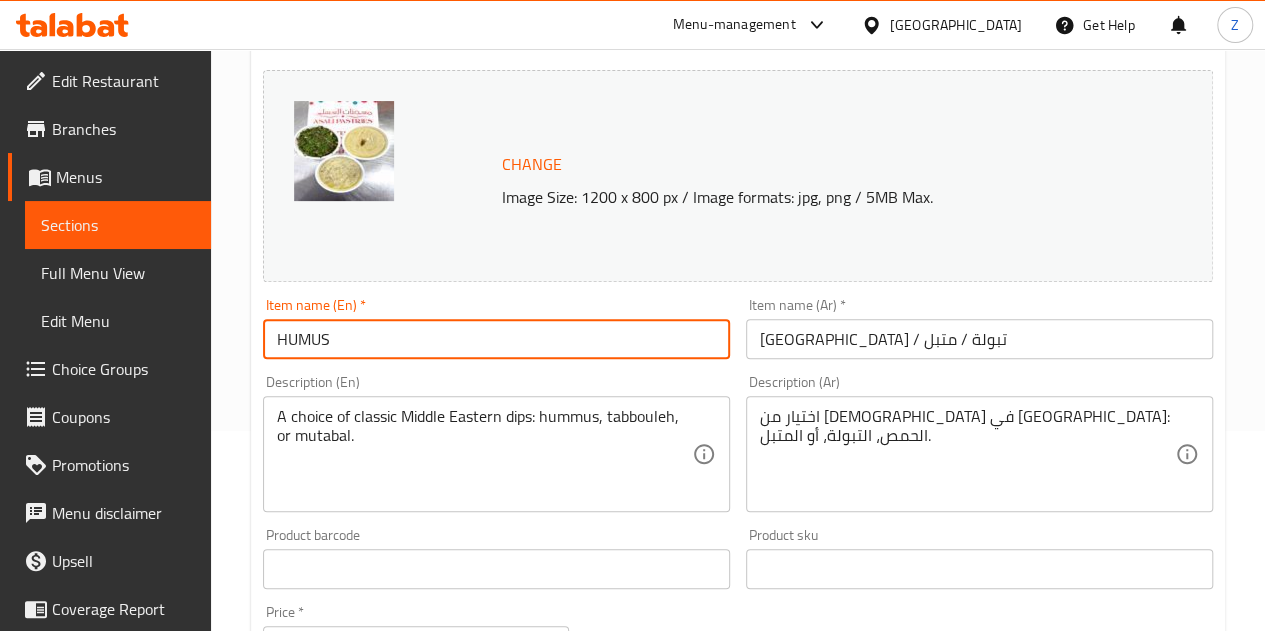 type on "HUMUS" 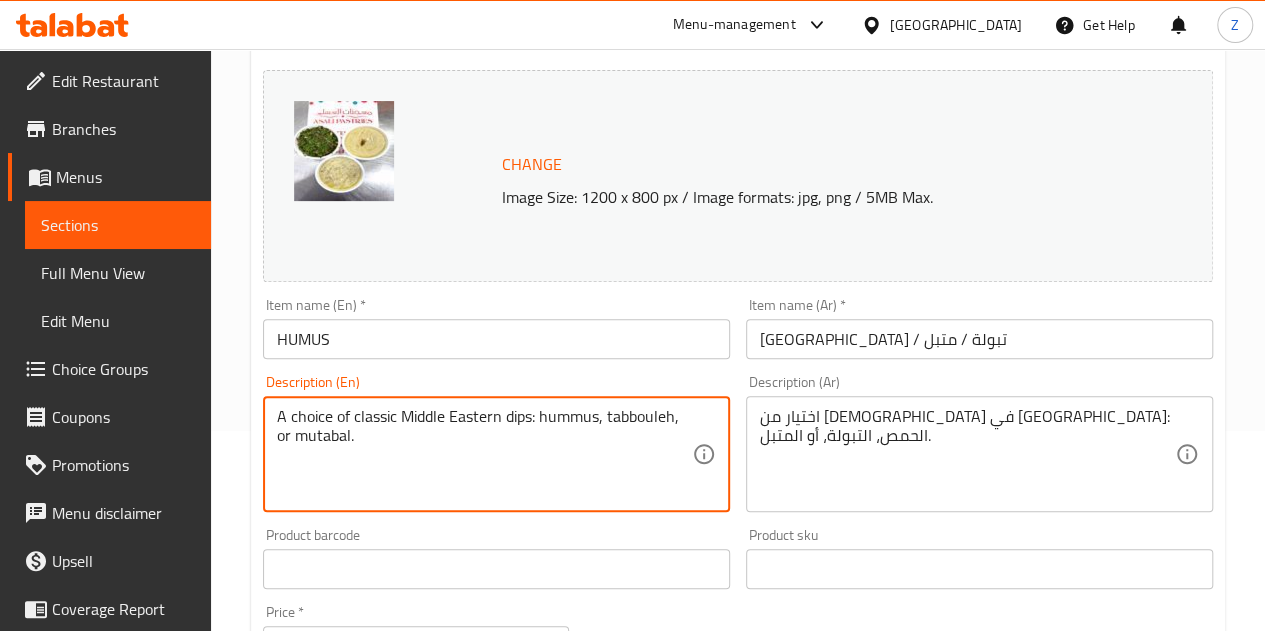 drag, startPoint x: 393, startPoint y: 469, endPoint x: 205, endPoint y: 431, distance: 191.80199 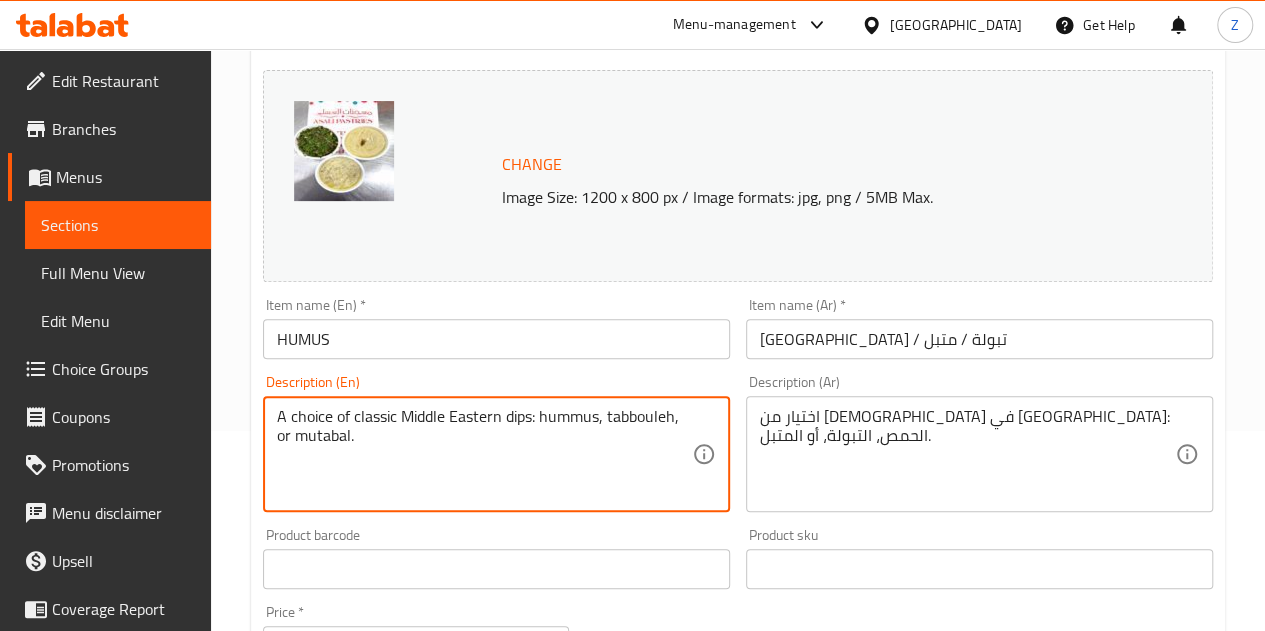 click on "A choice of classic Middle Eastern dips: hummus, tabbouleh, or mutabal." at bounding box center [484, 454] 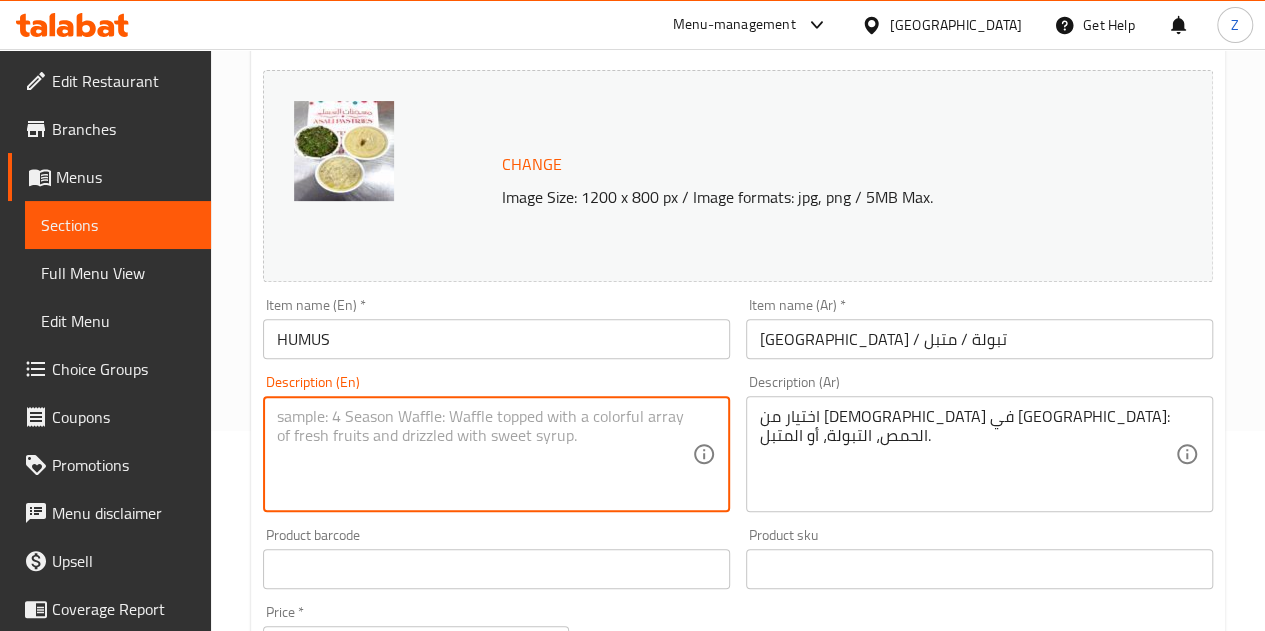 paste on "Creamy chickpea dip blended with tahini and lemon.
Arabic: [PERSON_NAME] مع طحينة وعصير ليمون." 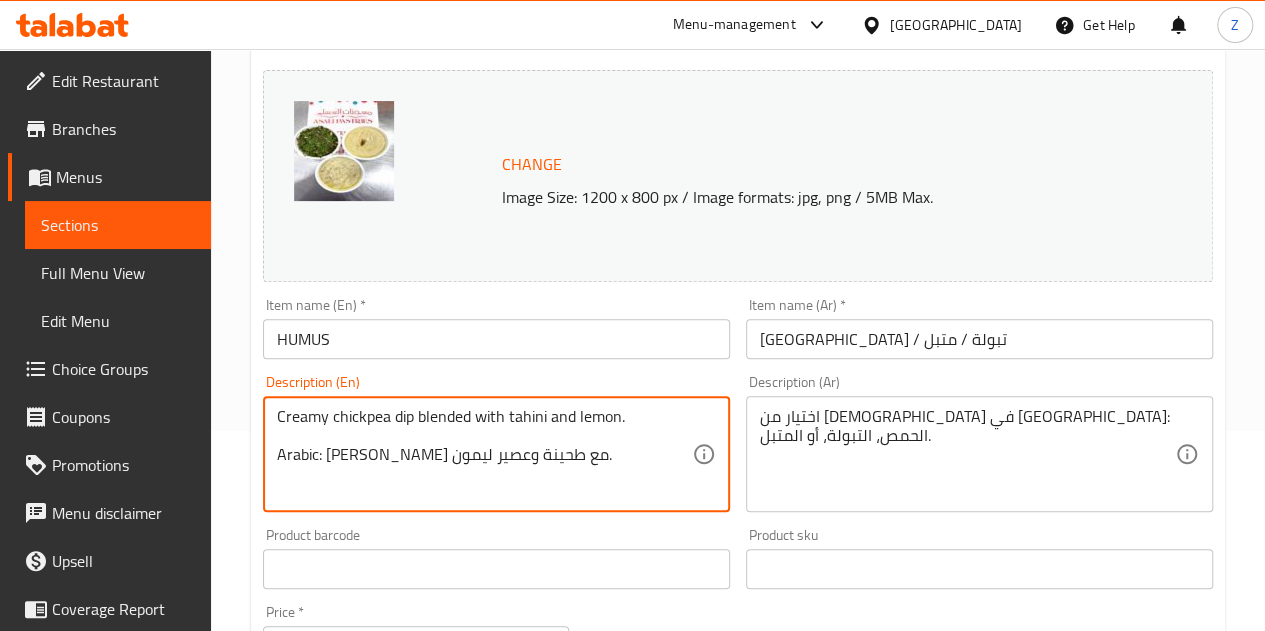drag, startPoint x: 648, startPoint y: 457, endPoint x: 326, endPoint y: 473, distance: 322.39728 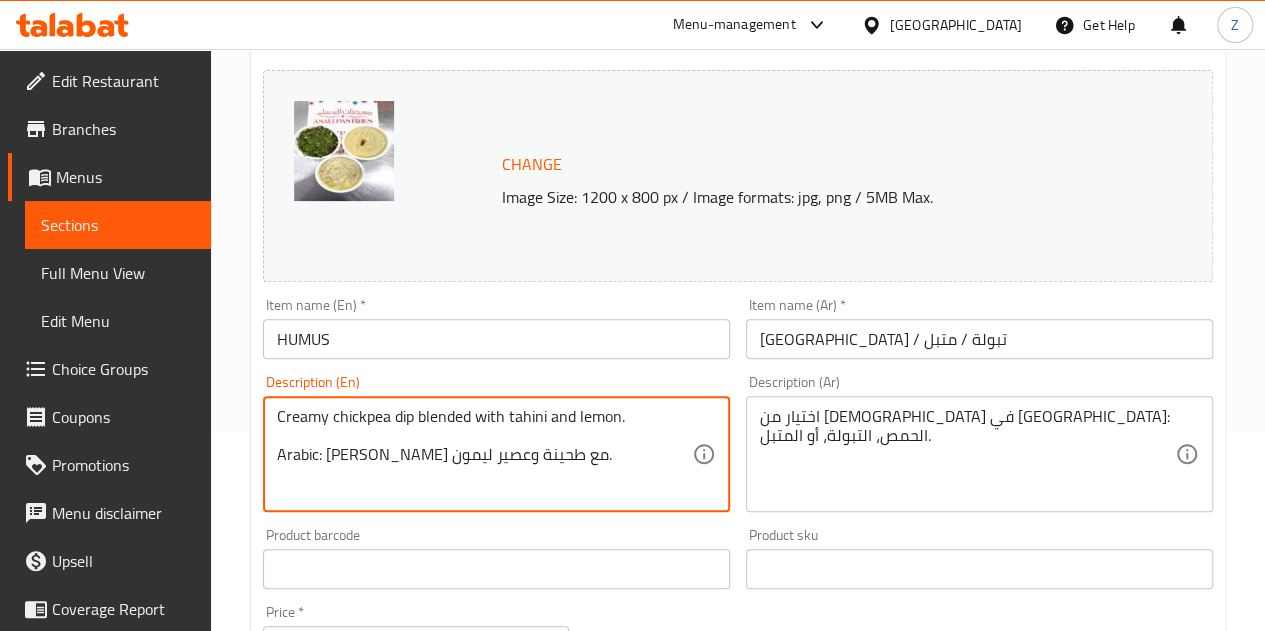 click on "Creamy chickpea dip blended with tahini and lemon.
Arabic: [PERSON_NAME] مع طحينة وعصير ليمون." at bounding box center (484, 454) 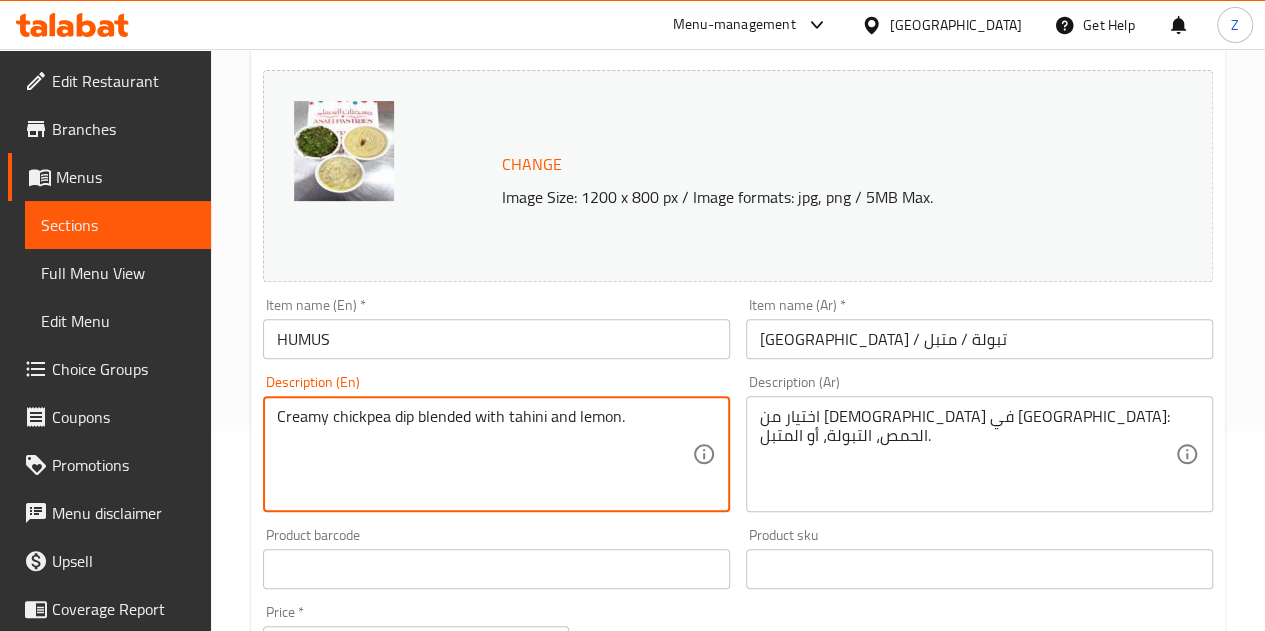 type on "Creamy chickpea dip blended with tahini and lemon." 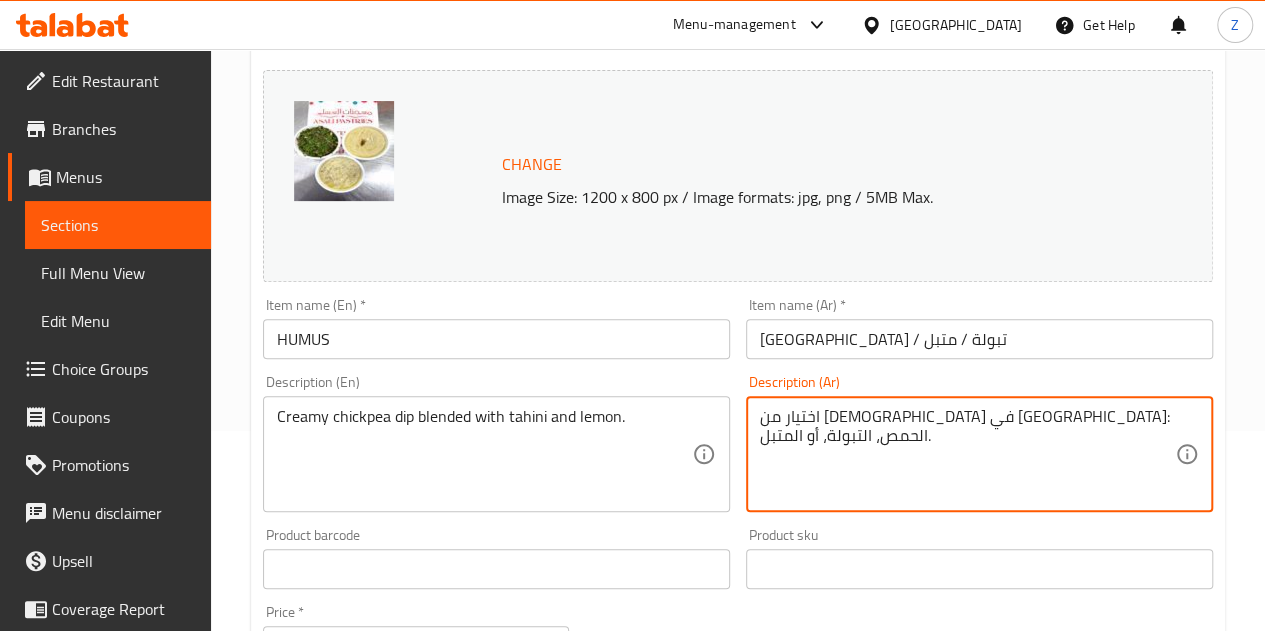 drag, startPoint x: 766, startPoint y: 422, endPoint x: 1142, endPoint y: 414, distance: 376.08508 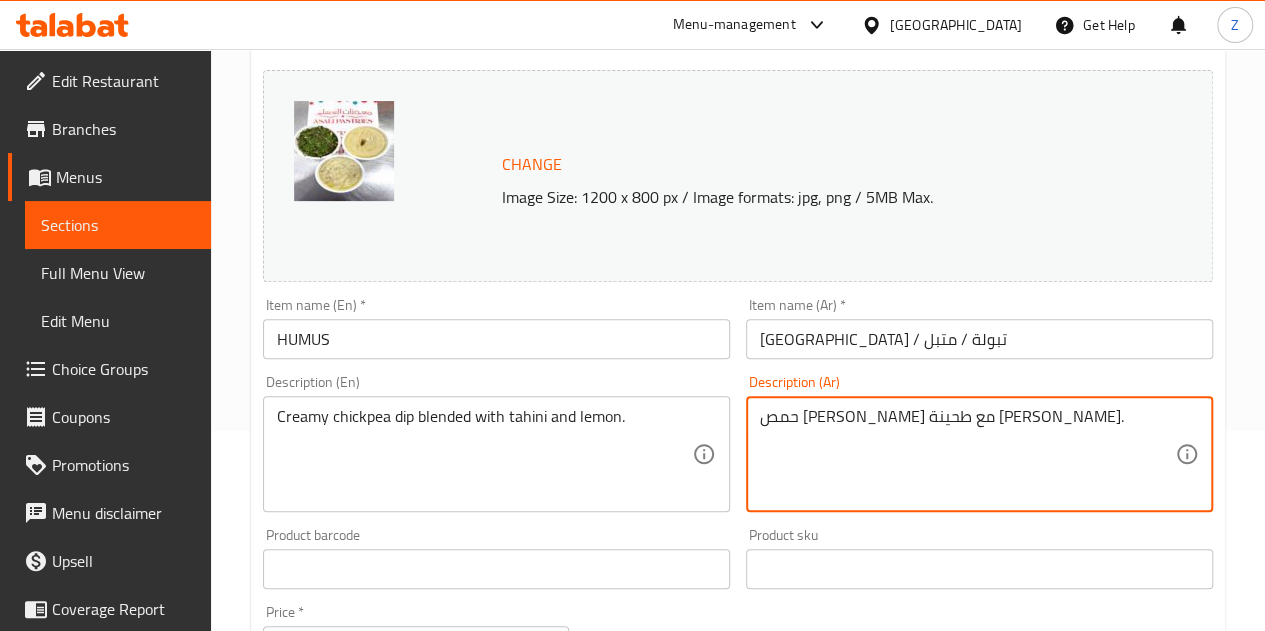 type on "حمص [PERSON_NAME] مع طحينة [PERSON_NAME]." 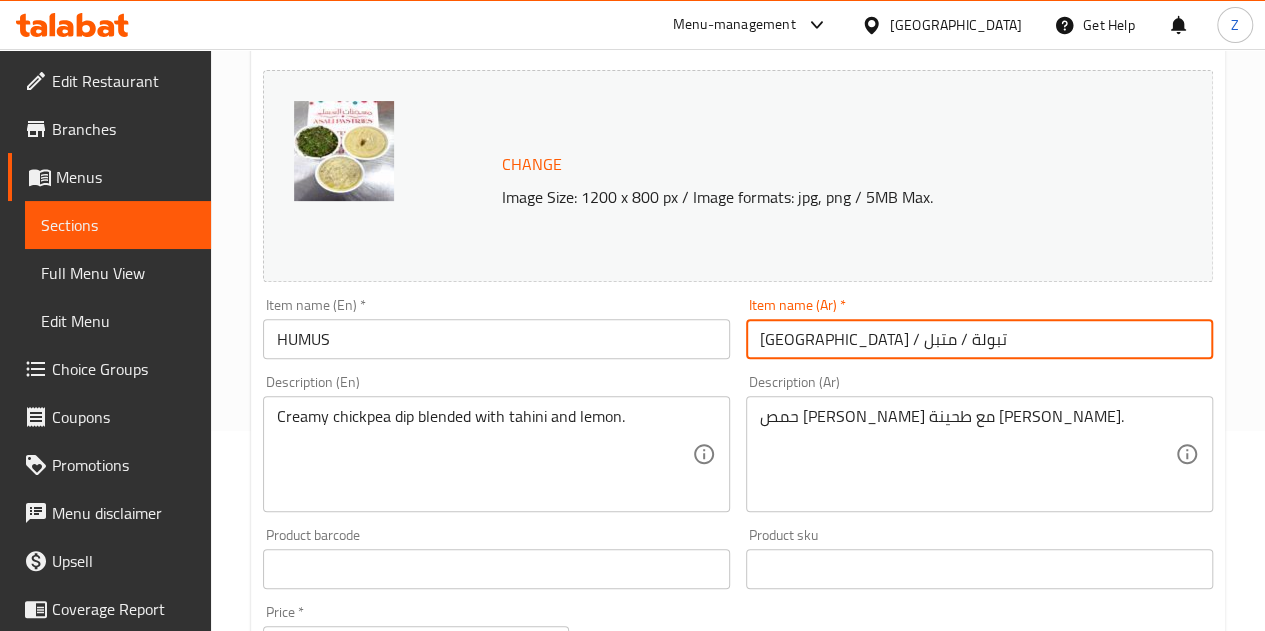 drag, startPoint x: 845, startPoint y: 338, endPoint x: 246, endPoint y: 245, distance: 606.1765 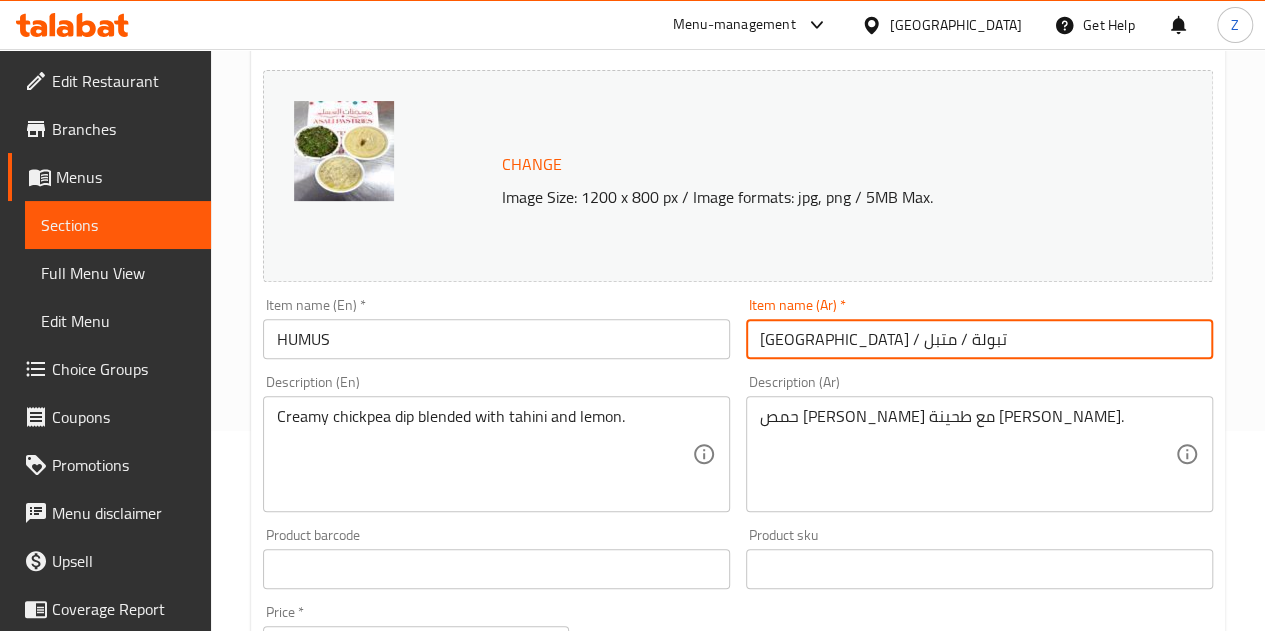 click on "Update HUMUS  Change Image Size: 1200 x 800 px / Image formats: jpg, png / 5MB Max. Item name (En)   * HUMUS Item name (En)  * Item name (Ar)   * [GEOGRAPHIC_DATA] / تبولة / متبل Item name (Ar)  * Description (En) Creamy chickpea dip blended with tahini and lemon.
Description (En) Description (Ar) حمص كريمي مهروس مع طحينة وعصير ليمون. Description (Ar) Product barcode Product barcode Product sku Product sku Price   * BHD 1 Price  * Price on selection Free item Start Date Start Date End Date End Date Available Days SU MO TU WE TH FR SA Available from ​ ​ Available to ​ ​ Status Active Inactive Exclude from GEM Variations & Choices Add variant Your choice of أختيارك من ​ Min: 1 ​ Max: 1 ​ HUMUS  (ID: 1707814564) 0 BHD Name (En) HUMUS Name (En) Name (Ar) حمص Name (Ar) Price BHD 0 Price Status TABBULE  (ID: 1707814565) 0 BHD Name (En) TABBULE Name (En) Name (Ar) تبولة Name (Ar) Price BHD 0 Price Status MUTABAL (ID: 1707814566) 0 BHD Name (En) BHD" at bounding box center [738, 607] 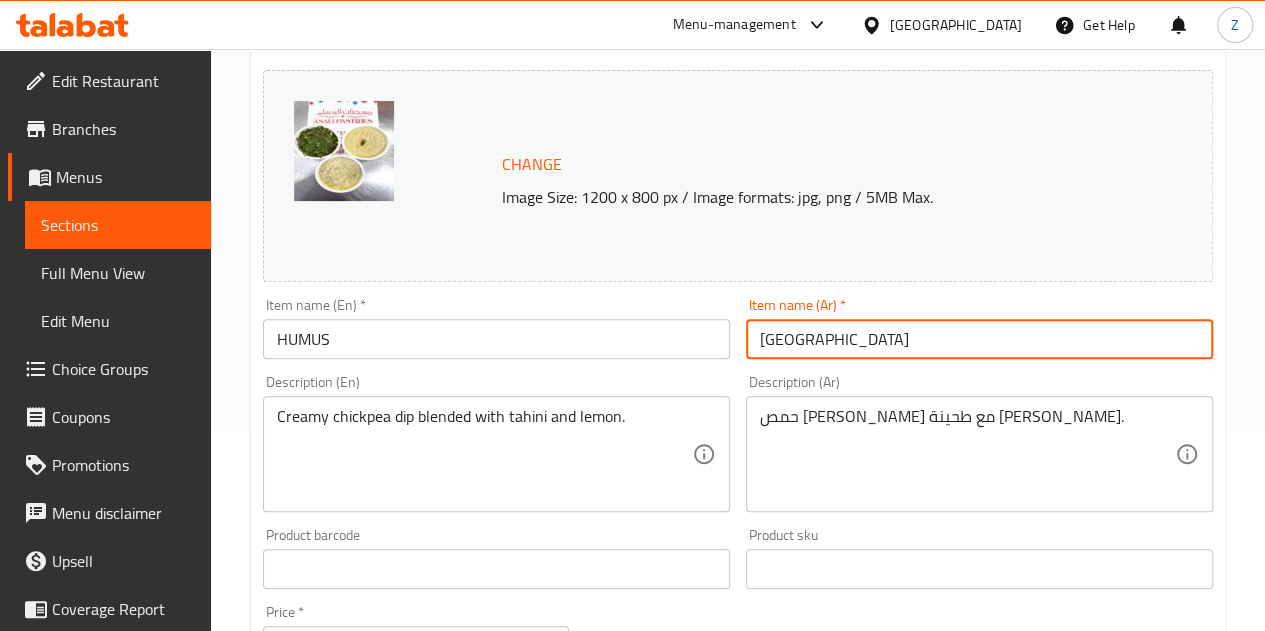 type on "[GEOGRAPHIC_DATA]" 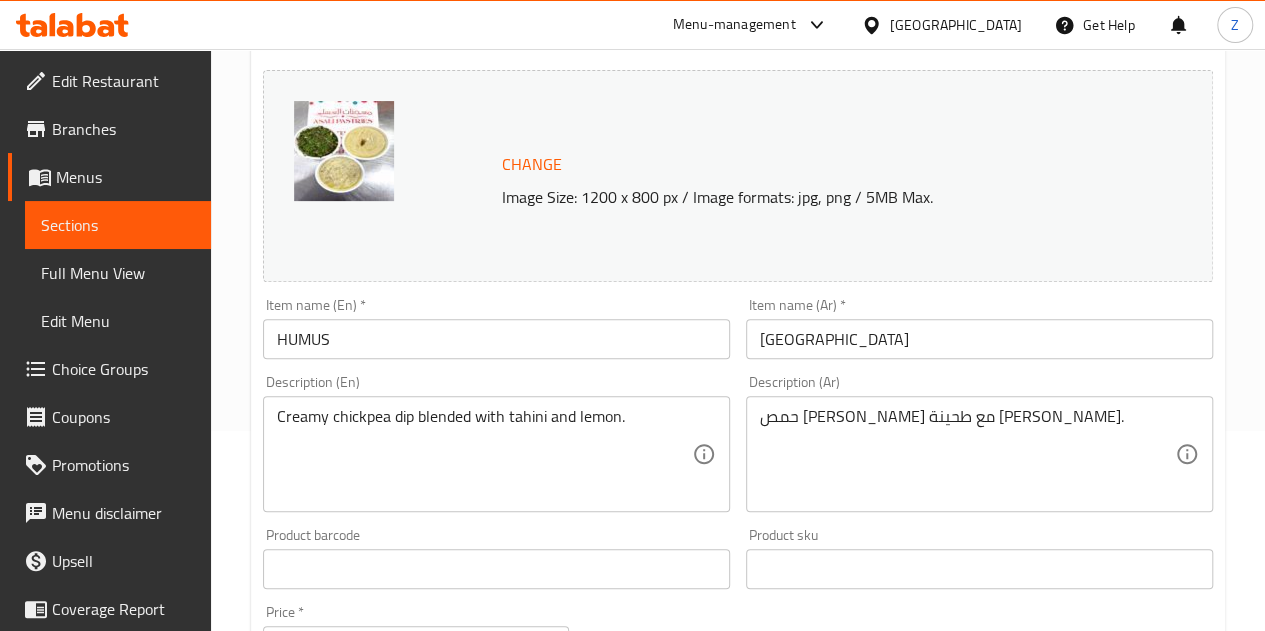 click at bounding box center (344, 151) 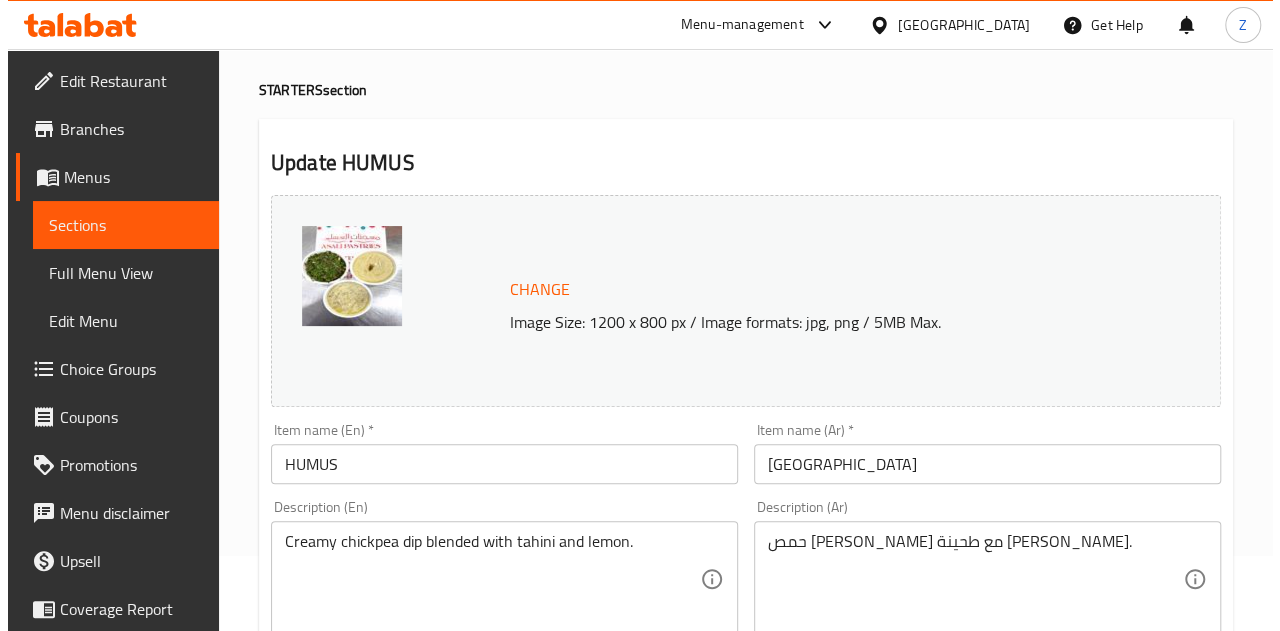 scroll, scrollTop: 0, scrollLeft: 0, axis: both 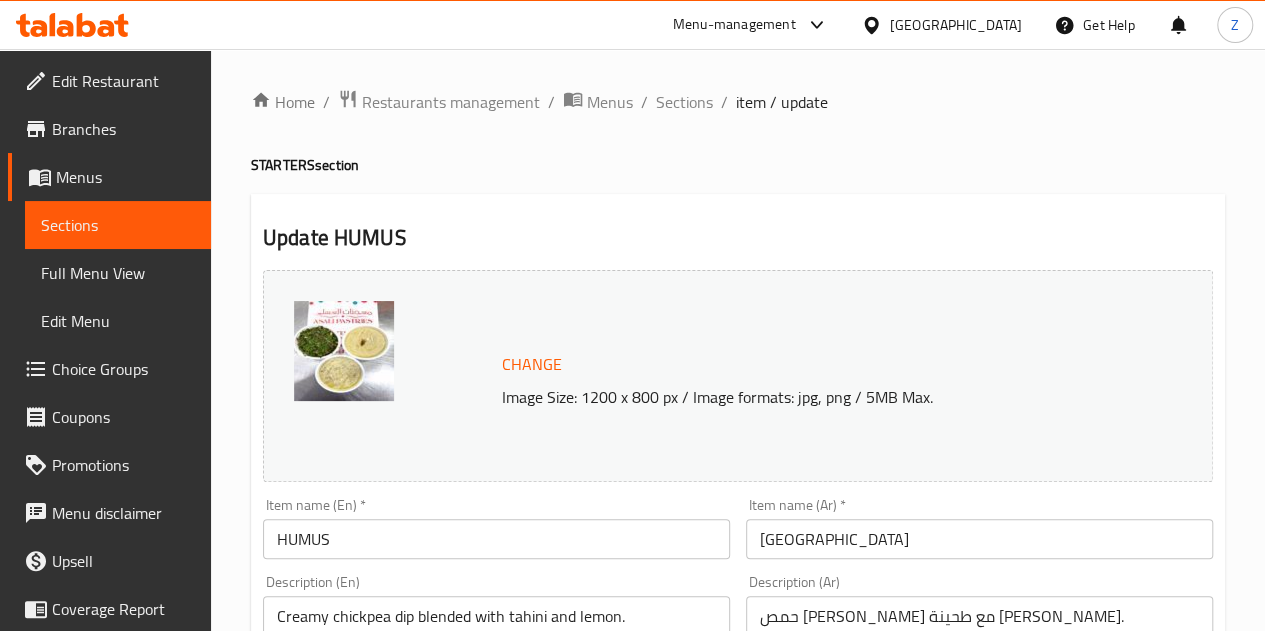 drag, startPoint x: 315, startPoint y: 336, endPoint x: 323, endPoint y: 318, distance: 19.697716 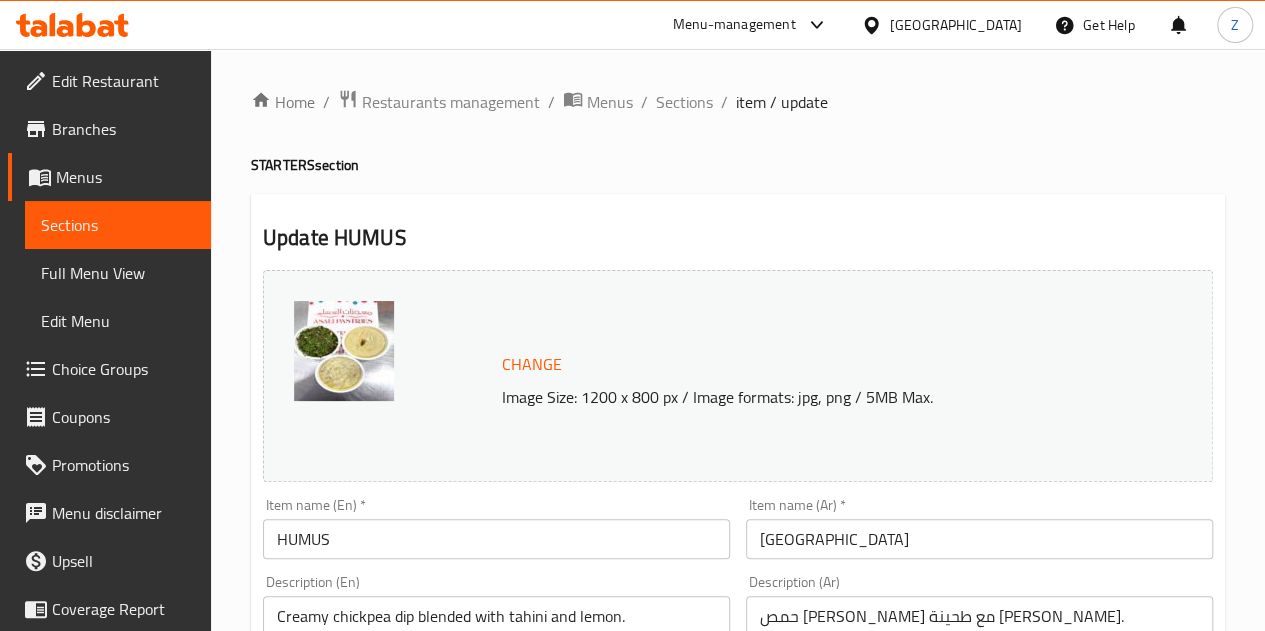 click at bounding box center (344, 351) 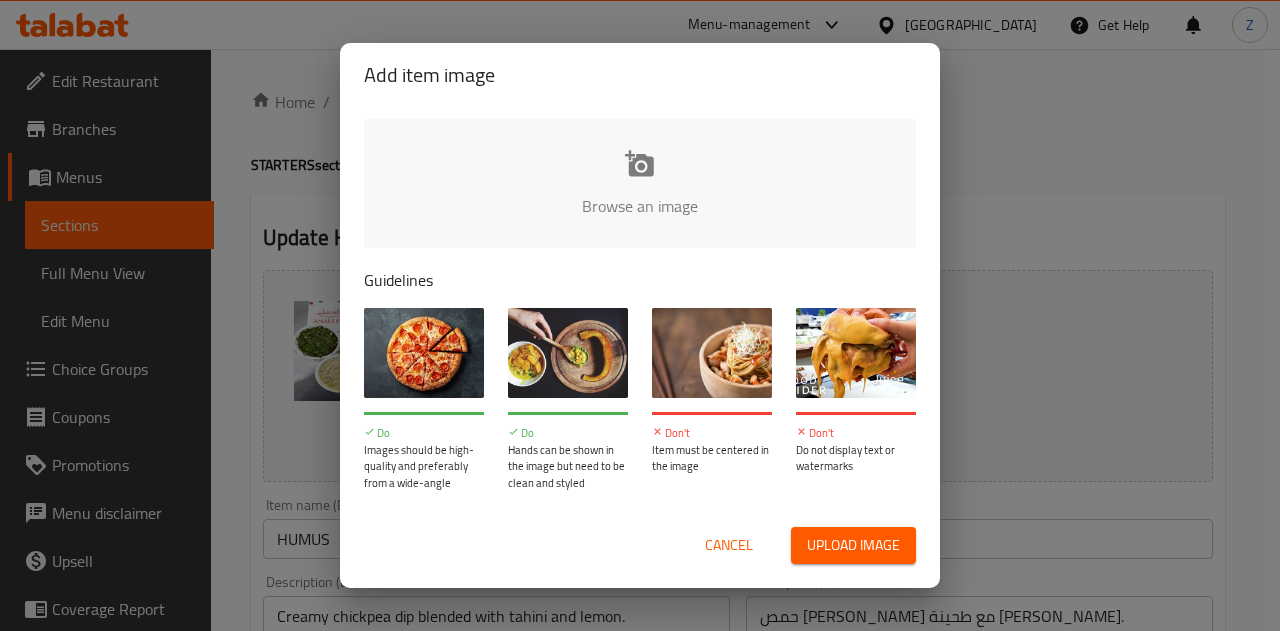 click at bounding box center (1316, 212) 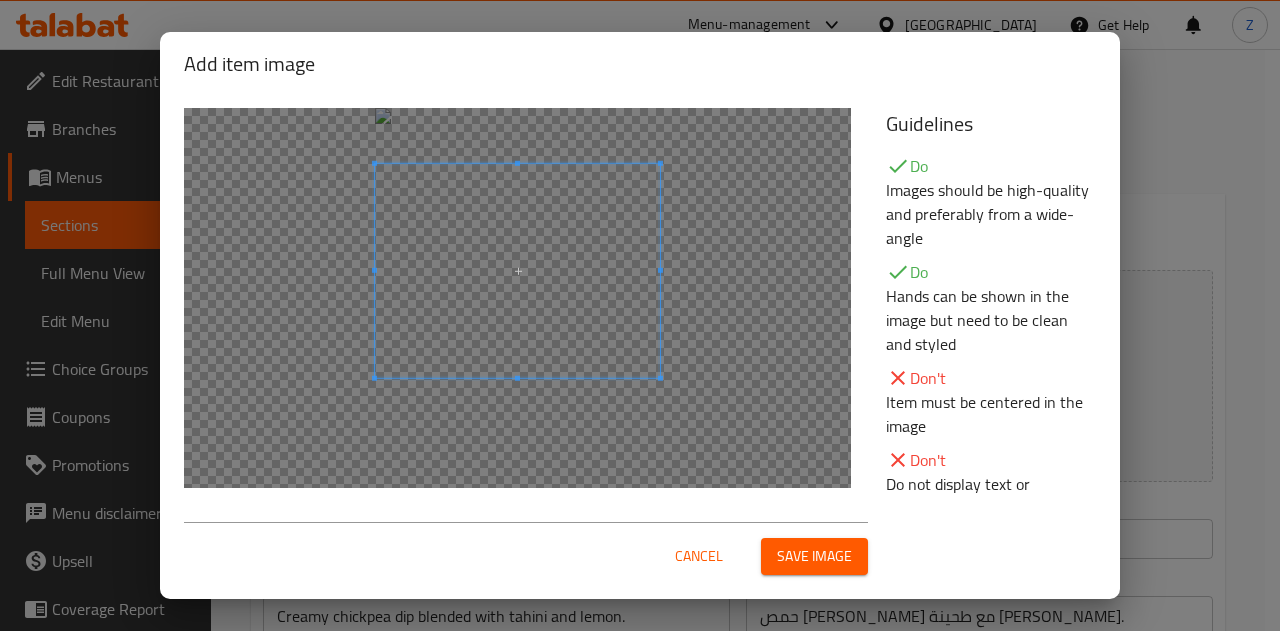 click at bounding box center (517, 271) 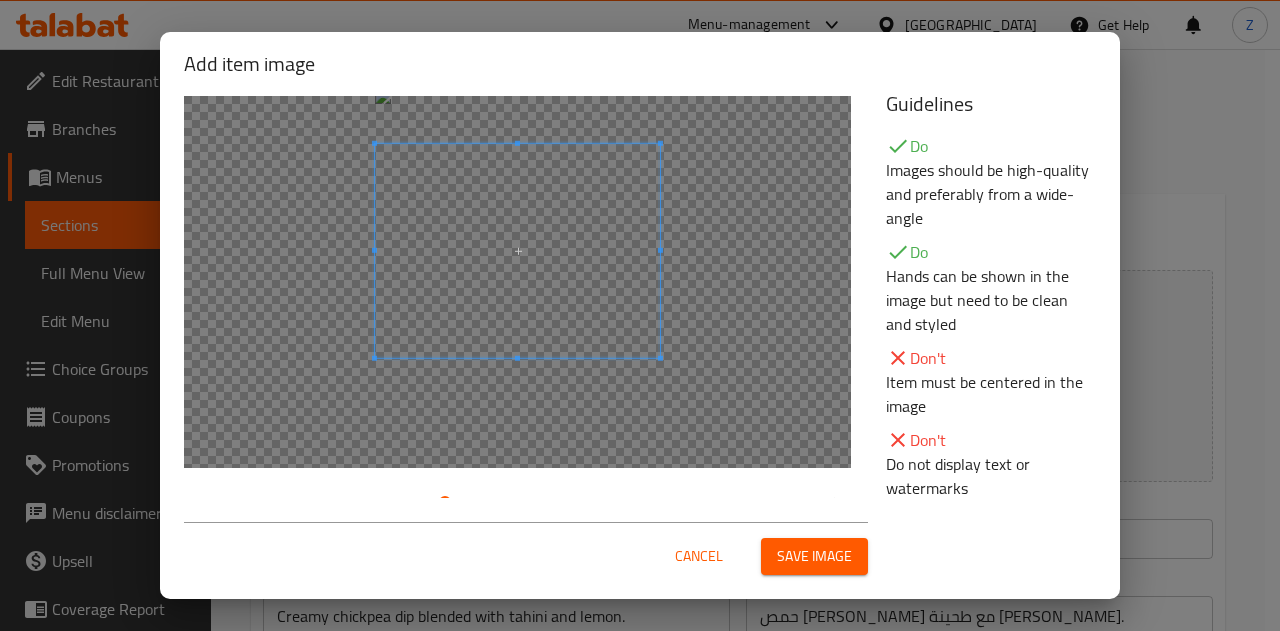 scroll, scrollTop: 78, scrollLeft: 0, axis: vertical 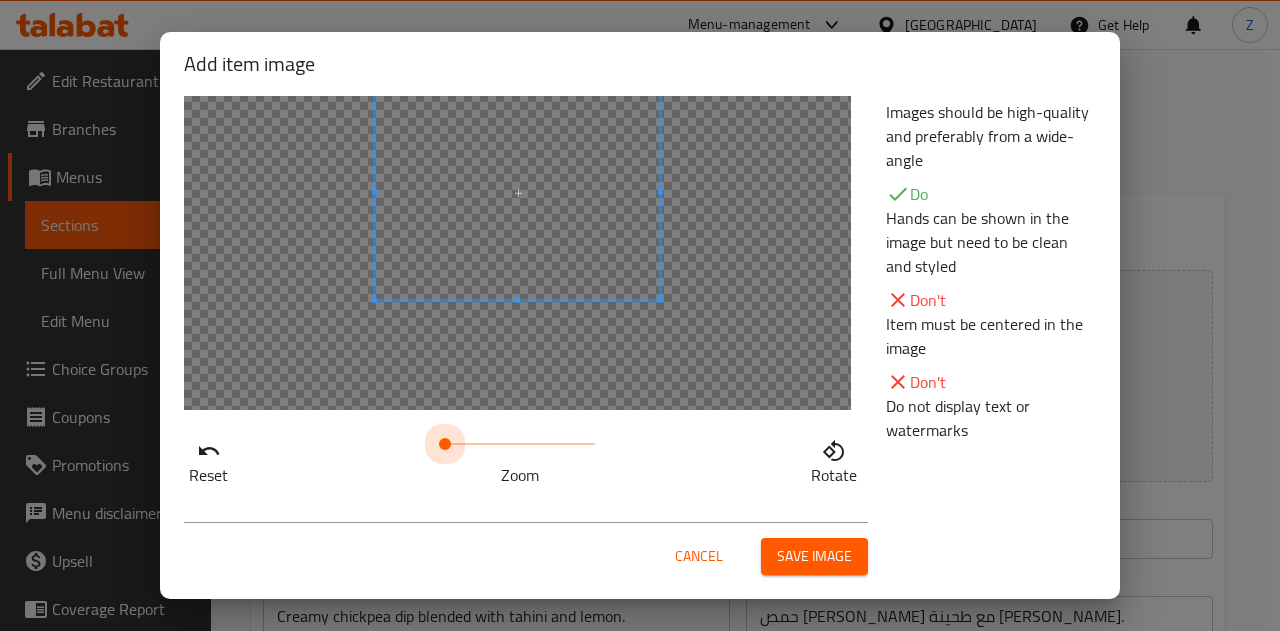drag, startPoint x: 444, startPoint y: 437, endPoint x: 243, endPoint y: 443, distance: 201.08954 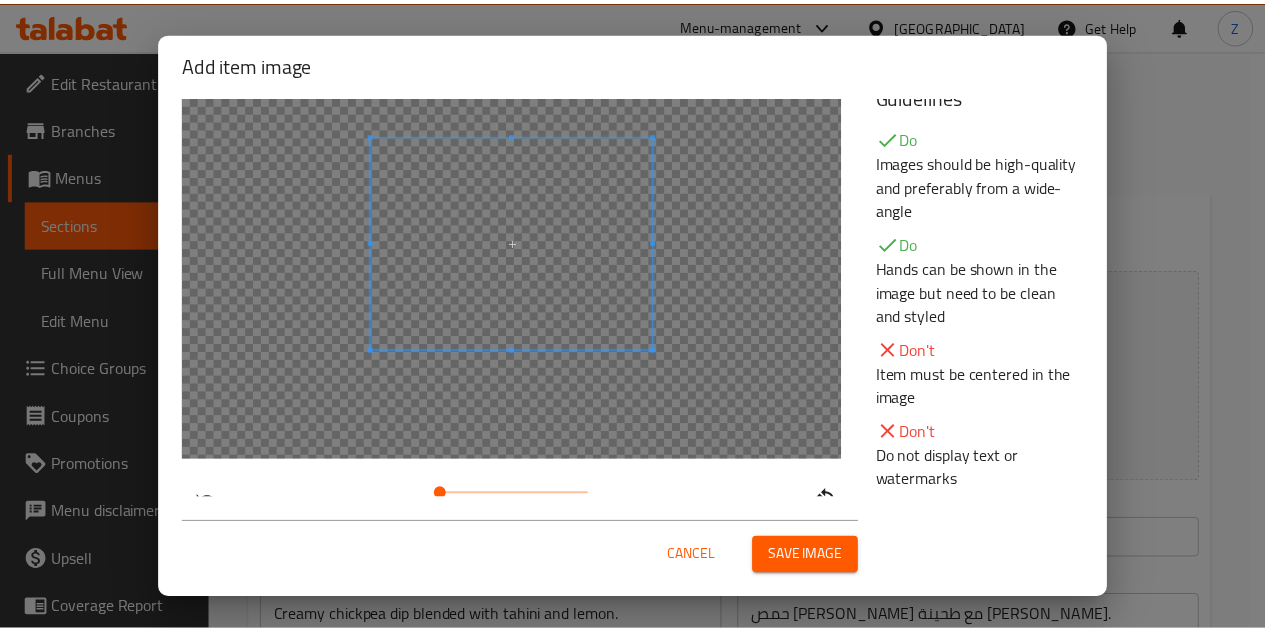 scroll, scrollTop: 0, scrollLeft: 0, axis: both 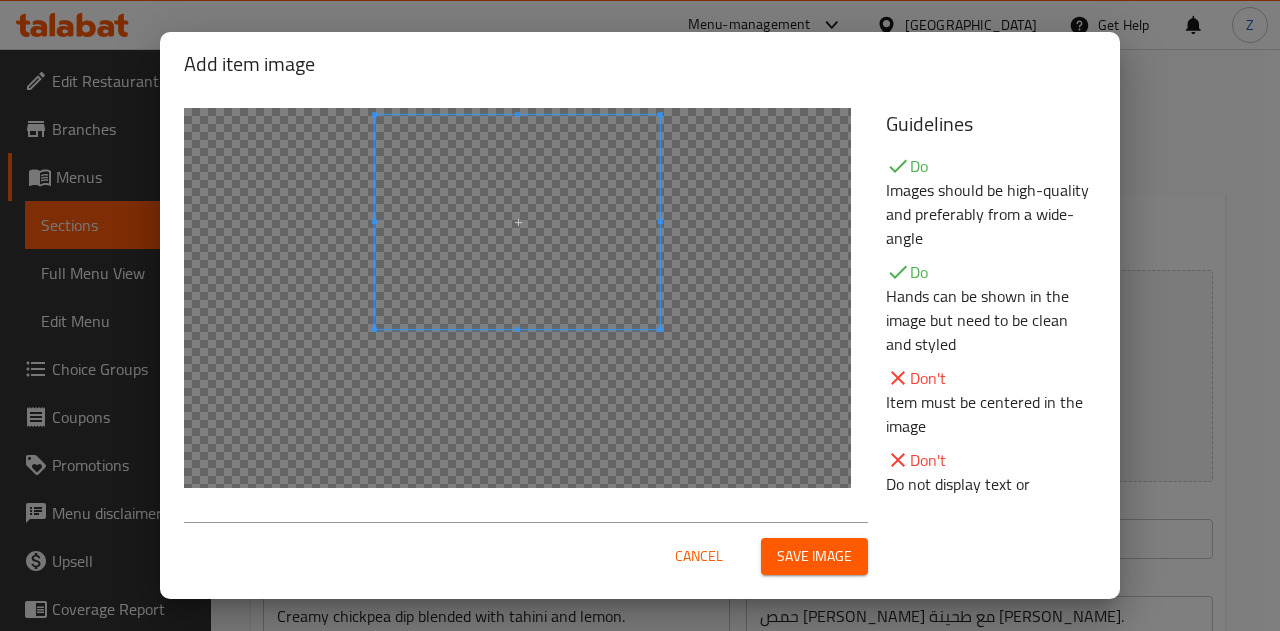 click at bounding box center (517, 222) 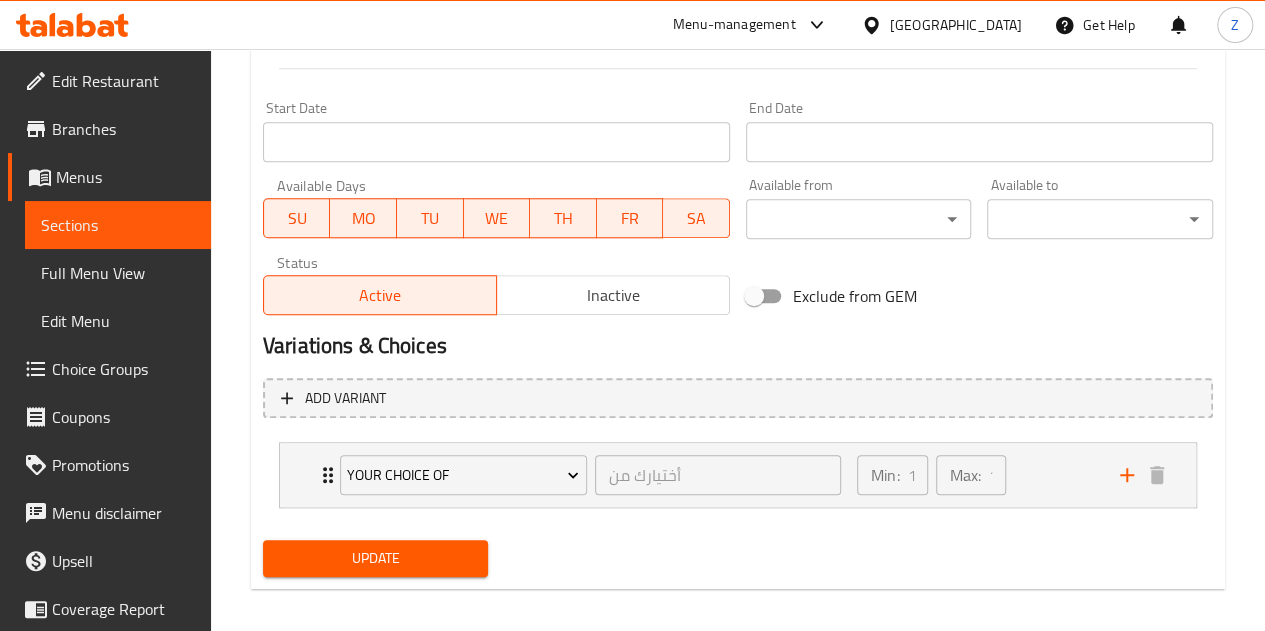 scroll, scrollTop: 843, scrollLeft: 0, axis: vertical 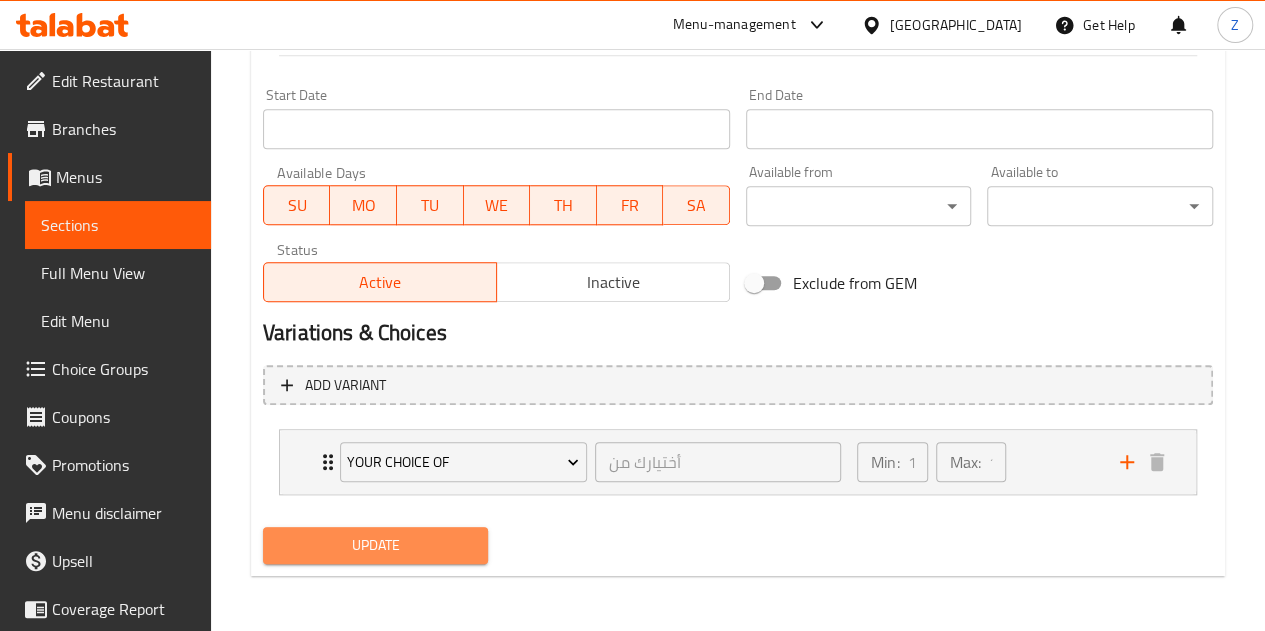 click on "Update" at bounding box center [376, 545] 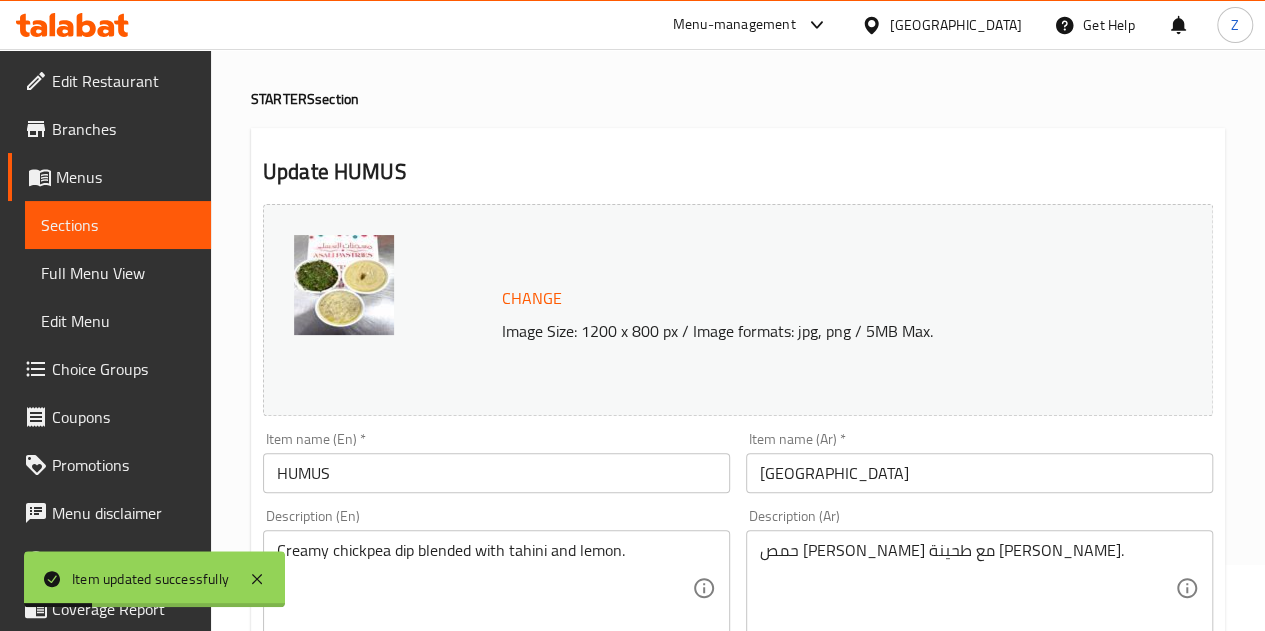 scroll, scrollTop: 0, scrollLeft: 0, axis: both 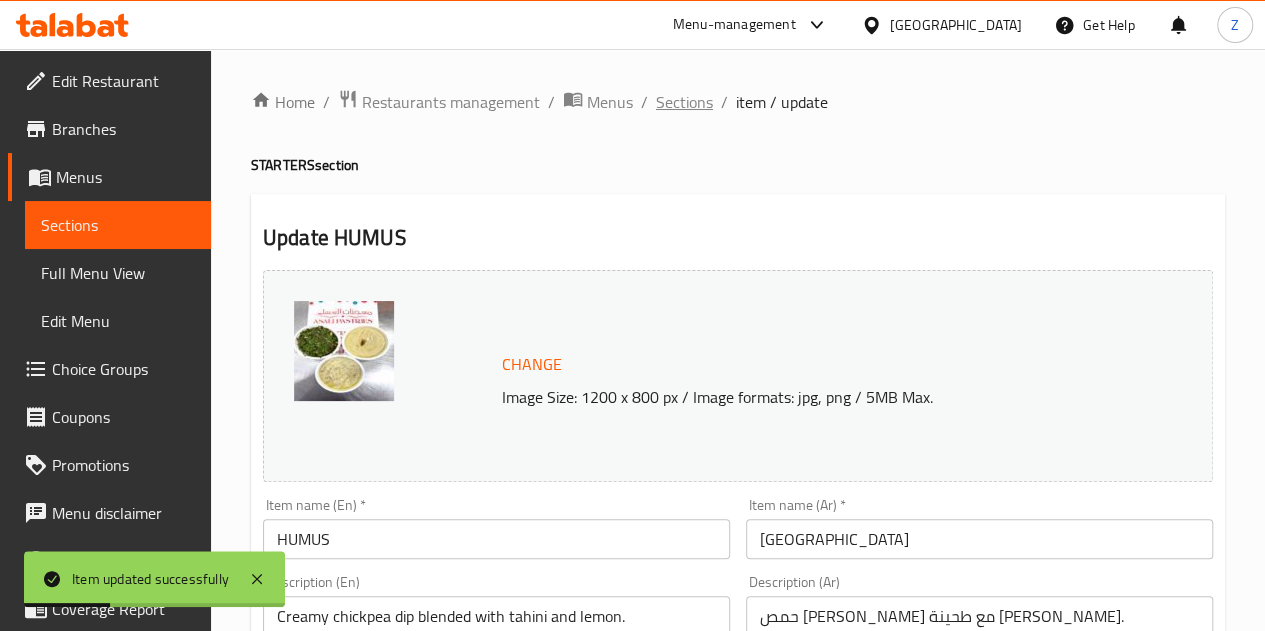 click on "Sections" at bounding box center (684, 102) 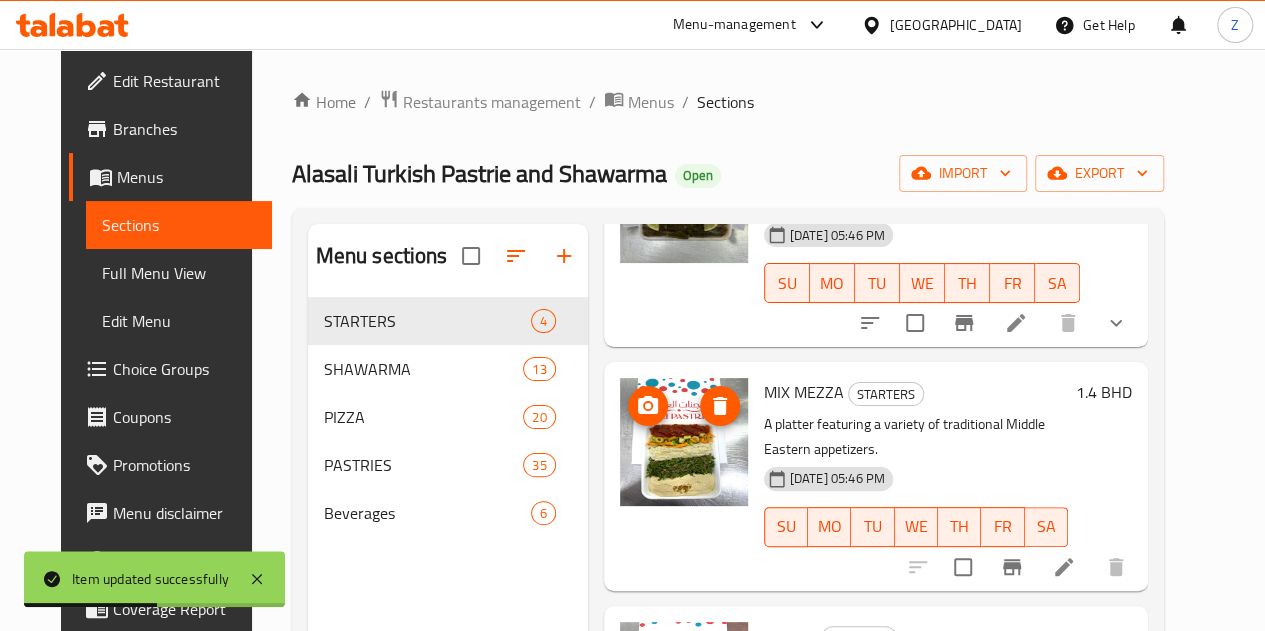 scroll, scrollTop: 322, scrollLeft: 0, axis: vertical 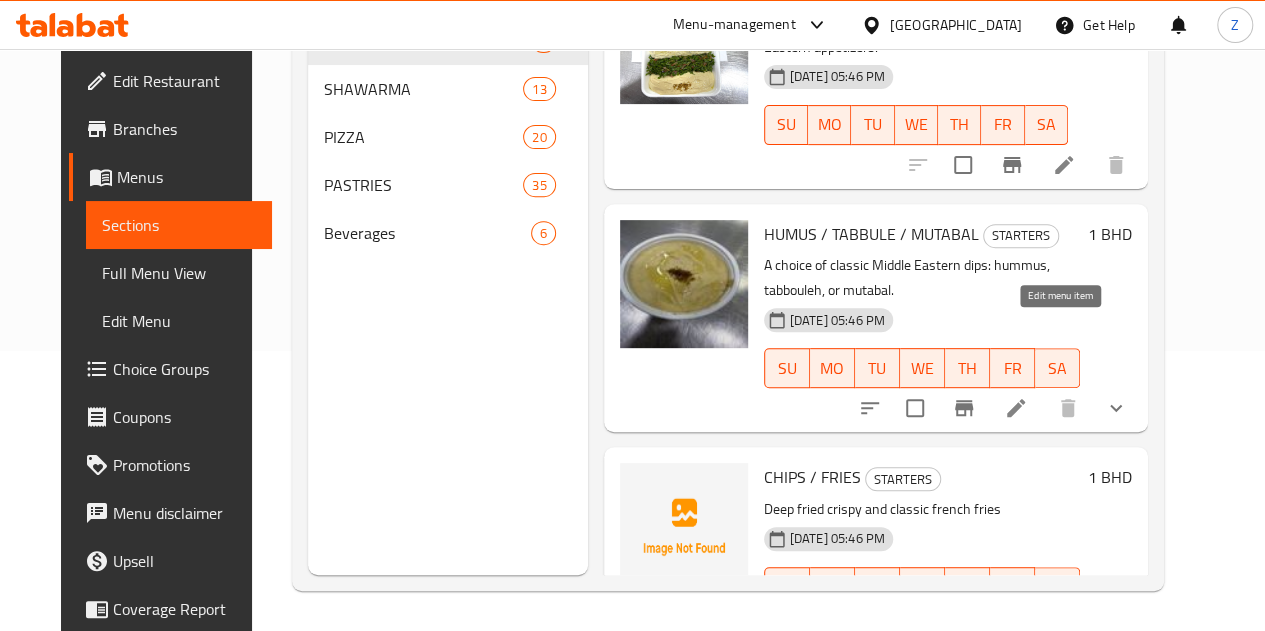 click 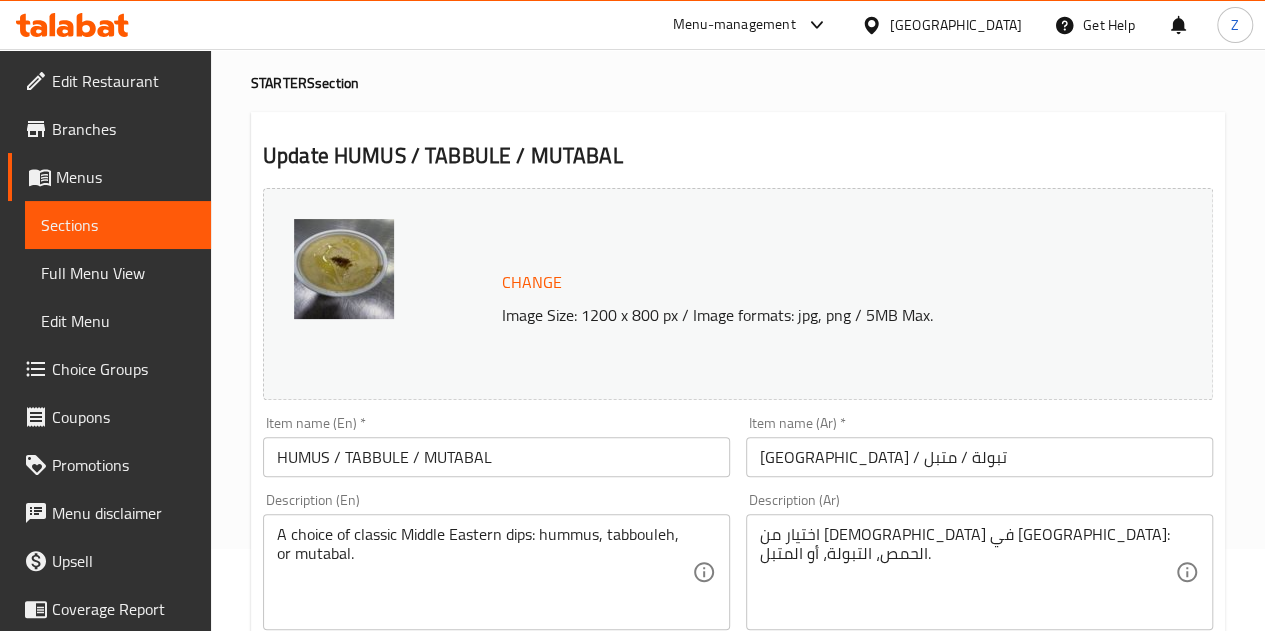 scroll, scrollTop: 300, scrollLeft: 0, axis: vertical 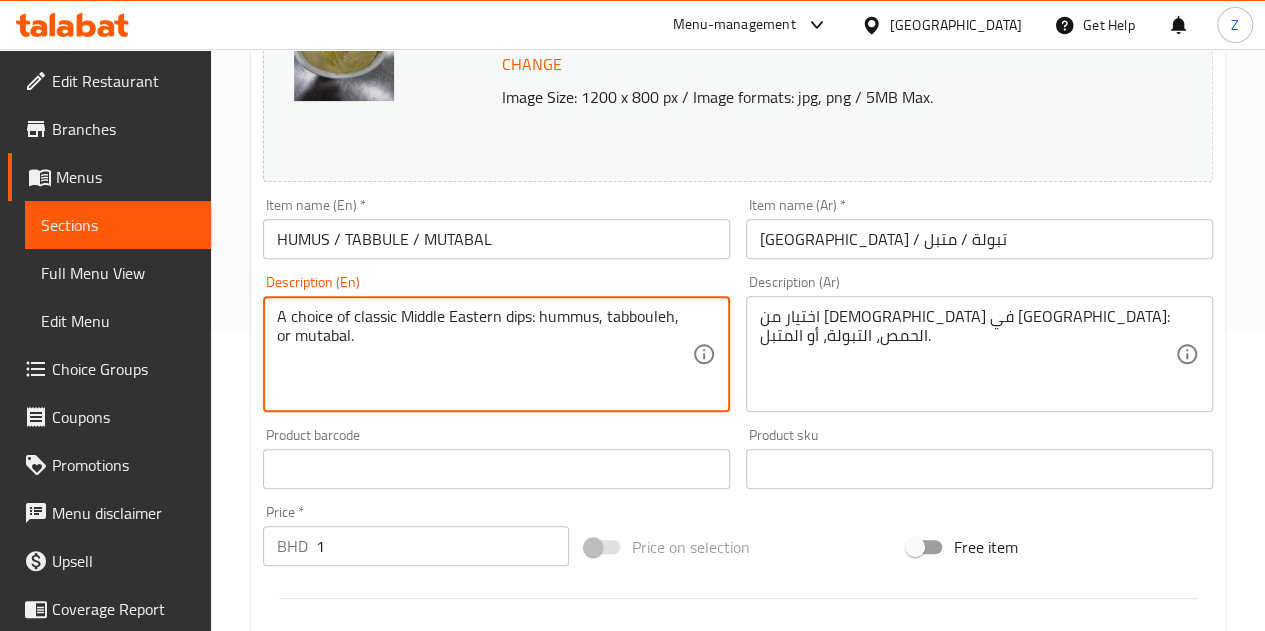 drag, startPoint x: 384, startPoint y: 345, endPoint x: 149, endPoint y: 270, distance: 246.67793 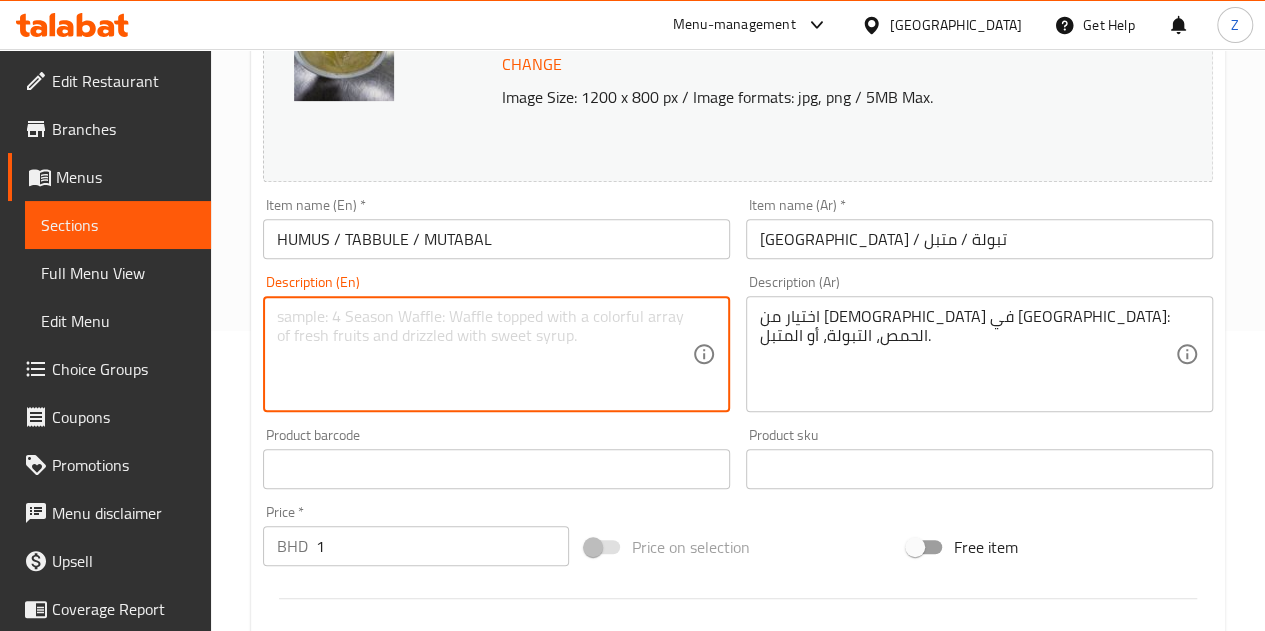 paste on "Creamy chickpea dip blended with tahini and lemon.
Arabic: [PERSON_NAME] مع طحينة وعصير ليمون." 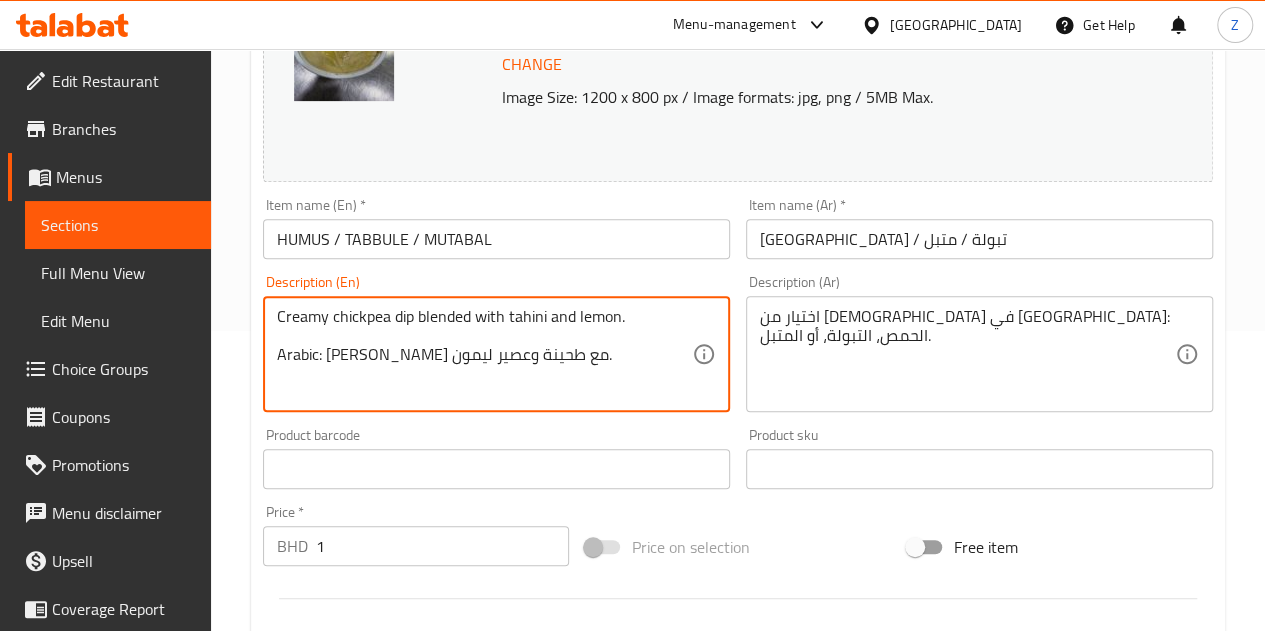 drag, startPoint x: 646, startPoint y: 363, endPoint x: 325, endPoint y: 355, distance: 321.09967 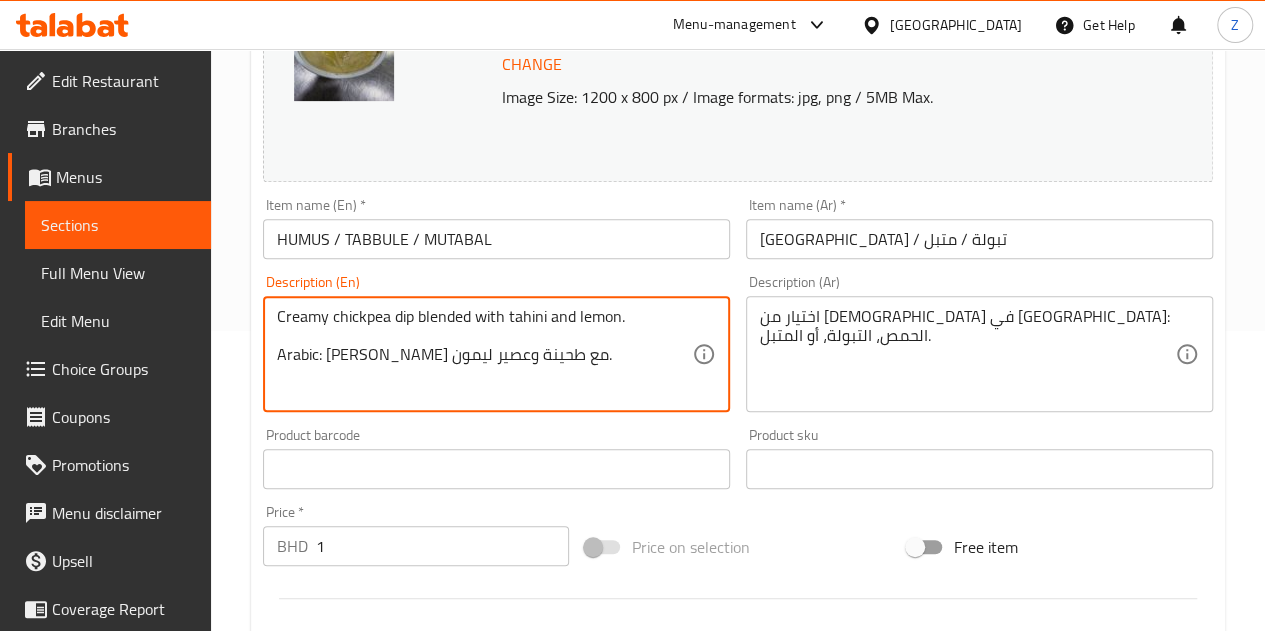 click on "Creamy chickpea dip blended with tahini and lemon.
Arabic: [PERSON_NAME] مع طحينة وعصير ليمون." at bounding box center (484, 354) 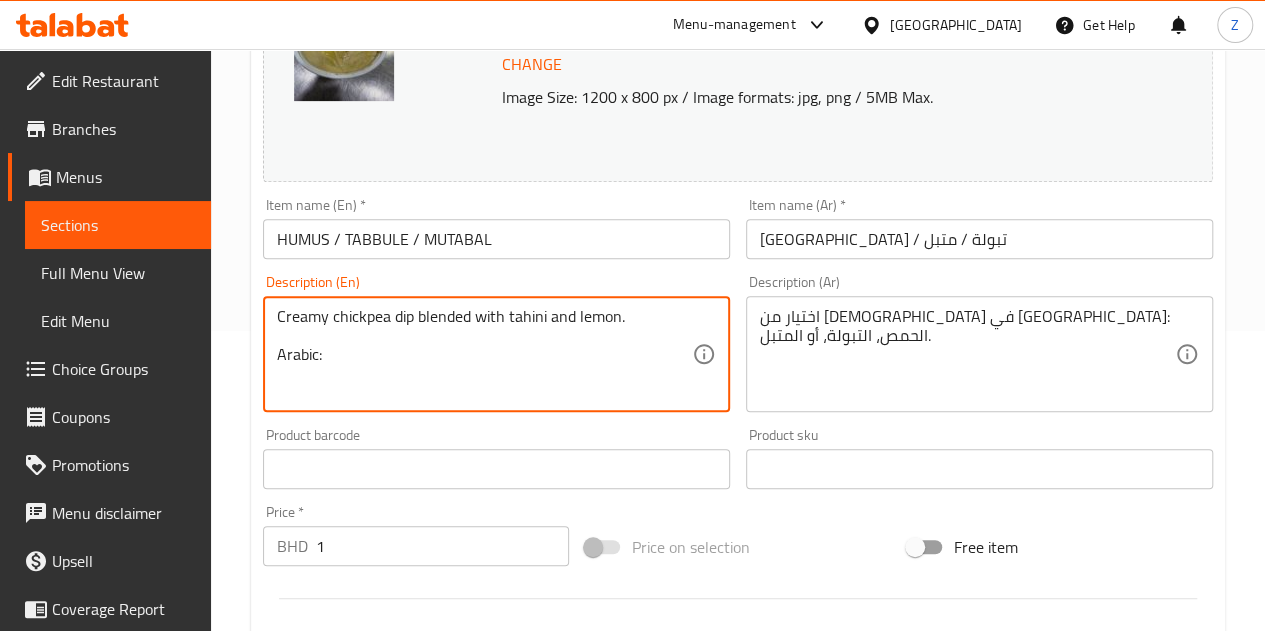 click on "Creamy chickpea dip blended with tahini and lemon.
Arabic:" at bounding box center [484, 354] 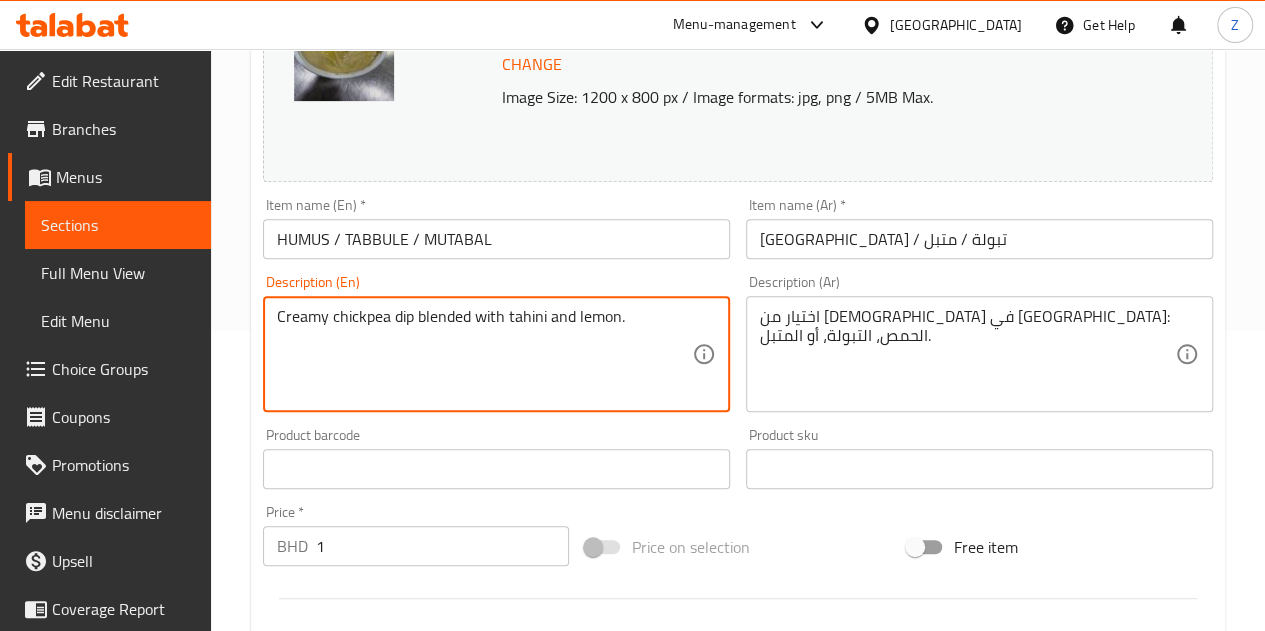 type on "Creamy chickpea dip blended with tahini and lemon." 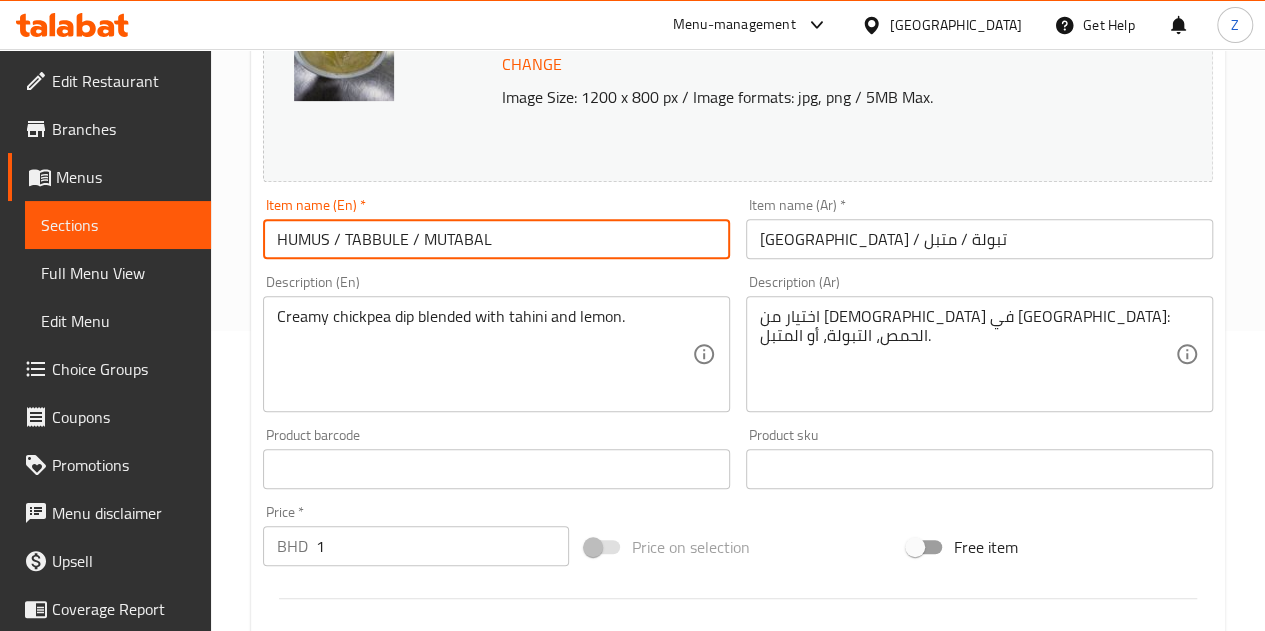 drag, startPoint x: 478, startPoint y: 241, endPoint x: 331, endPoint y: 251, distance: 147.33974 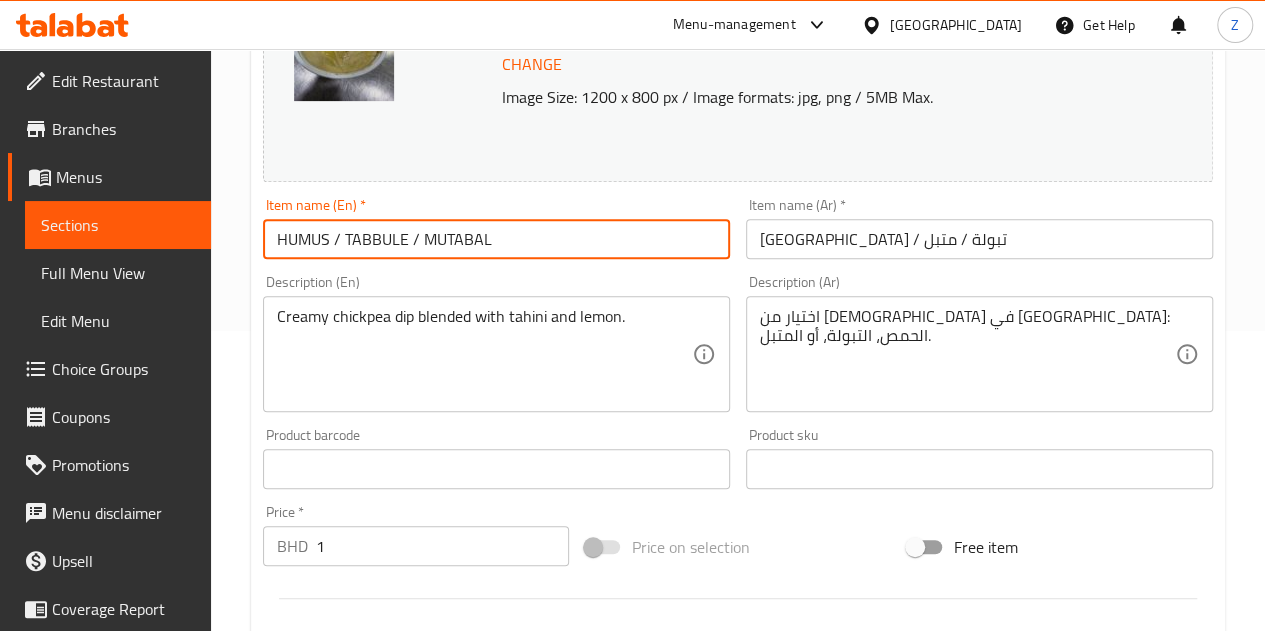 click on "HUMUS / TABBULE / MUTABAL" at bounding box center [496, 239] 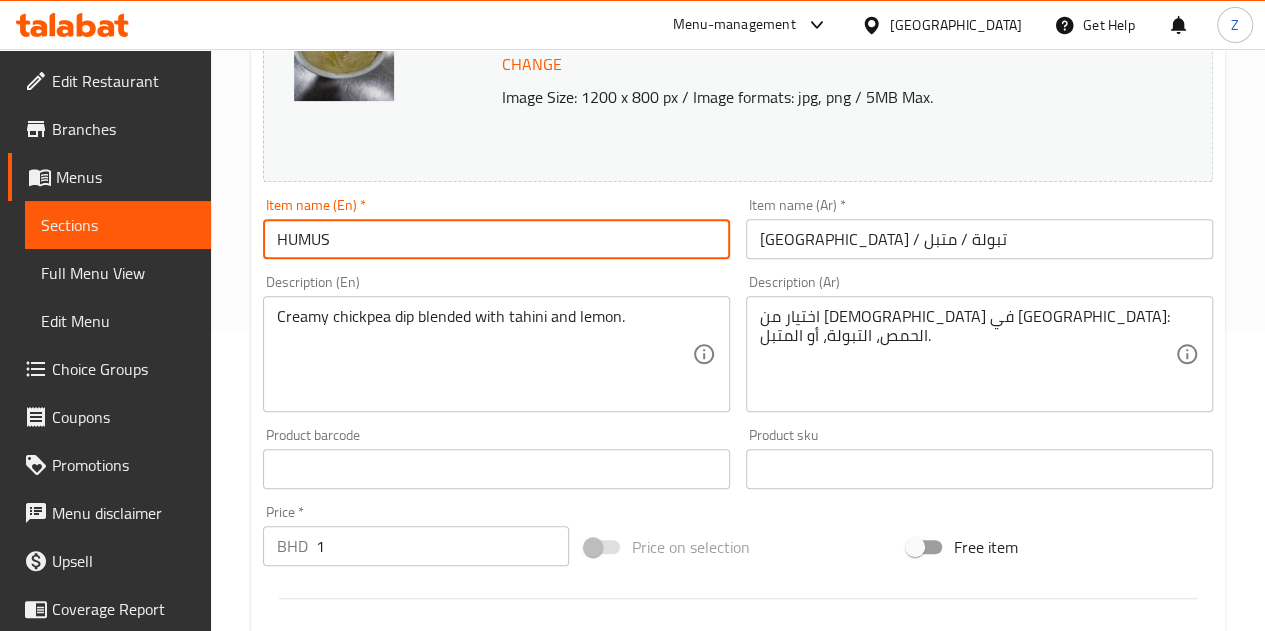 type on "HUMUS" 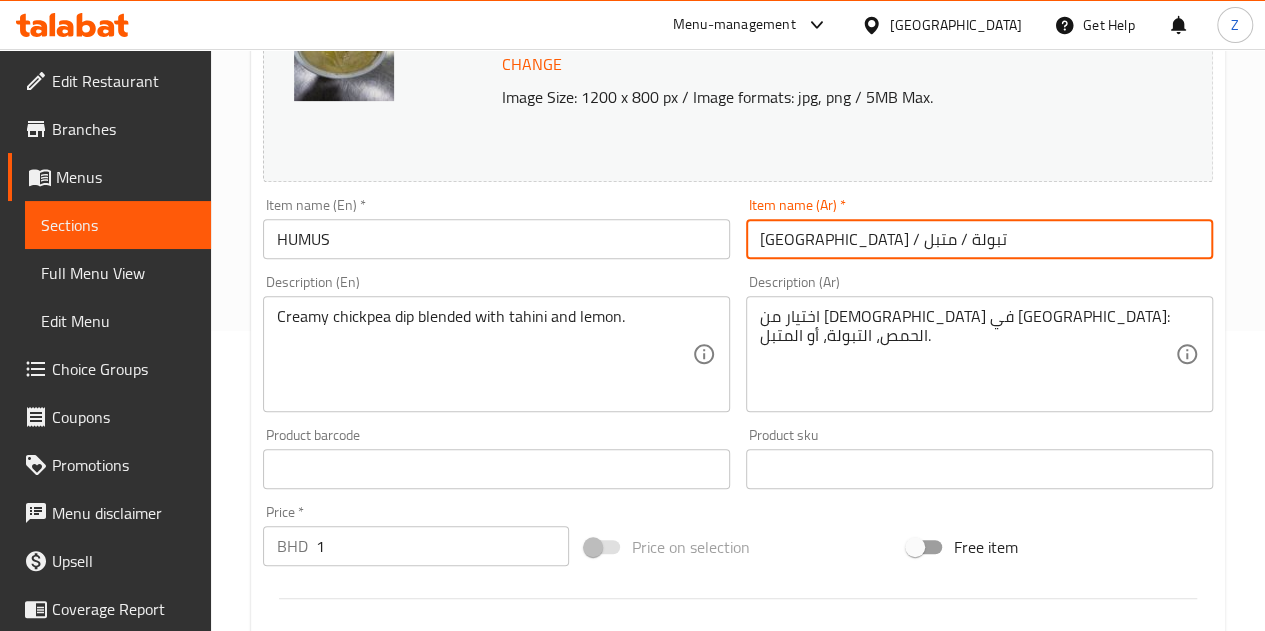 drag, startPoint x: 845, startPoint y: 241, endPoint x: 45, endPoint y: 263, distance: 800.3024 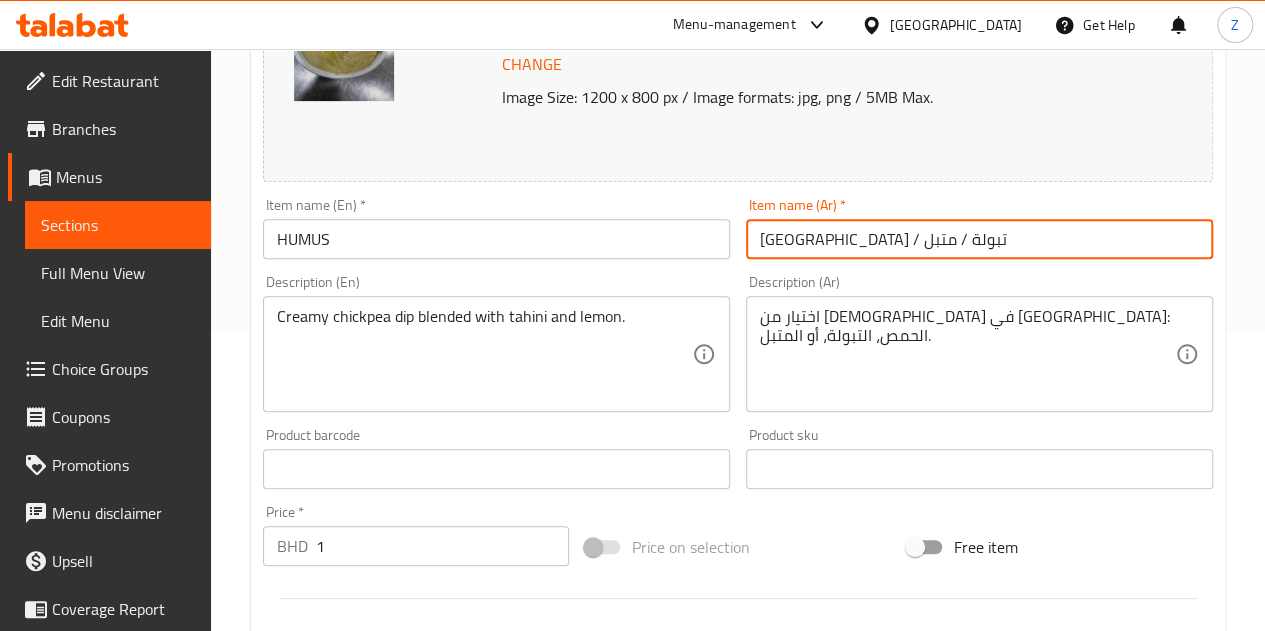 click on "Edit Restaurant   Branches   Menus   Sections   Full Menu View   Edit Menu   Choice Groups   Coupons   Promotions   Menu disclaimer   Upsell   Coverage Report   Grocery Checklist  Version:    1.0.0  Get support on:    Support.OpsPlatform Home / Restaurants management / Menus / Sections / item / update STARTERS  section Update HUMUS Change Image Size: 1200 x 800 px / Image formats: jpg, png / 5MB Max. Item name (En)   * HUMUS Item name (En)  * Item name (Ar)   * [GEOGRAPHIC_DATA] / تبولة / متبل Item name (Ar)  * Description (En) Creamy chickpea dip blended with tahini and lemon.
Description (En) Description (Ar) اختيار من [DEMOGRAPHIC_DATA] في [GEOGRAPHIC_DATA]: الحمص، التبولة، أو المتبل. Description (Ar) Product barcode Product barcode Product sku Product sku Price   * BHD 1 Price  * Price on selection Free item Start Date Start Date End Date End Date Available Days SU MO TU WE TH FR SA Available from ​ ​ Available to ​ ​ Status Active 1" at bounding box center [632, 462] 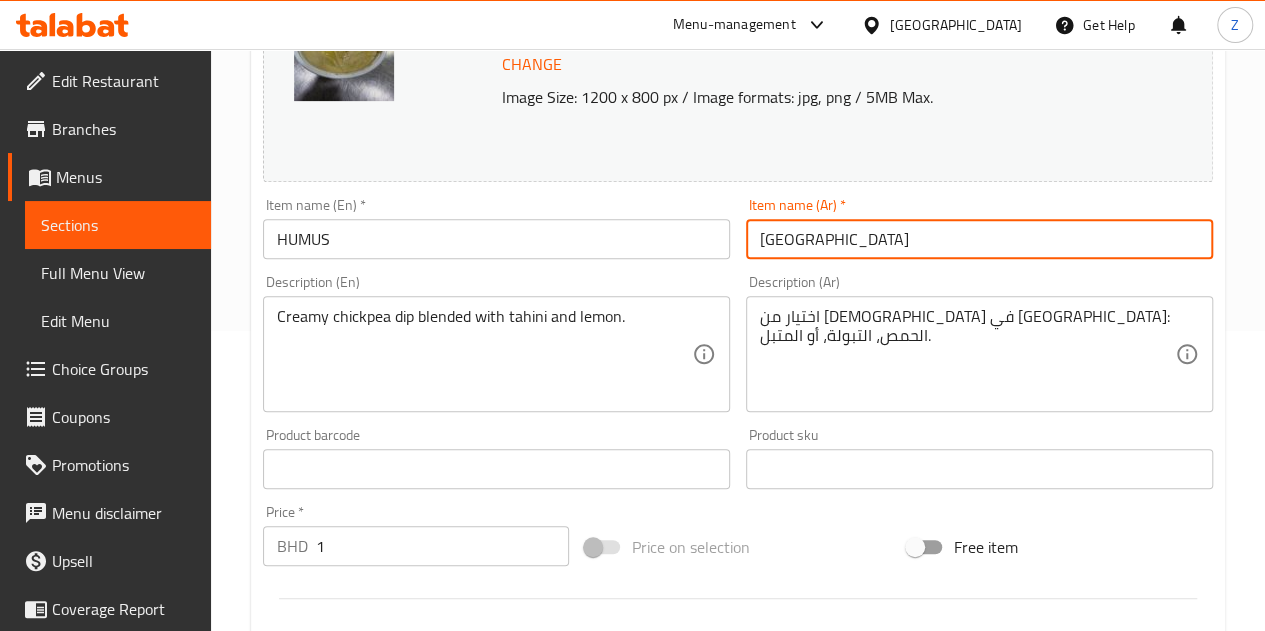 type on "[GEOGRAPHIC_DATA]" 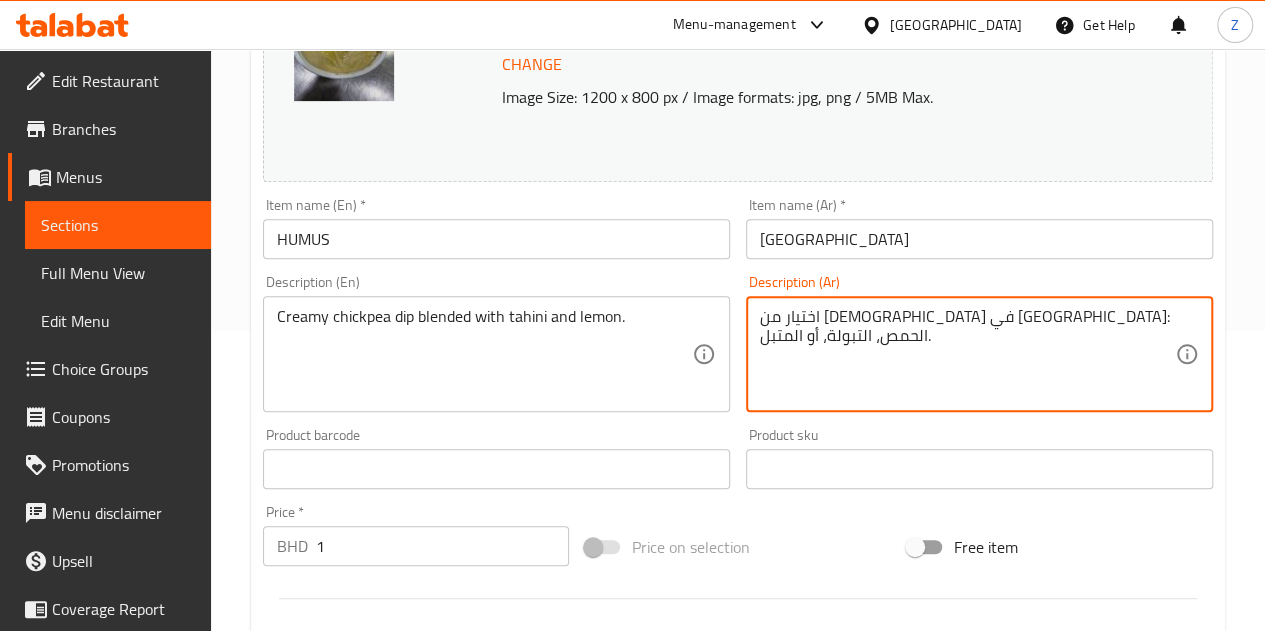 drag, startPoint x: 766, startPoint y: 371, endPoint x: 1138, endPoint y: 306, distance: 377.63608 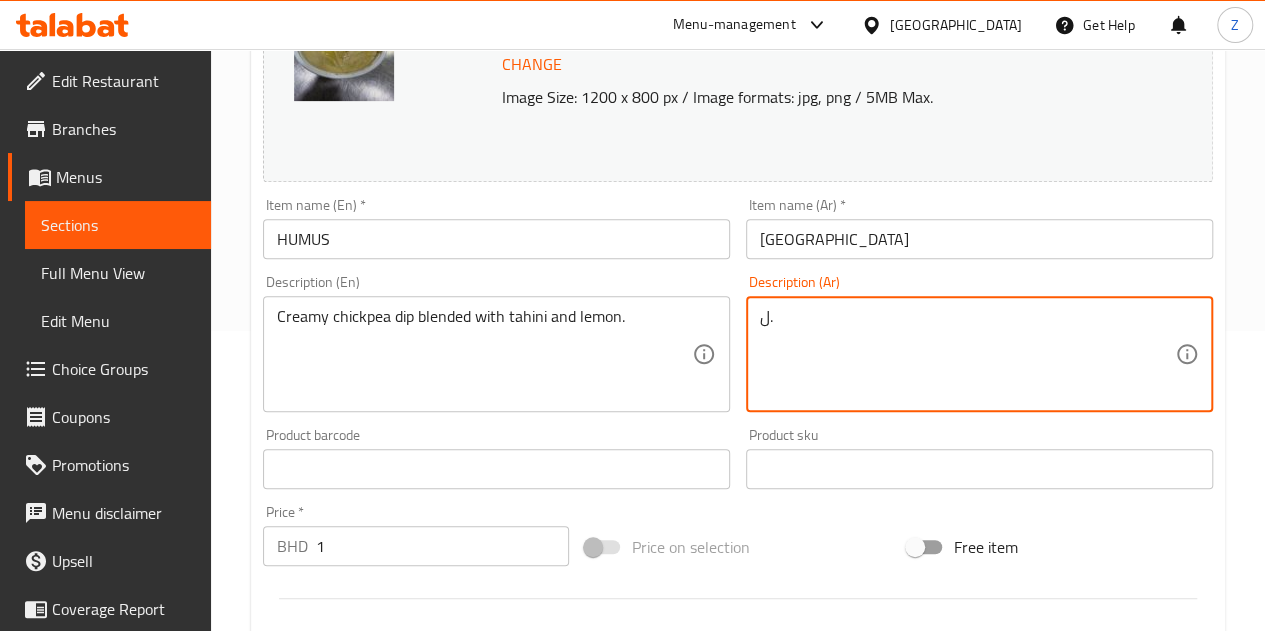 click on "ل." at bounding box center [967, 354] 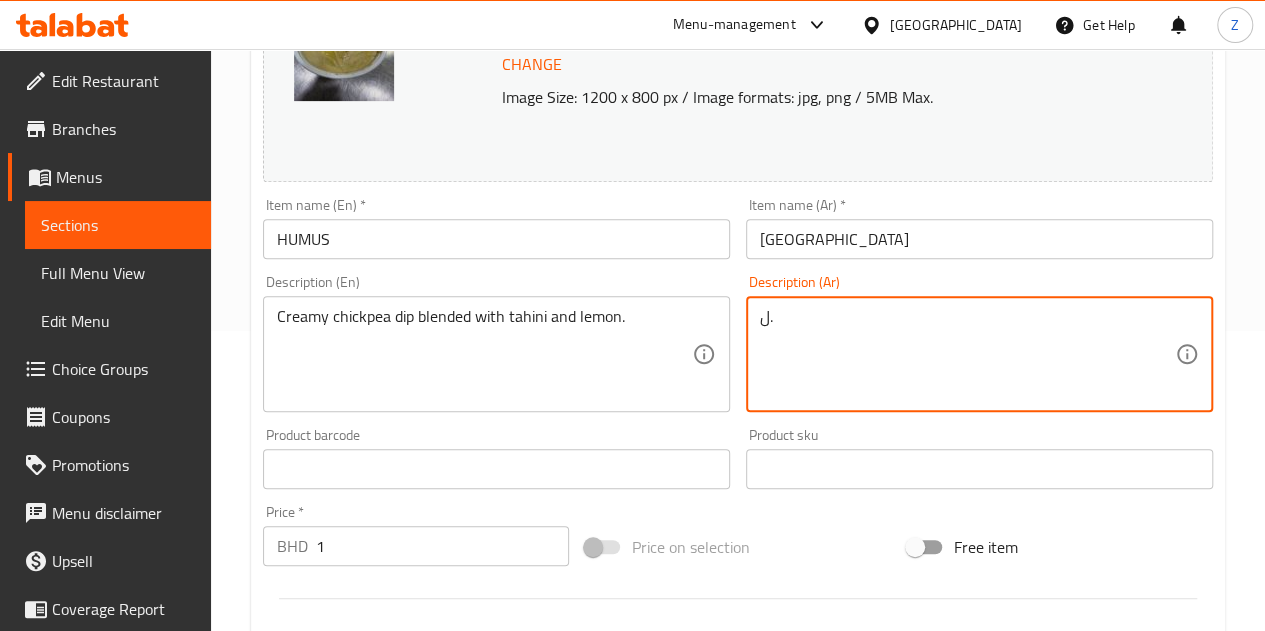 paste on "حمص [PERSON_NAME] مع طحينة [PERSON_NAME]" 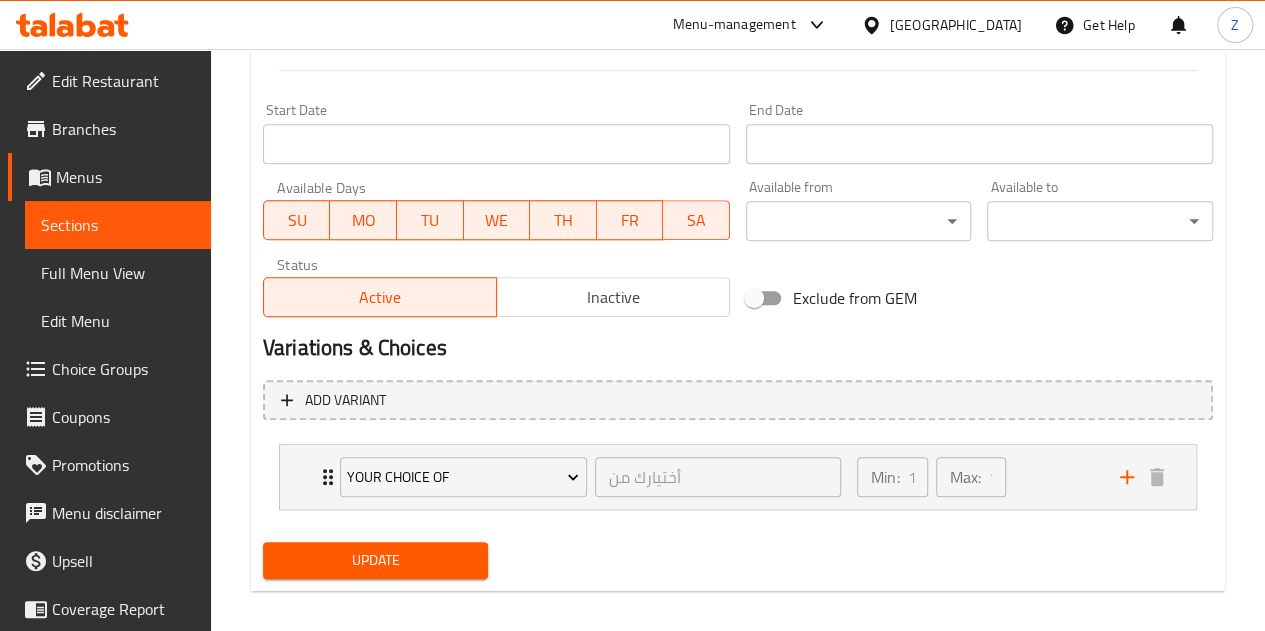 scroll, scrollTop: 843, scrollLeft: 0, axis: vertical 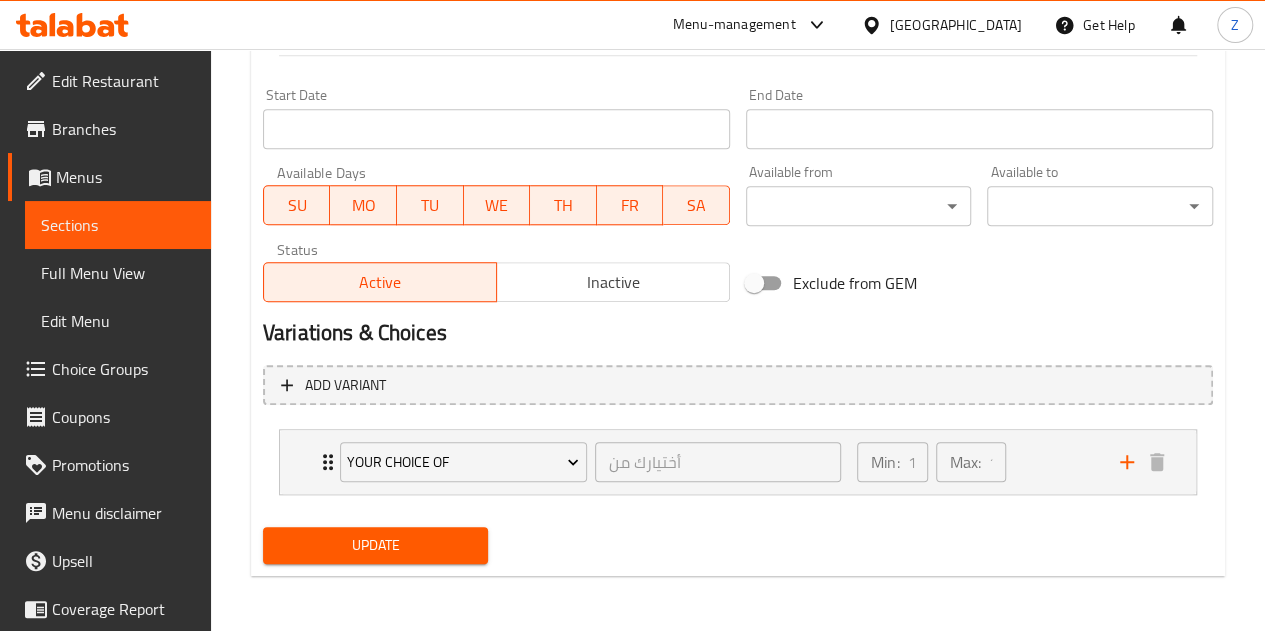 type on "حمص [PERSON_NAME] مع طحينة [PERSON_NAME]." 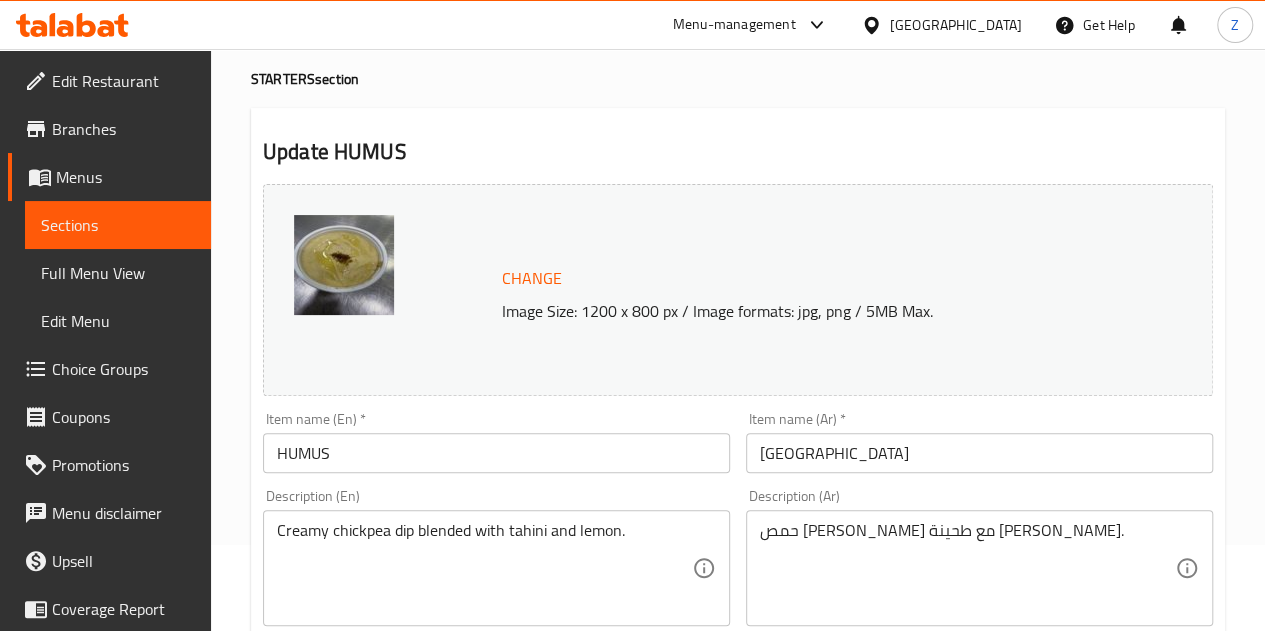 scroll, scrollTop: 43, scrollLeft: 0, axis: vertical 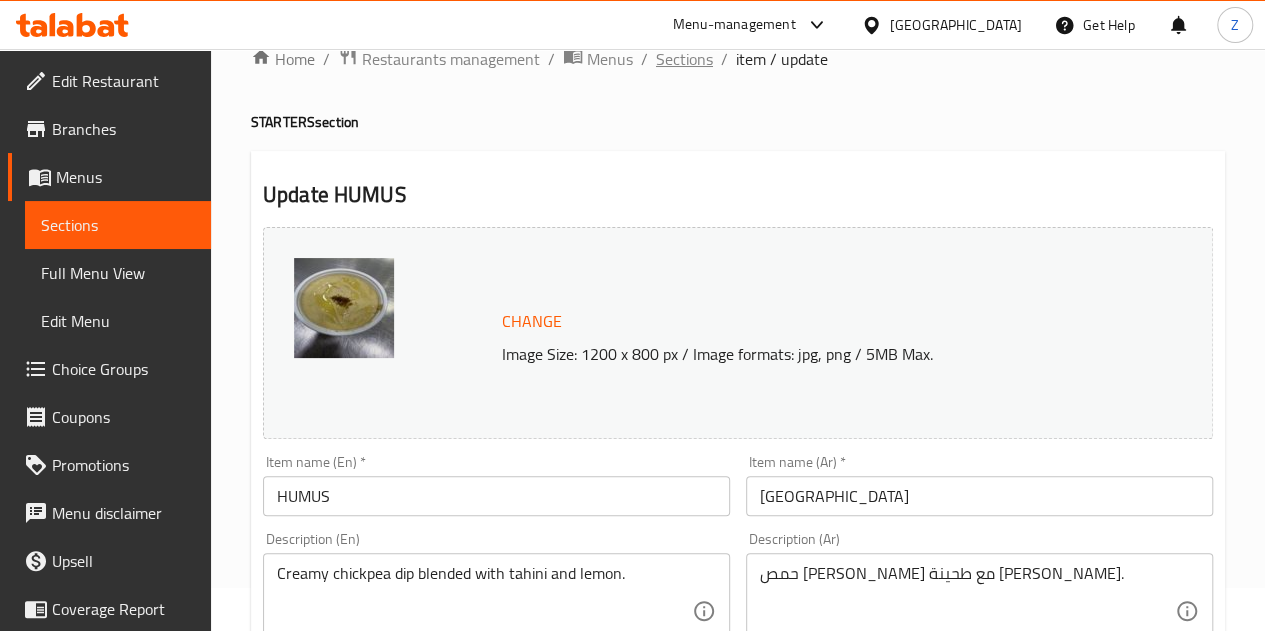 click on "Sections" at bounding box center (684, 59) 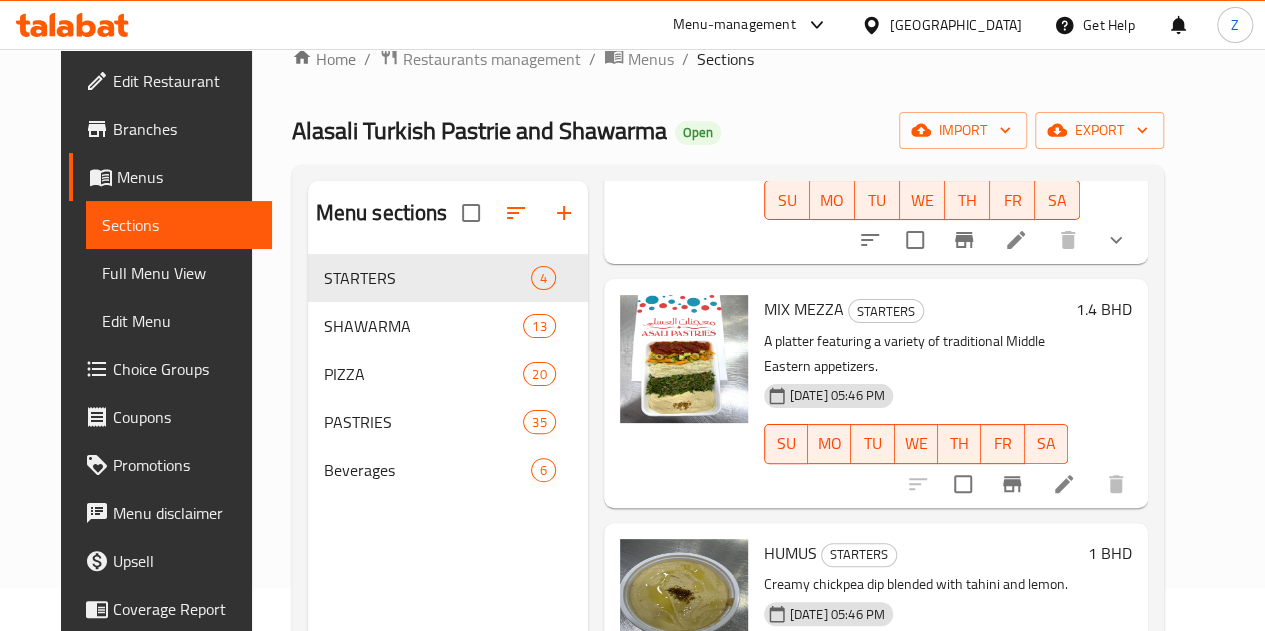 scroll, scrollTop: 322, scrollLeft: 0, axis: vertical 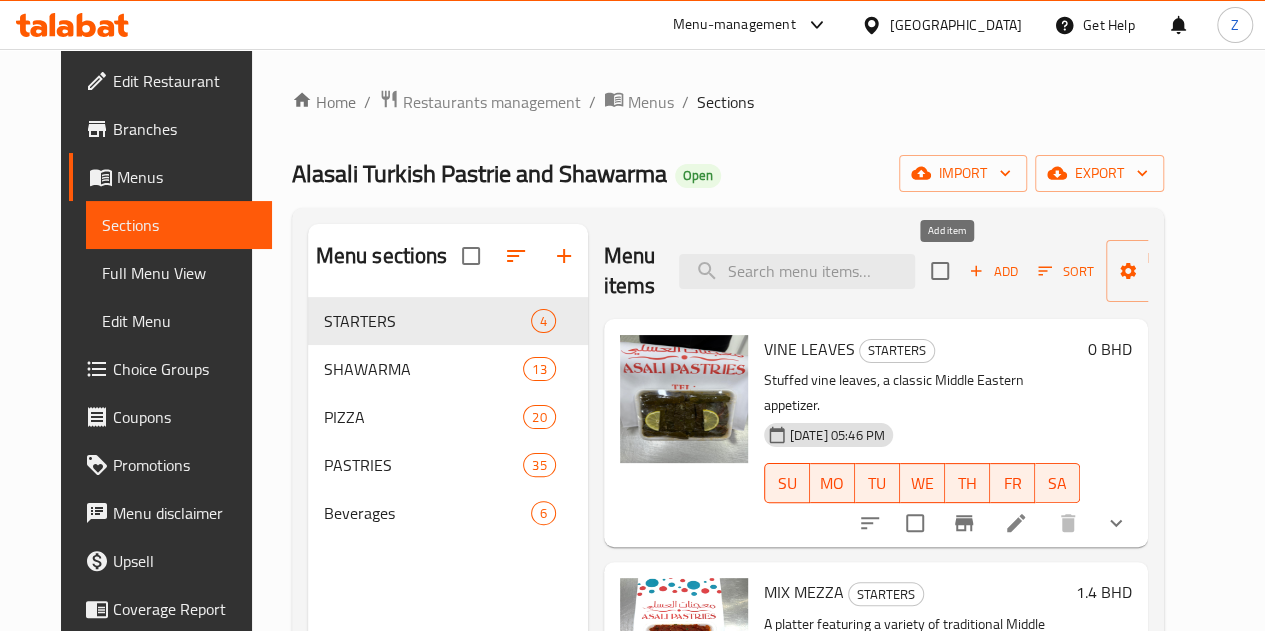 click on "Add" at bounding box center [993, 271] 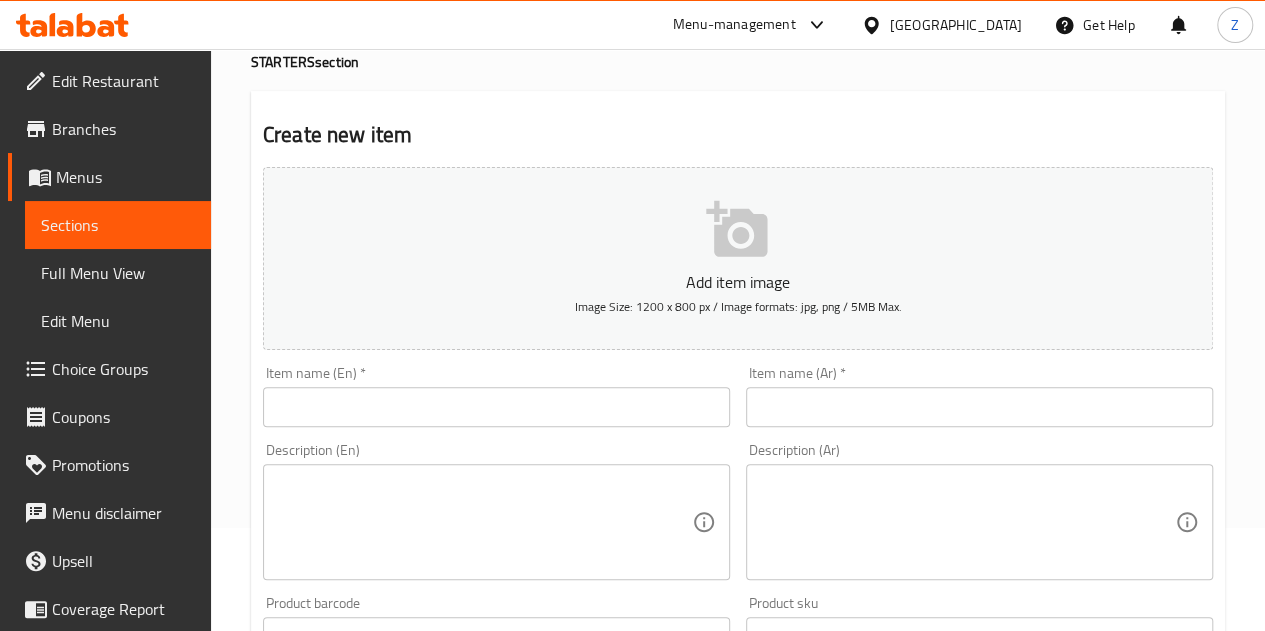 scroll, scrollTop: 200, scrollLeft: 0, axis: vertical 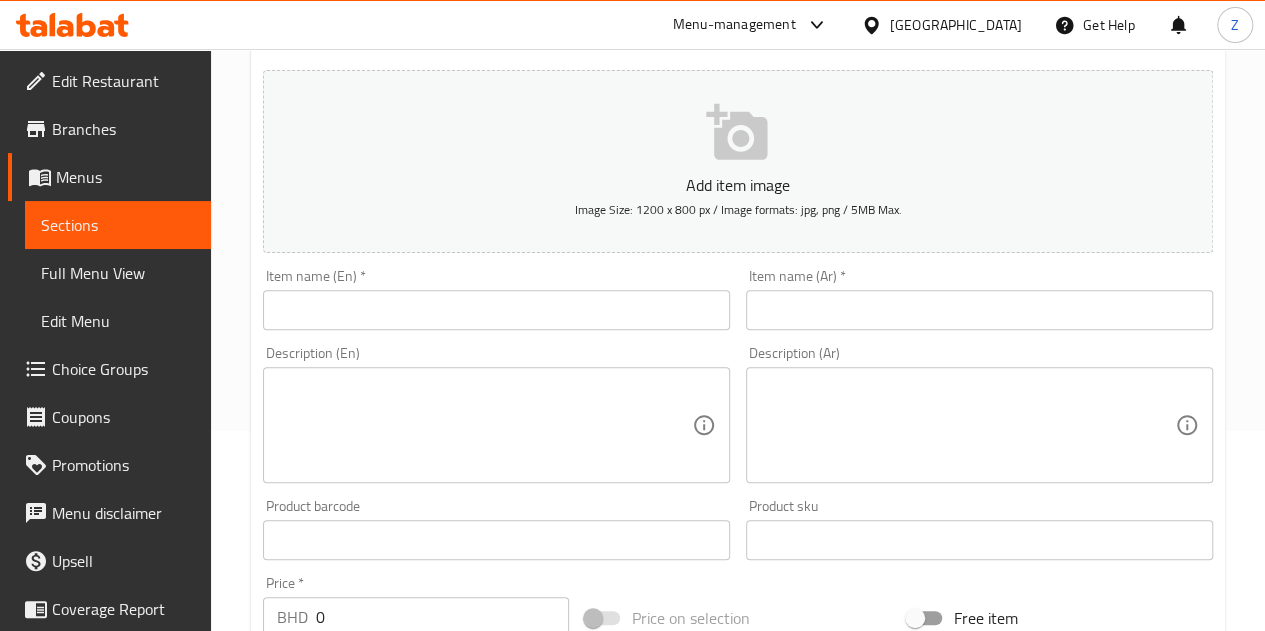 drag, startPoint x: 385, startPoint y: 305, endPoint x: 402, endPoint y: 297, distance: 18.788294 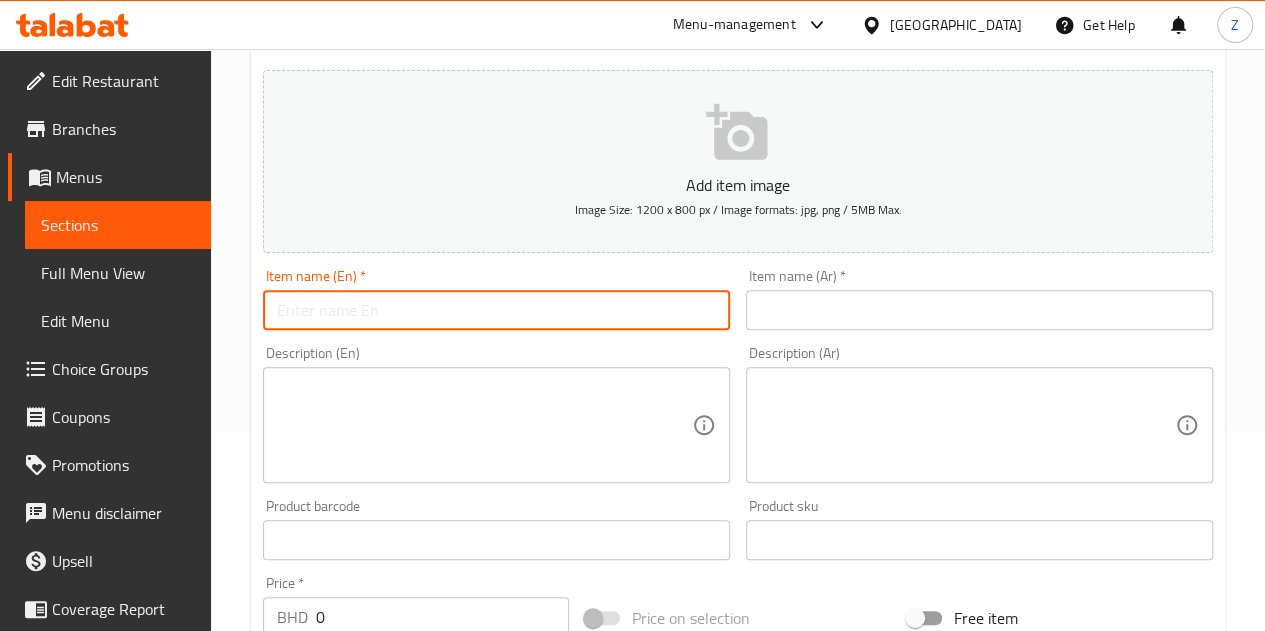paste on "Tabbouleh" 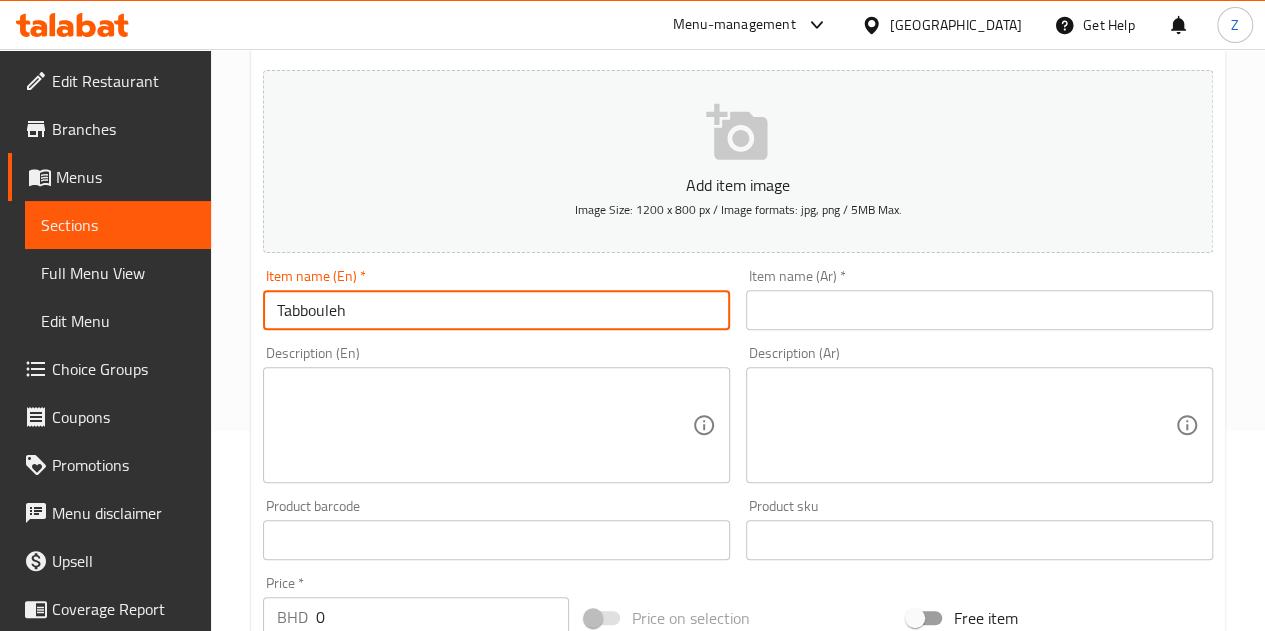 type on "Tabbouleh" 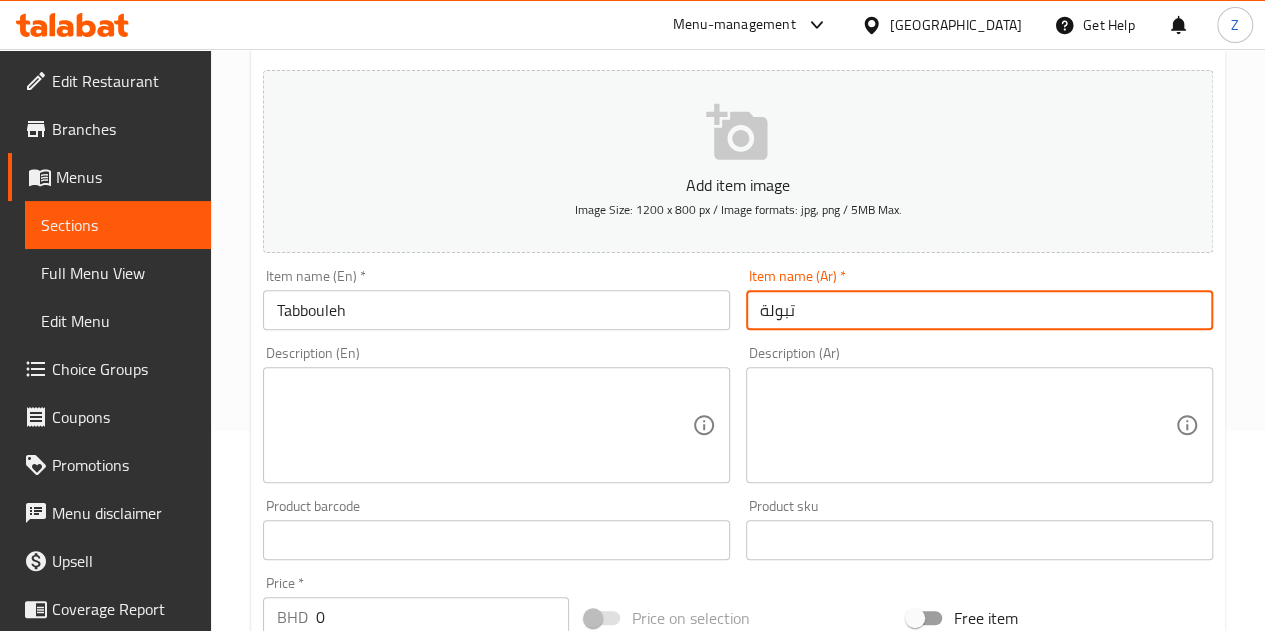 type on "تبولة" 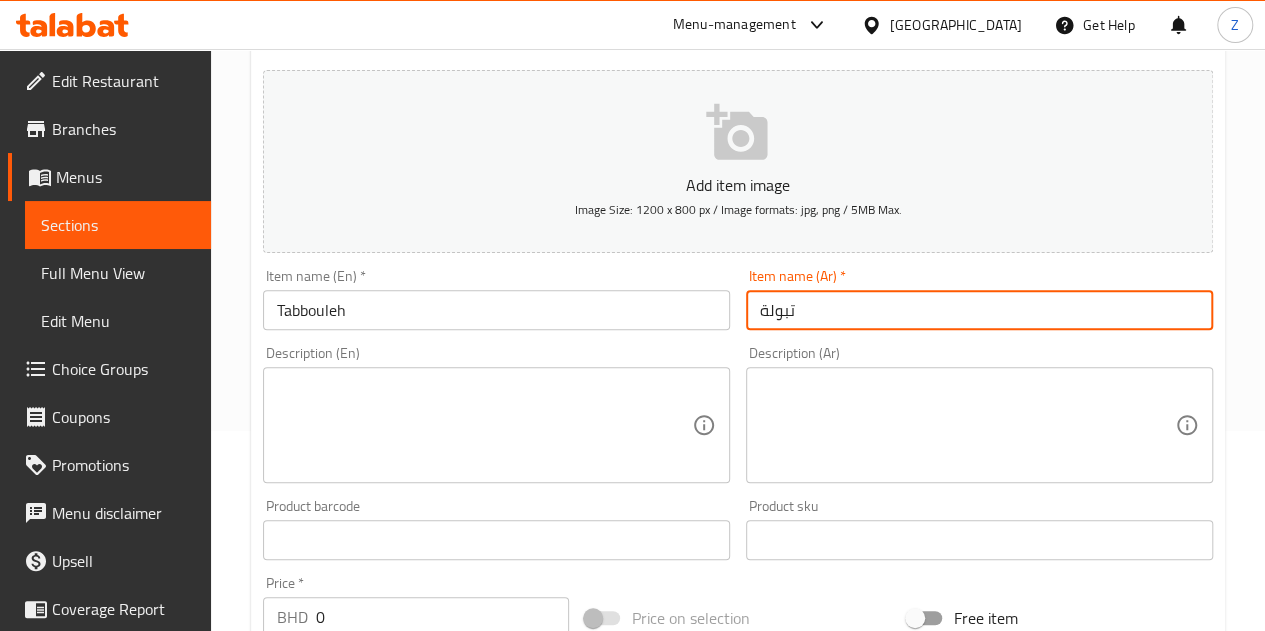 click at bounding box center [484, 425] 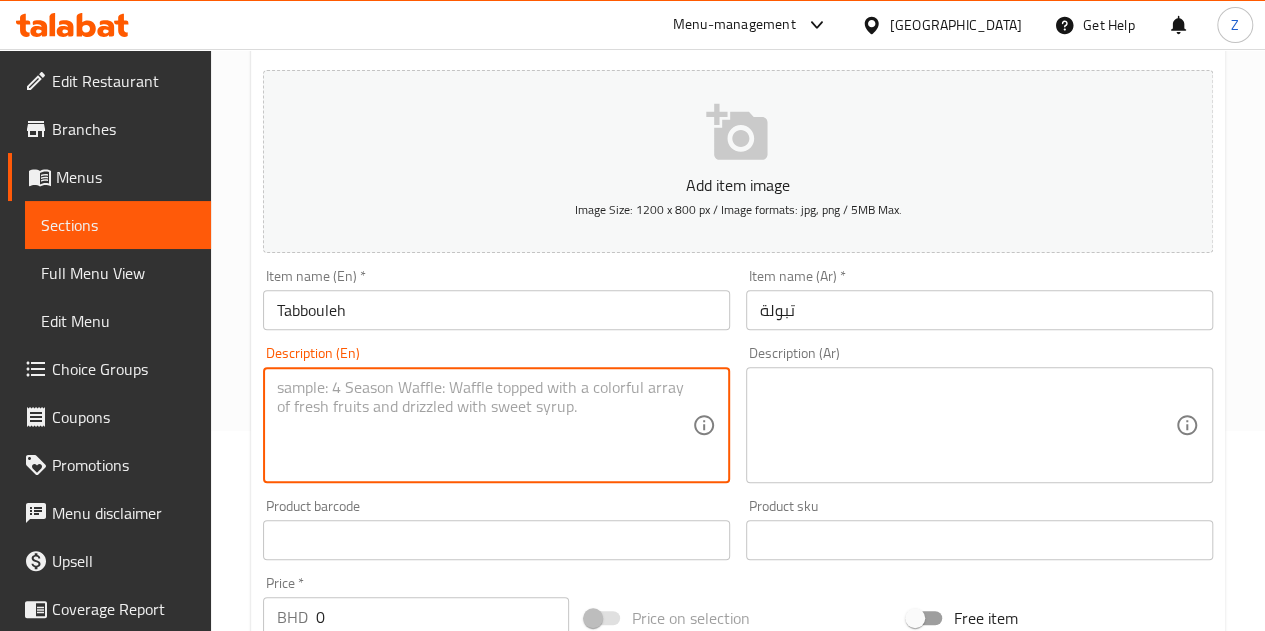 paste on "English: Fresh salad made with parsley, tomato, and bulgur.
Arabic: سلطة طازجة من البقدونس والطماطم والبرغل." 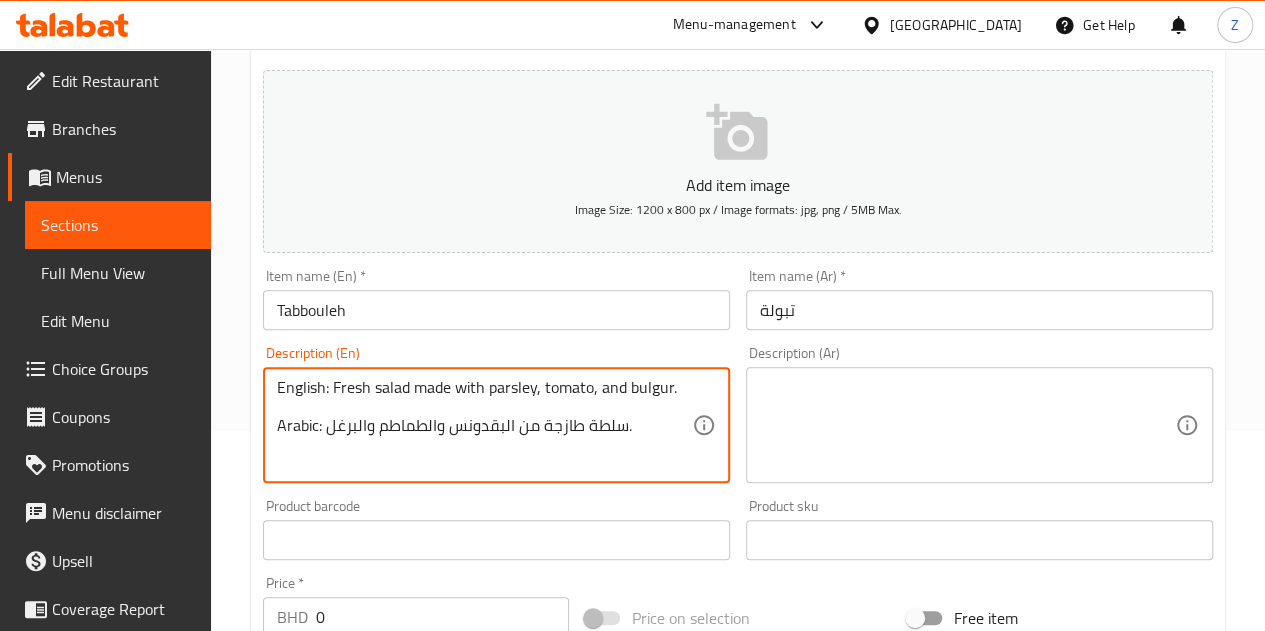 drag, startPoint x: 646, startPoint y: 431, endPoint x: 322, endPoint y: 421, distance: 324.1543 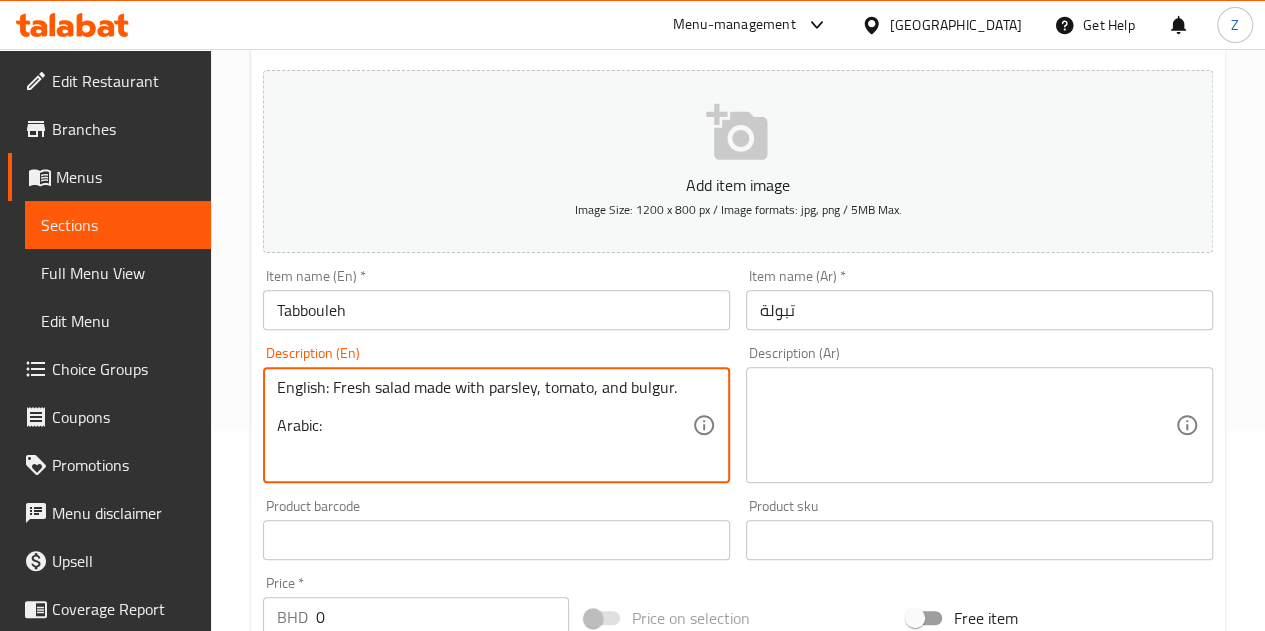 type on "English: Fresh salad made with parsley, tomato, and bulgur.
Arabic:" 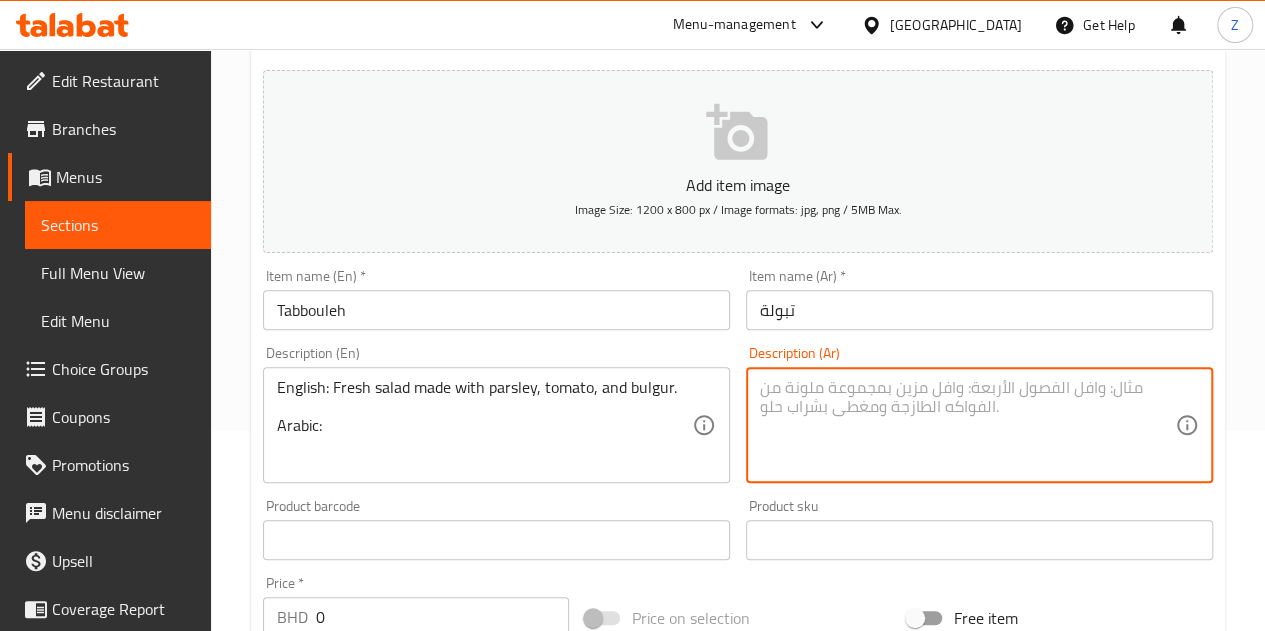 paste on "سلطة طازجة من البقدونس والطماطم والبرغل." 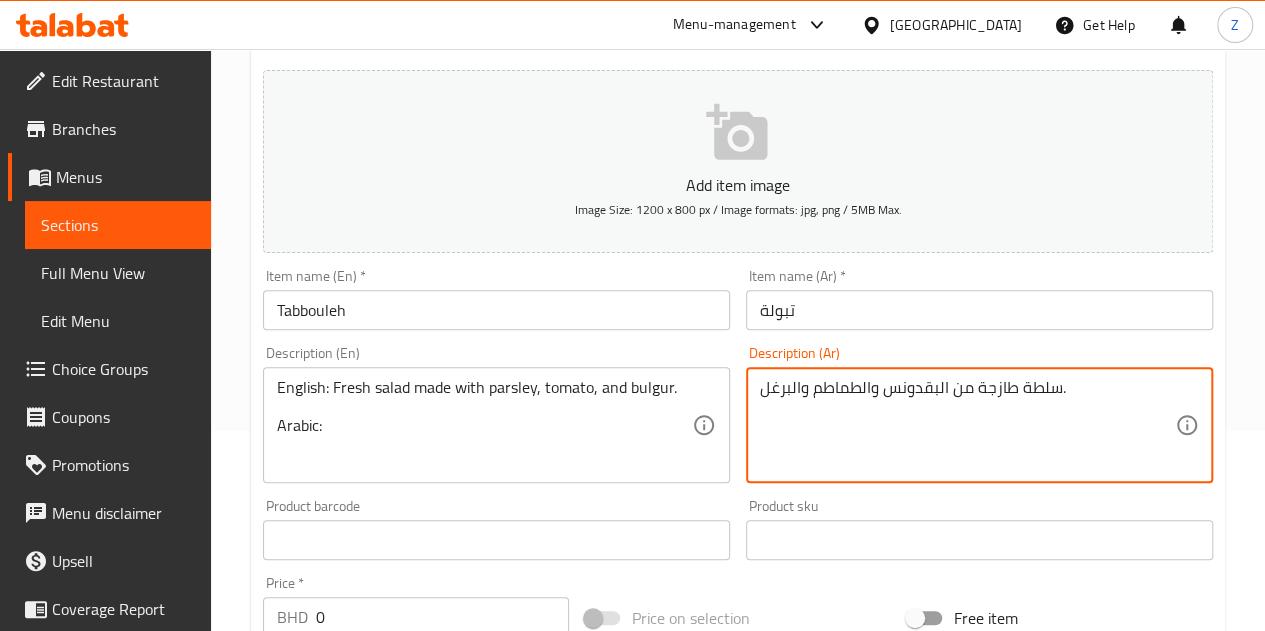 type on "سلطة طازجة من البقدونس والطماطم والبرغل." 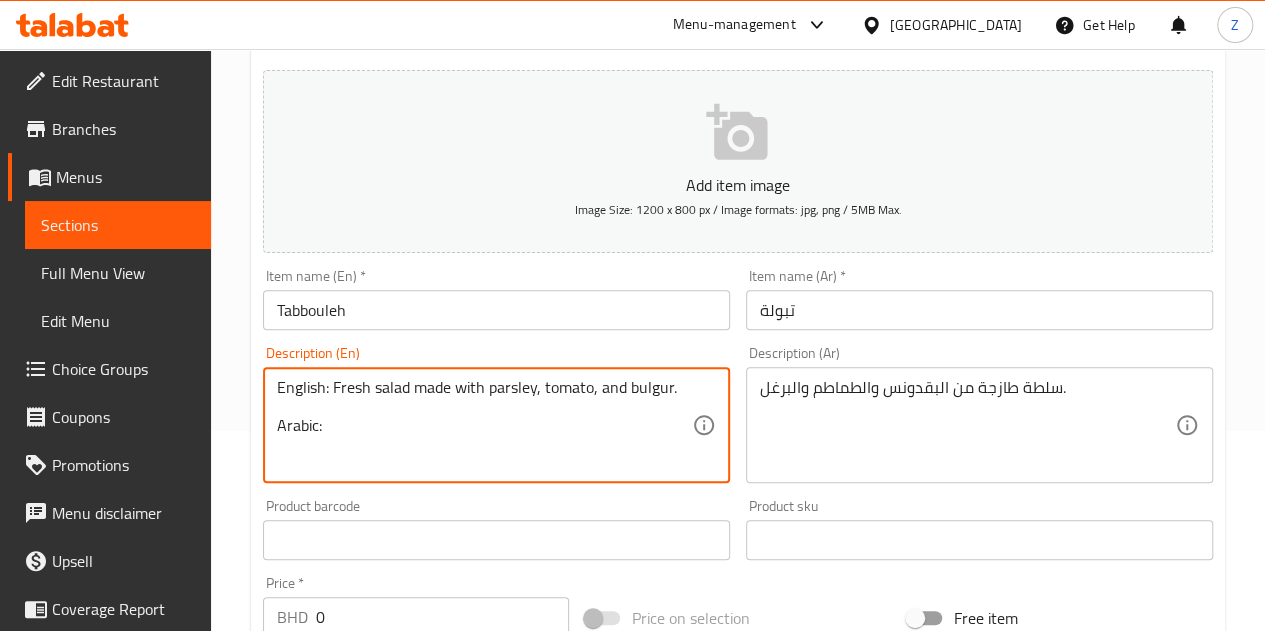 drag, startPoint x: 332, startPoint y: 425, endPoint x: 268, endPoint y: 409, distance: 65.96969 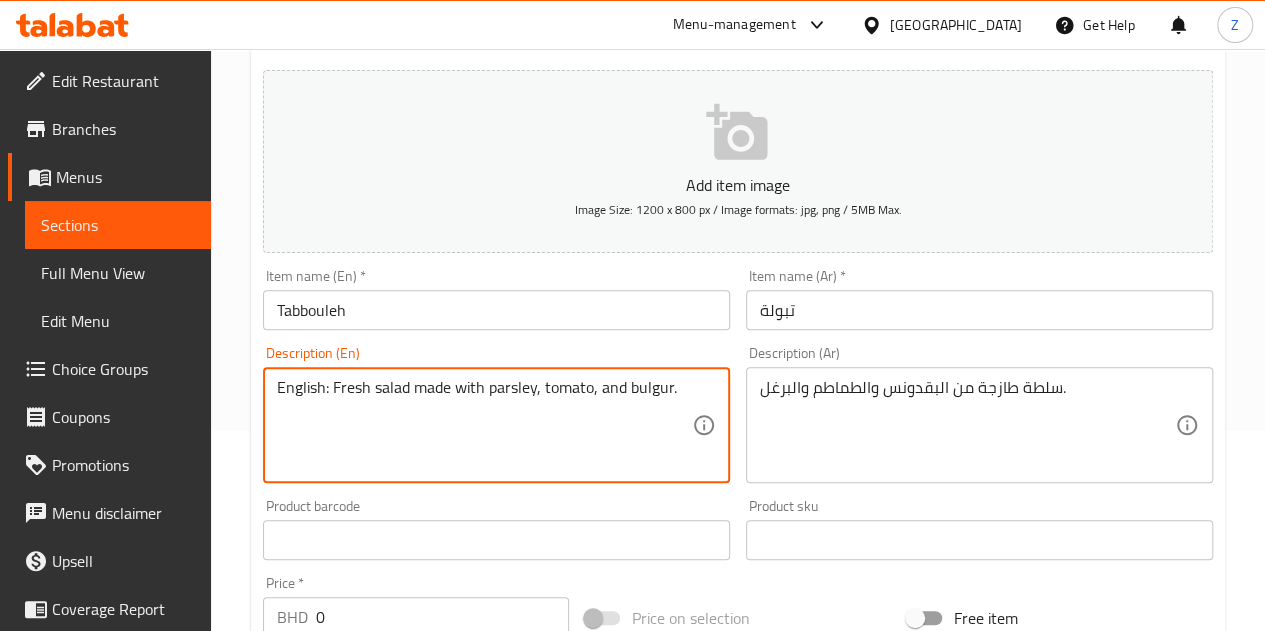 drag, startPoint x: 332, startPoint y: 388, endPoint x: 0, endPoint y: 329, distance: 337.20172 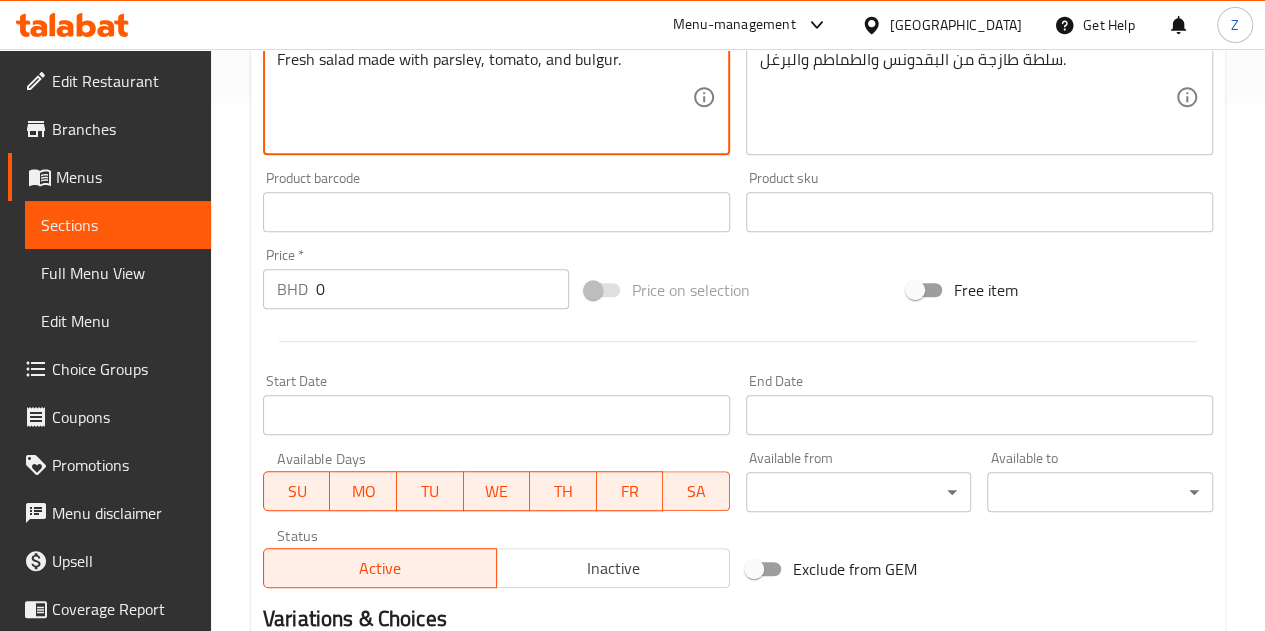 scroll, scrollTop: 600, scrollLeft: 0, axis: vertical 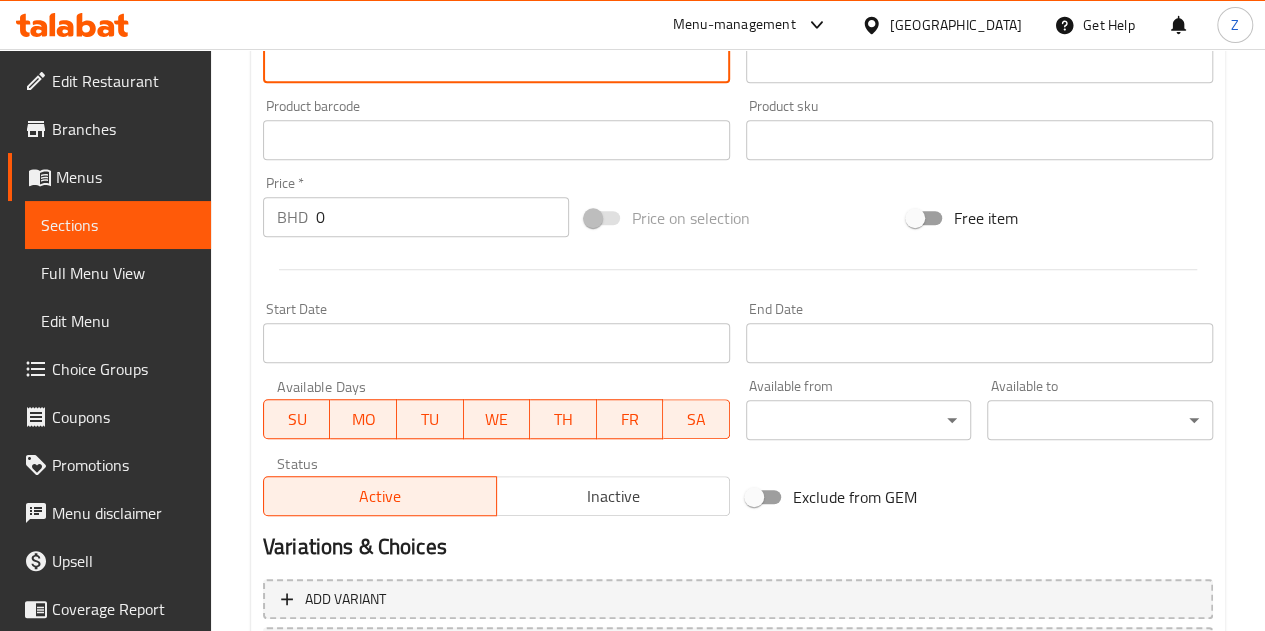 type on "Fresh salad made with parsley, tomato, and bulgur." 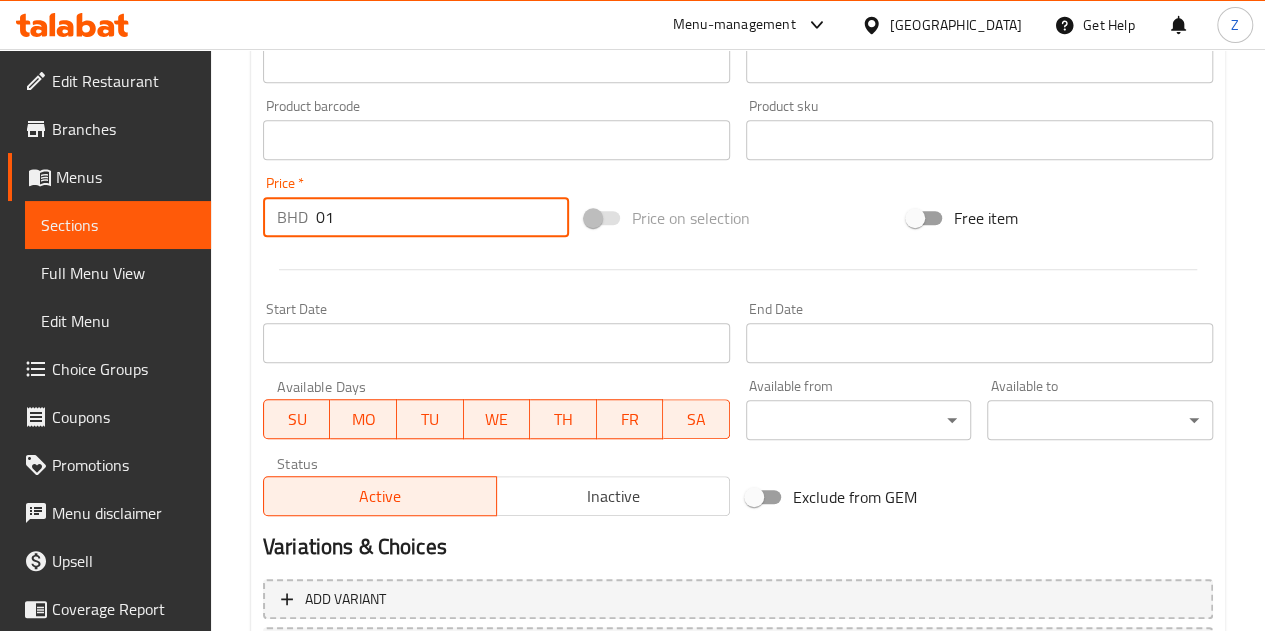 drag, startPoint x: 341, startPoint y: 215, endPoint x: 146, endPoint y: 176, distance: 198.86176 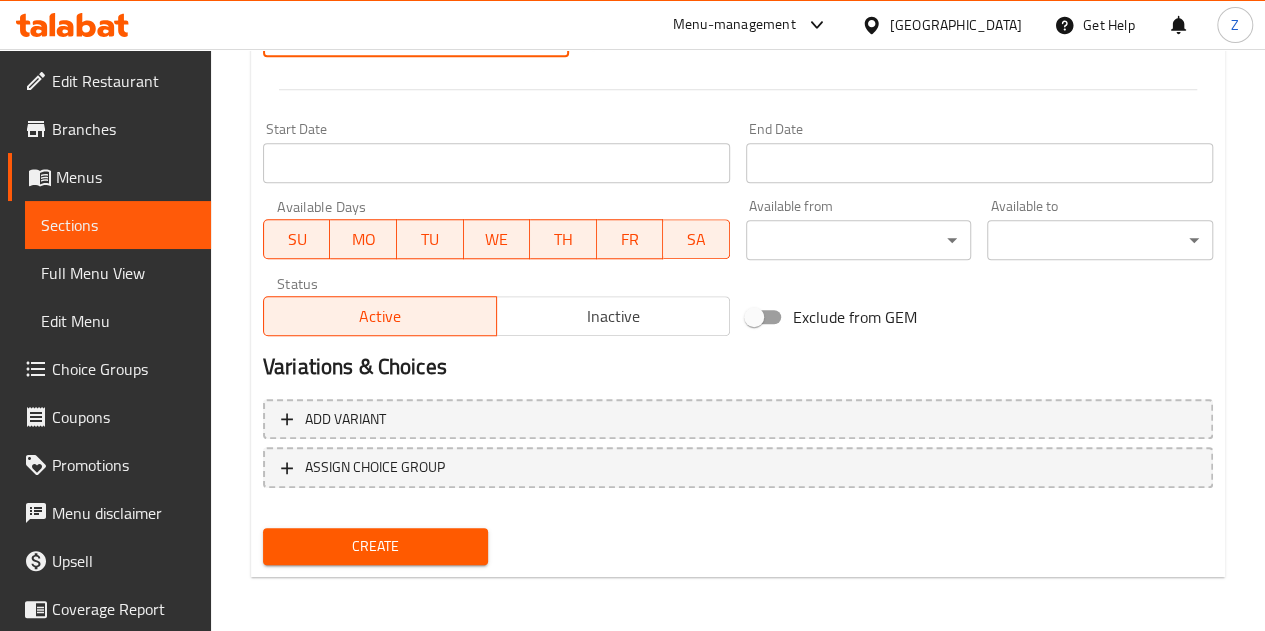 scroll, scrollTop: 781, scrollLeft: 0, axis: vertical 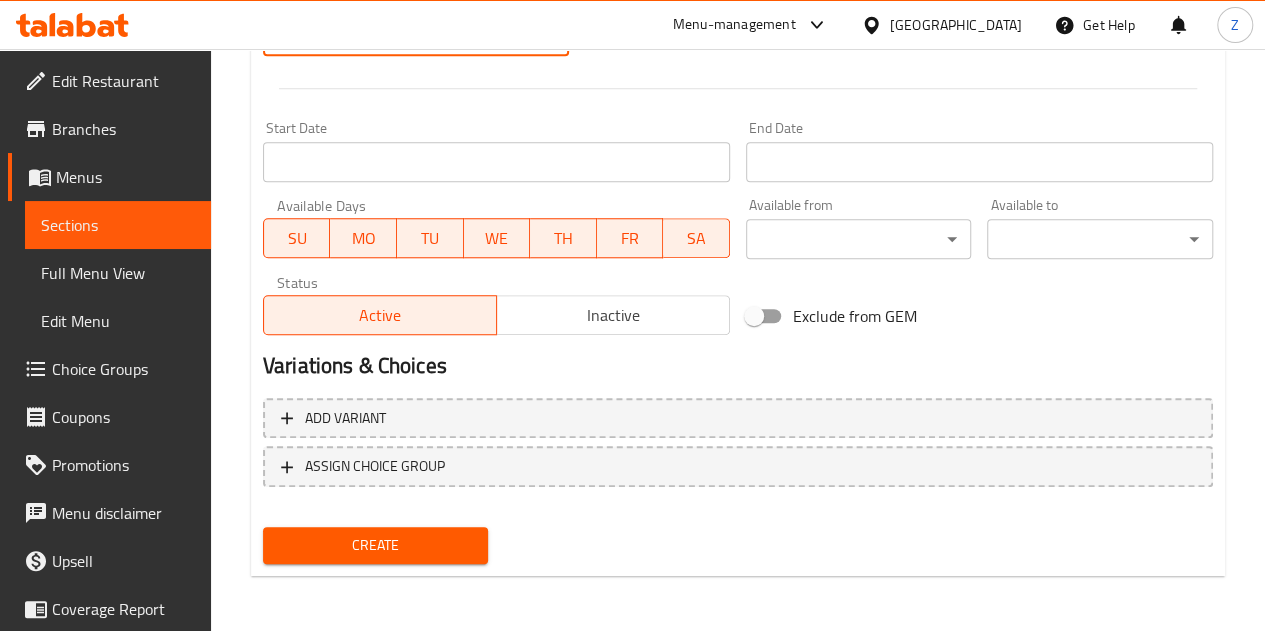 type on "1" 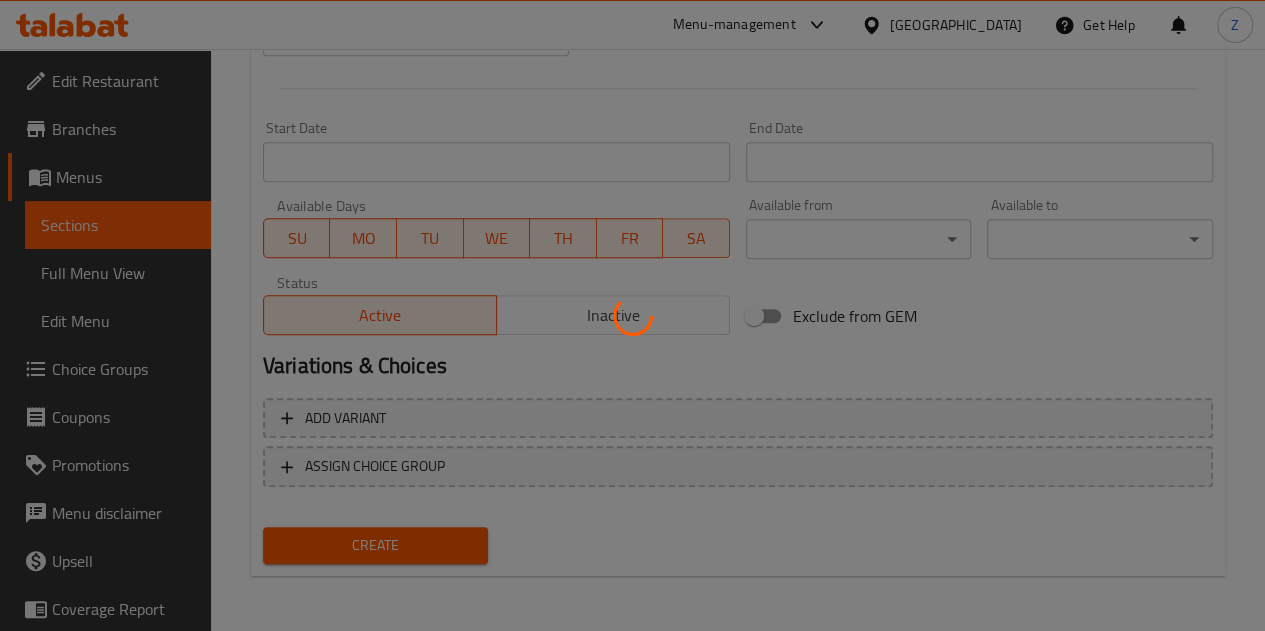 type 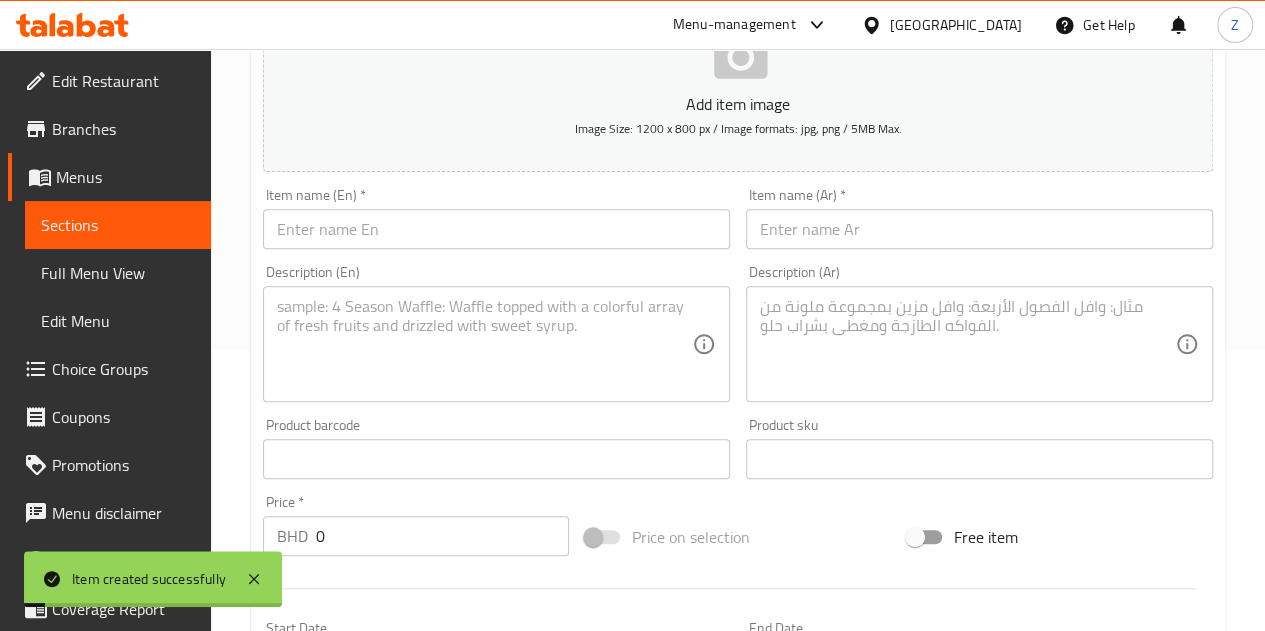 scroll, scrollTop: 0, scrollLeft: 0, axis: both 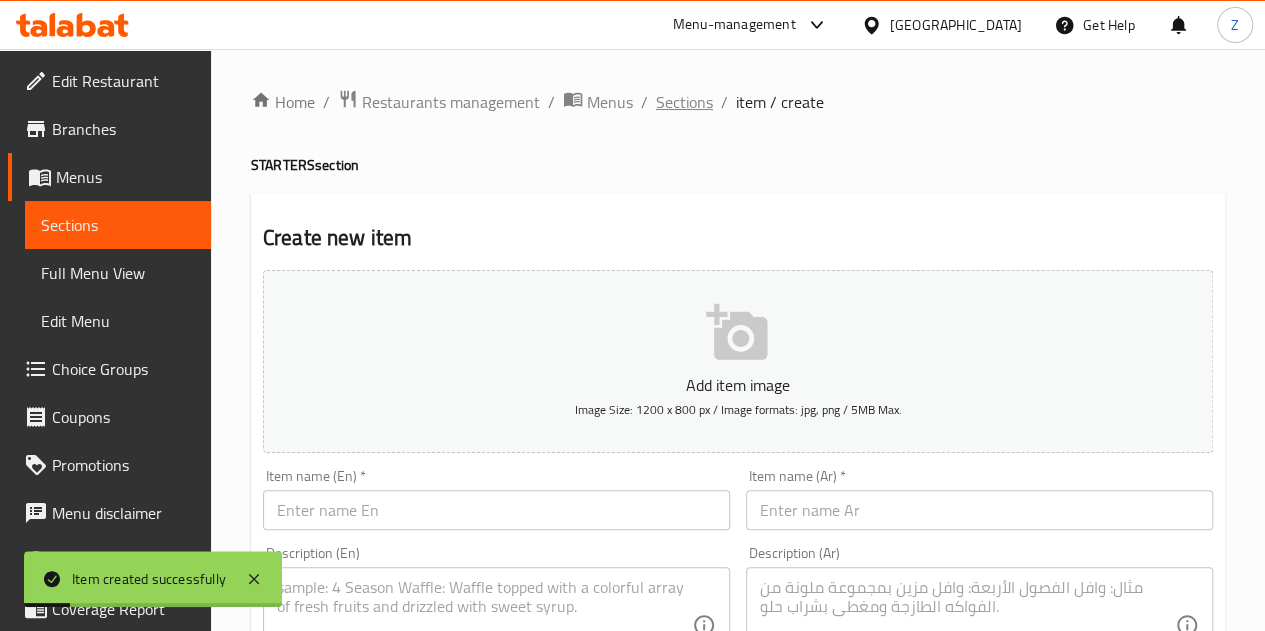 click on "Sections" at bounding box center (684, 102) 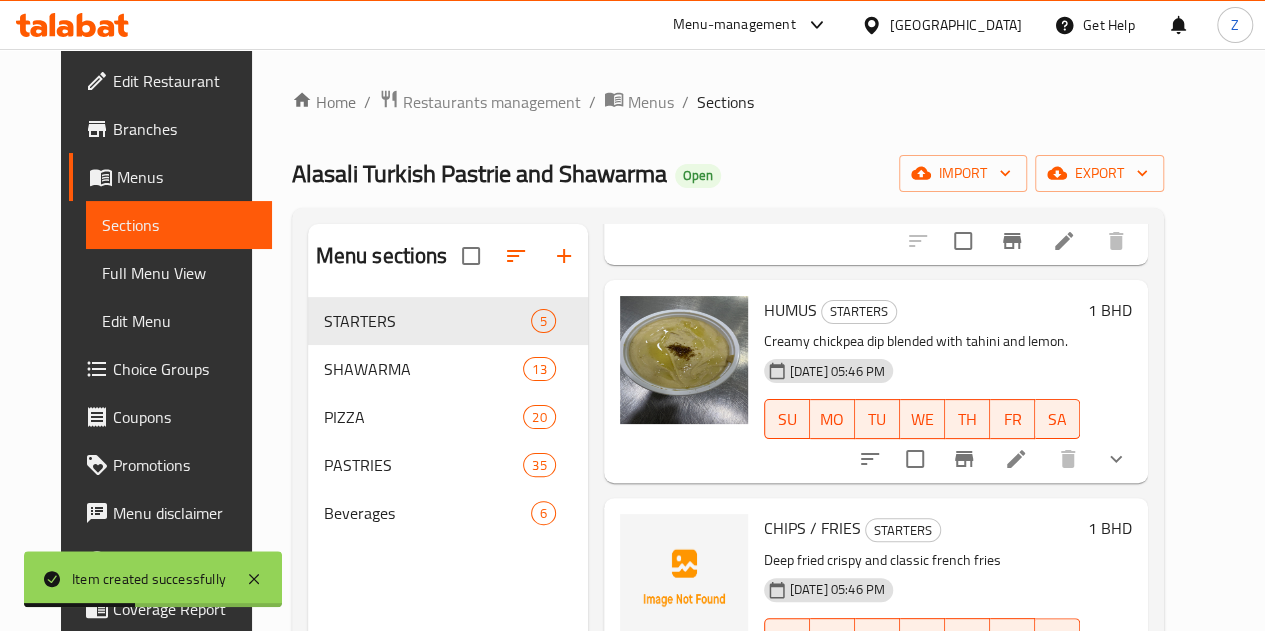 scroll, scrollTop: 540, scrollLeft: 0, axis: vertical 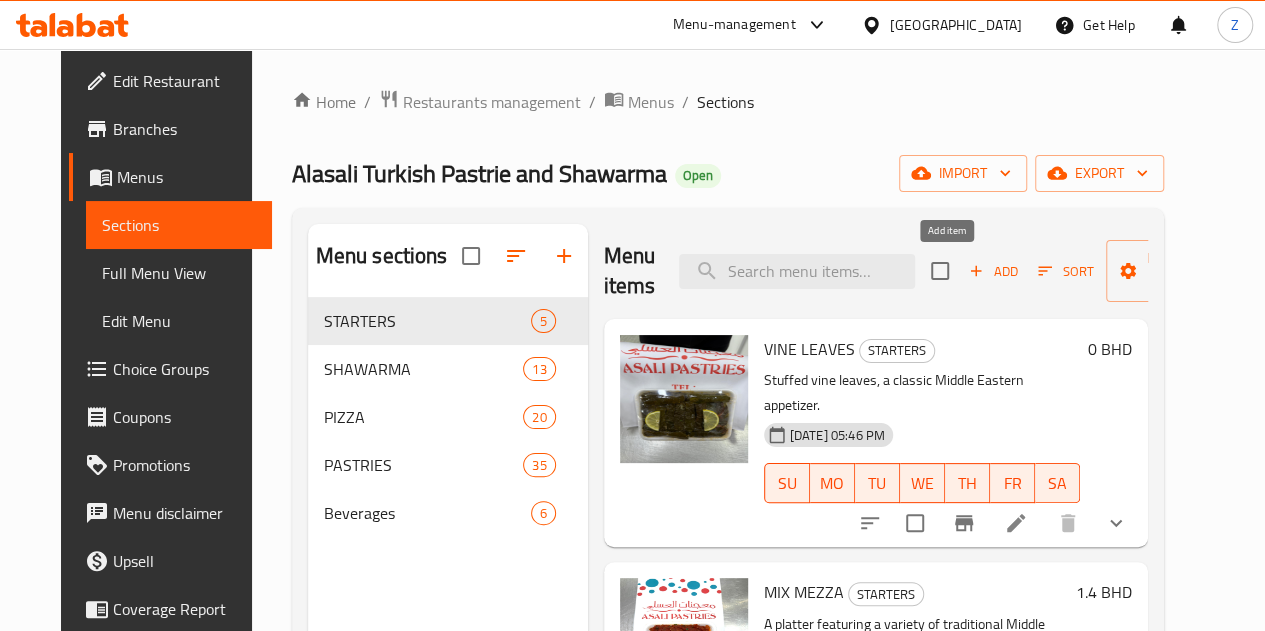 click on "Add" at bounding box center [993, 271] 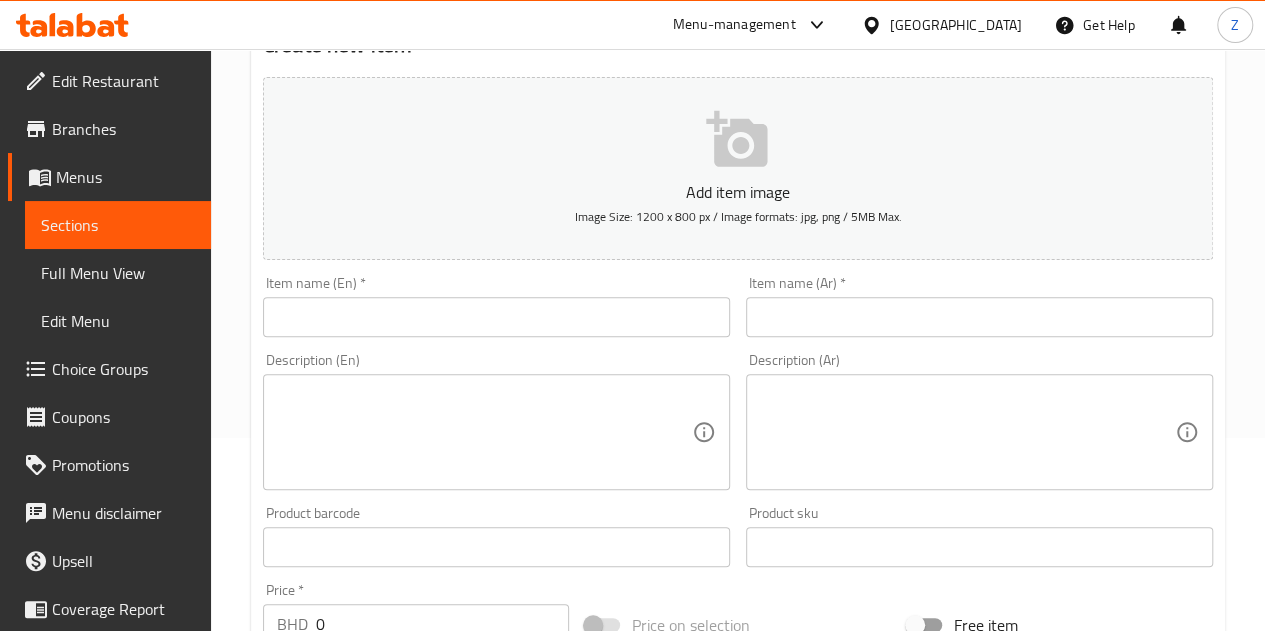scroll, scrollTop: 200, scrollLeft: 0, axis: vertical 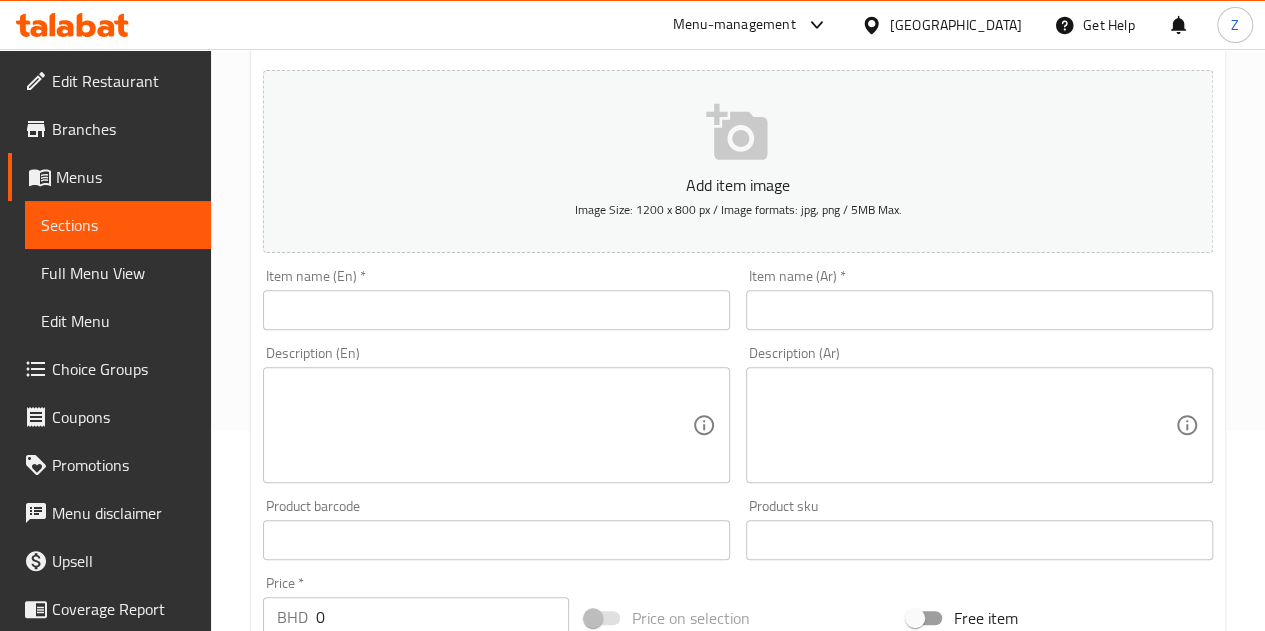 click at bounding box center (484, 425) 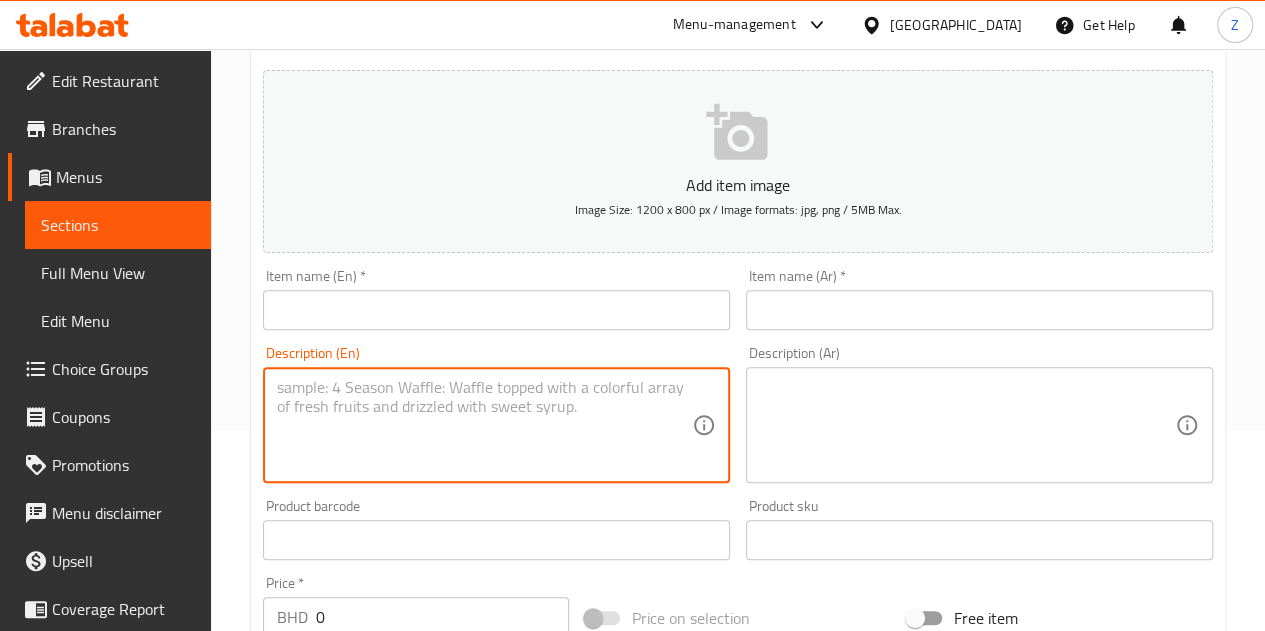 paste on "Hot Salad
English: Warm mixed vegetables sautéed with light spices.
Arabic: خضروات مشكّلة ساخنة مطهية بتوابل خفيفة." 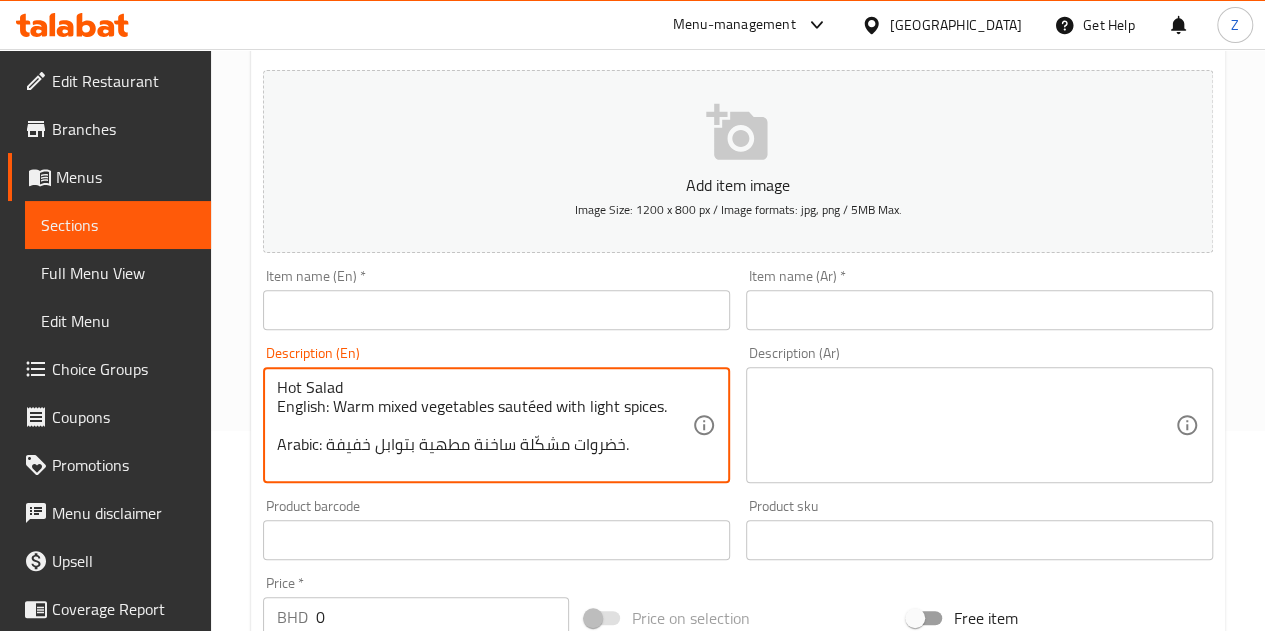 drag, startPoint x: 359, startPoint y: 385, endPoint x: 229, endPoint y: 377, distance: 130.24593 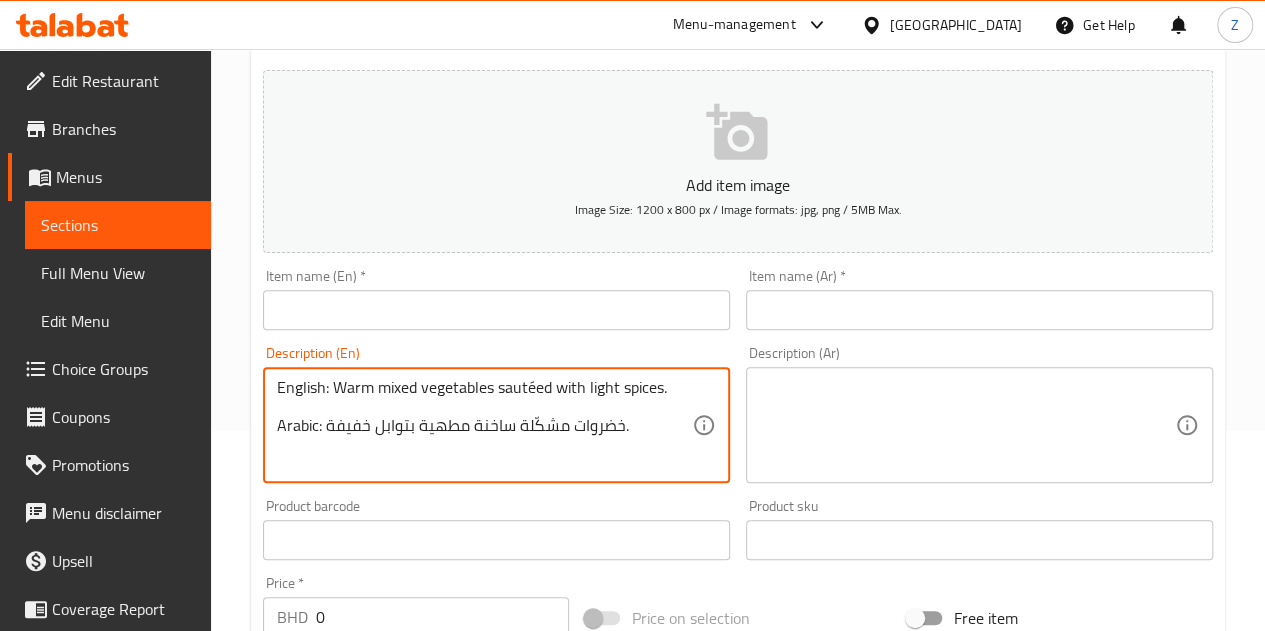 type on "English: Warm mixed vegetables sautéed with light spices.
Arabic: خضروات مشكّلة ساخنة مطهية بتوابل خفيفة." 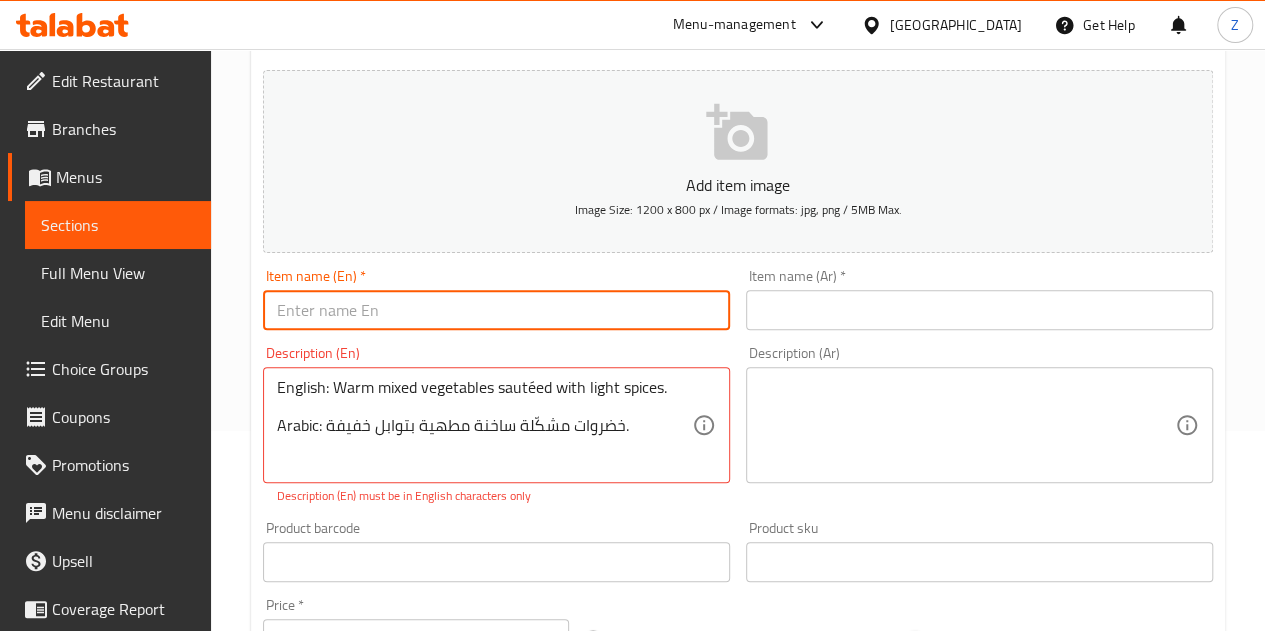 click at bounding box center [496, 310] 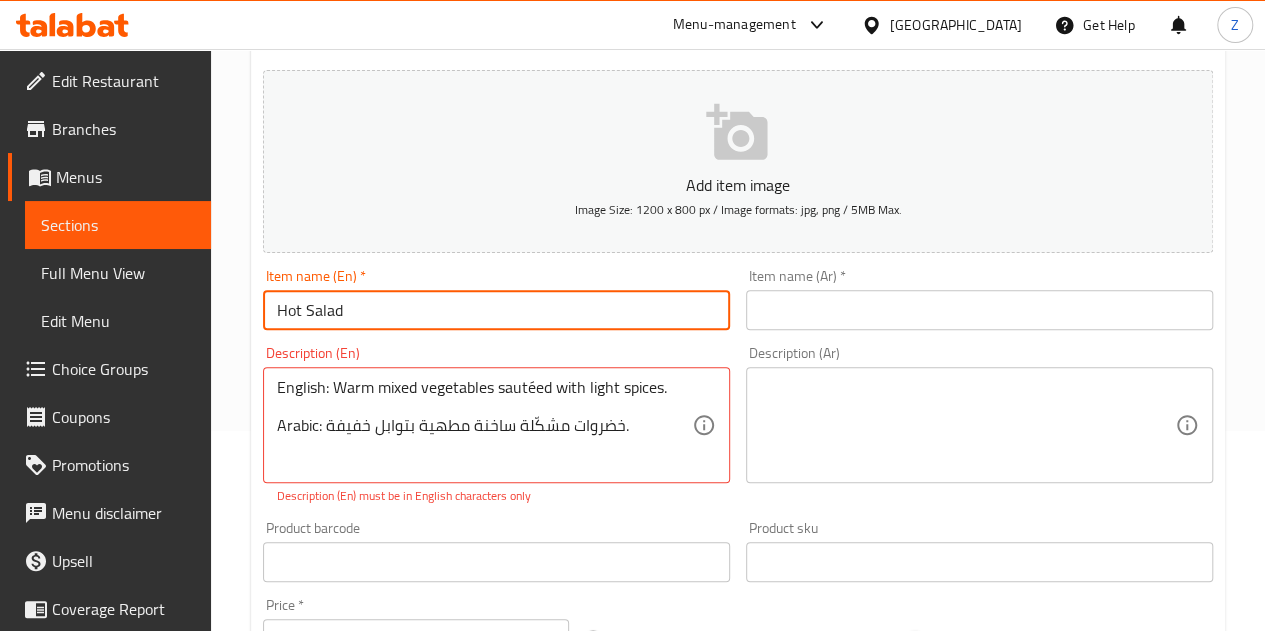 type on "Hot Salad" 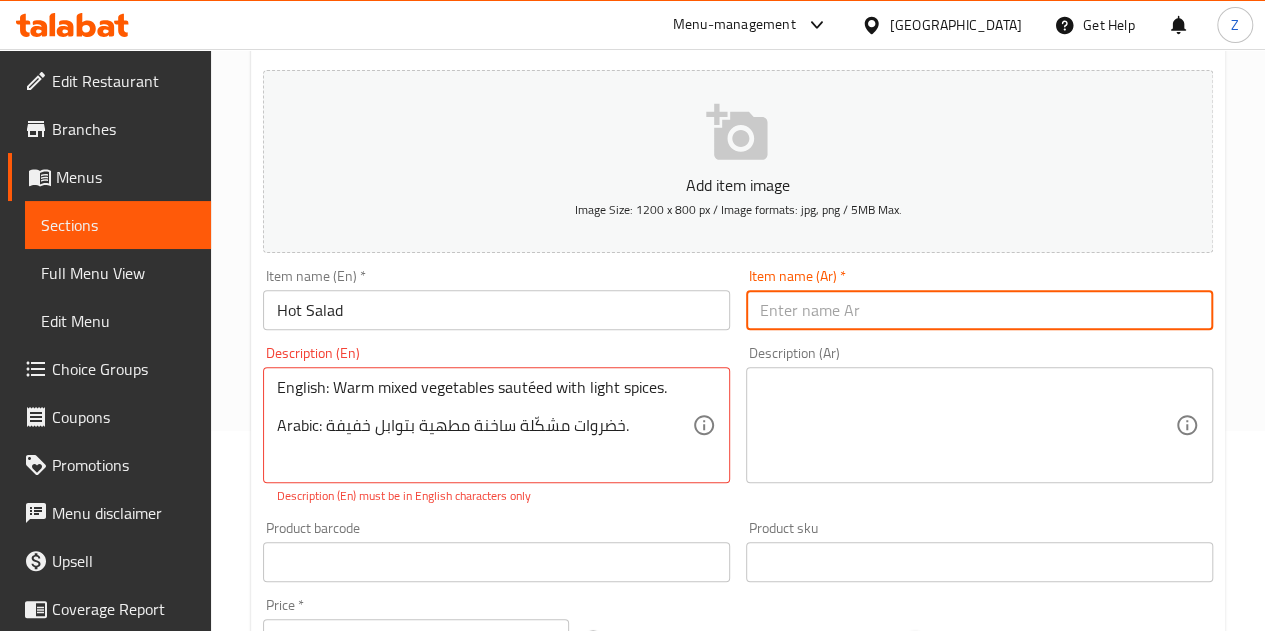 click at bounding box center (979, 310) 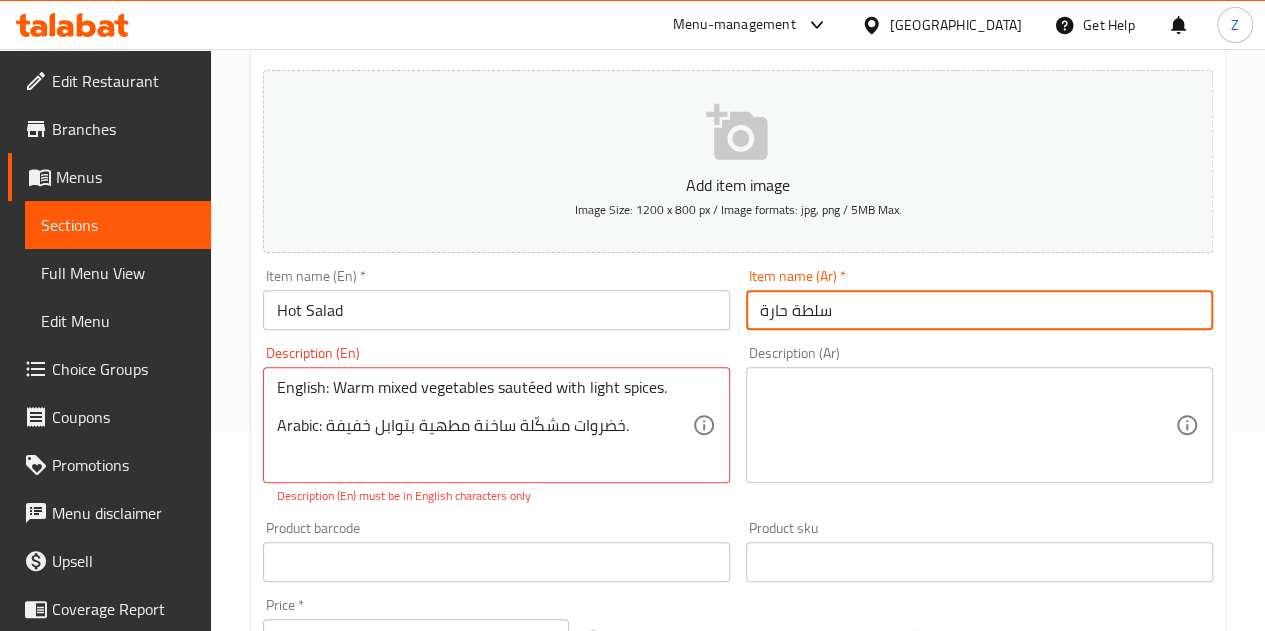 type on "سلطة حارة" 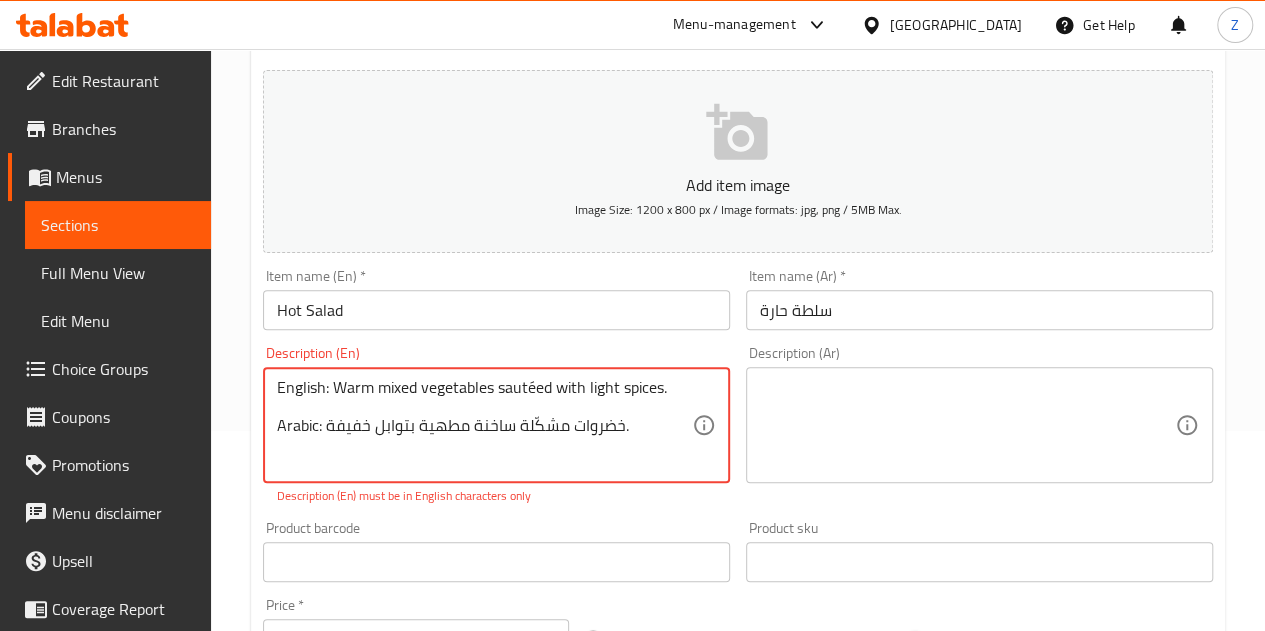 drag, startPoint x: 636, startPoint y: 450, endPoint x: 324, endPoint y: 437, distance: 312.27072 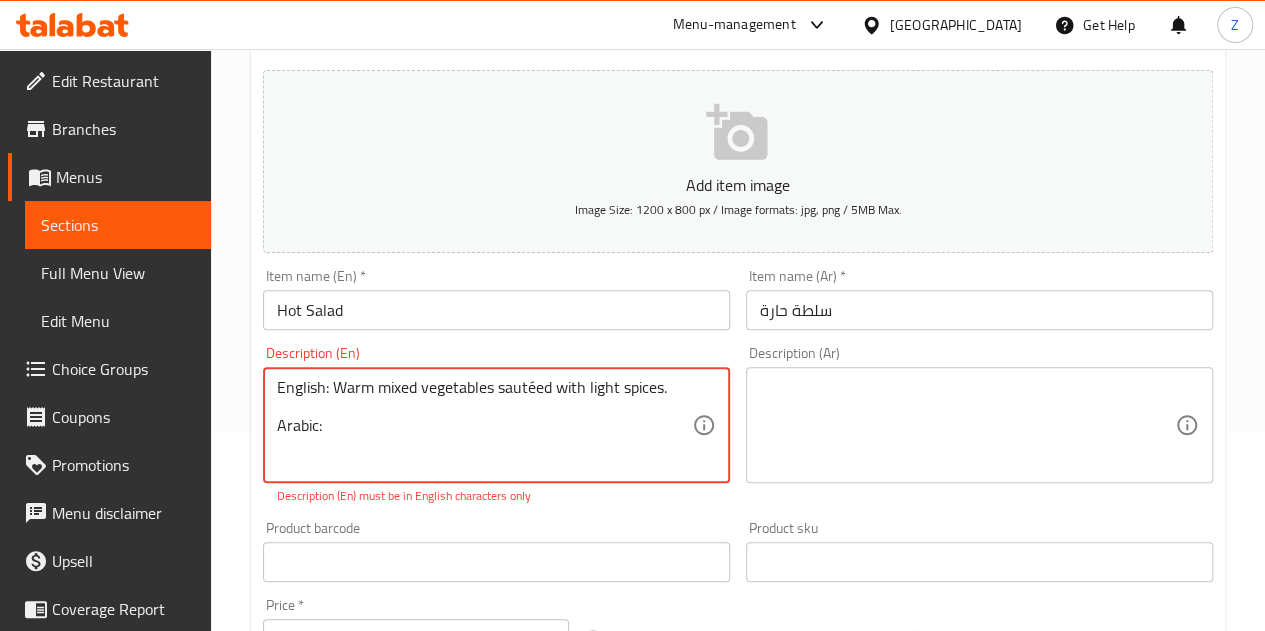 type on "English: Warm mixed vegetables sautéed with light spices.
Arabic:" 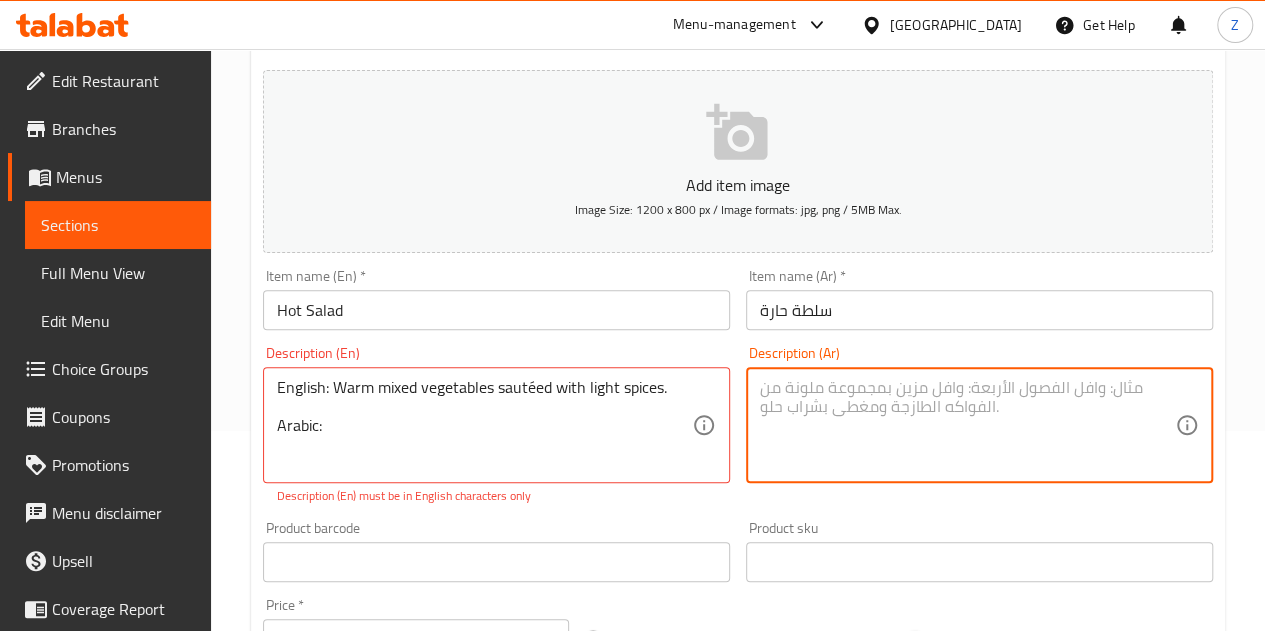 paste on "خضروات مشكّلة ساخنة مطهية بتوابل خفيفة." 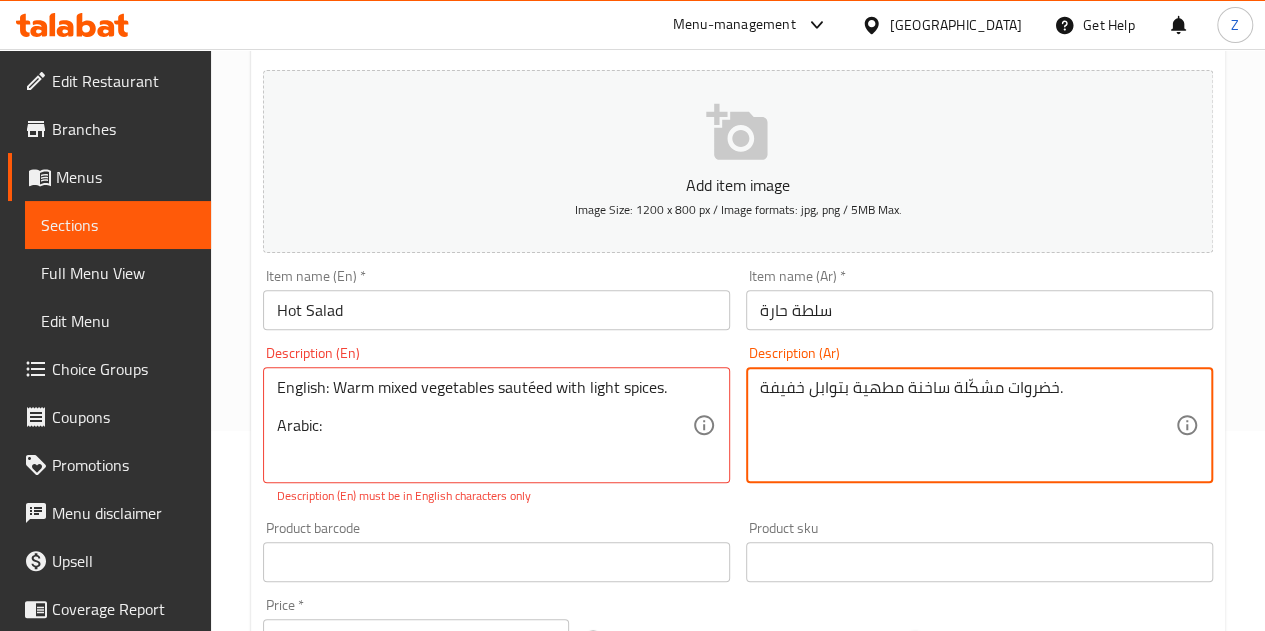 type on "خضروات مشكّلة ساخنة مطهية بتوابل خفيفة." 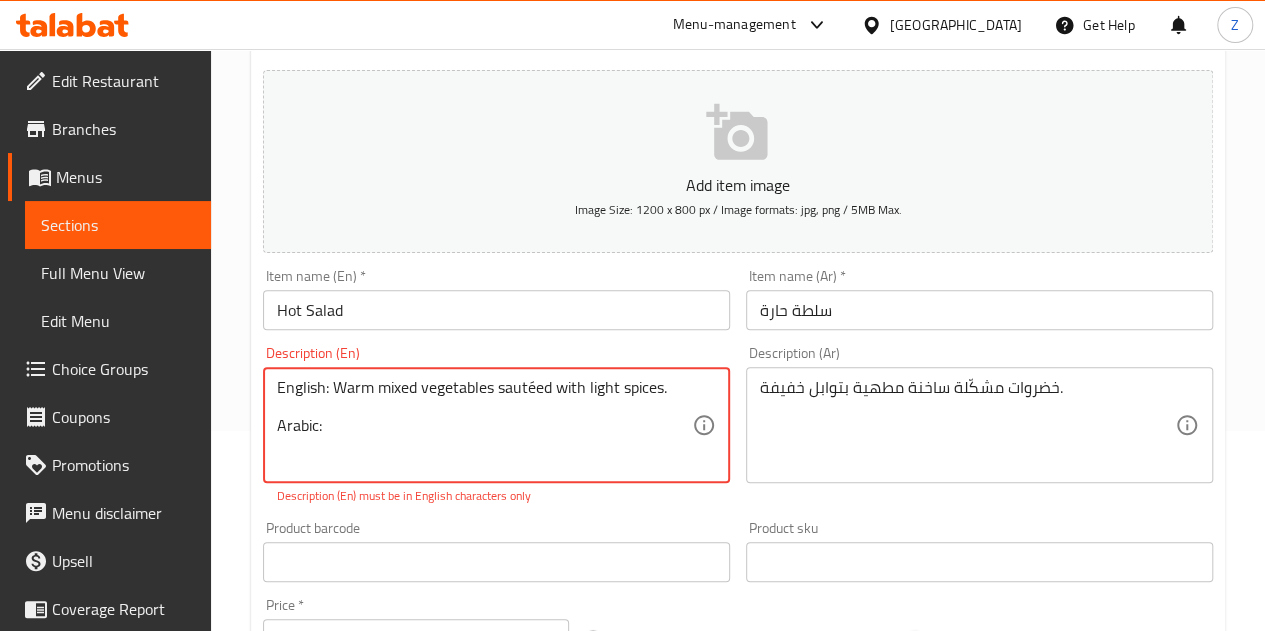 drag, startPoint x: 328, startPoint y: 452, endPoint x: 257, endPoint y: 436, distance: 72.780495 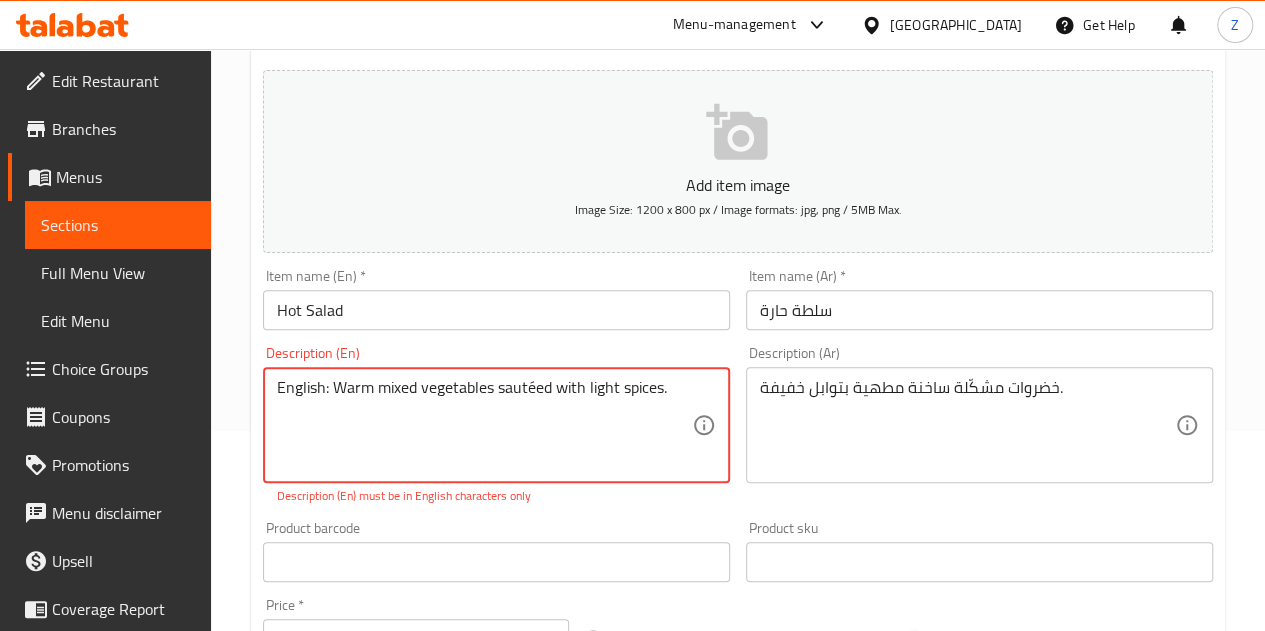 drag, startPoint x: 331, startPoint y: 407, endPoint x: 0, endPoint y: 401, distance: 331.05438 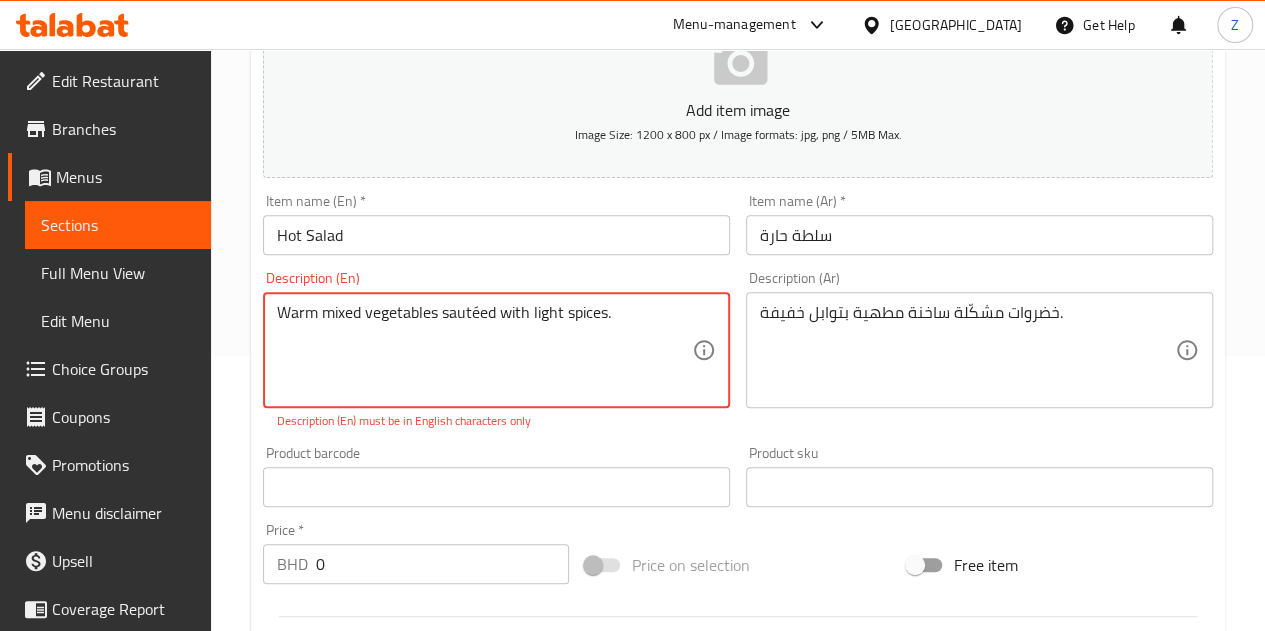 scroll, scrollTop: 400, scrollLeft: 0, axis: vertical 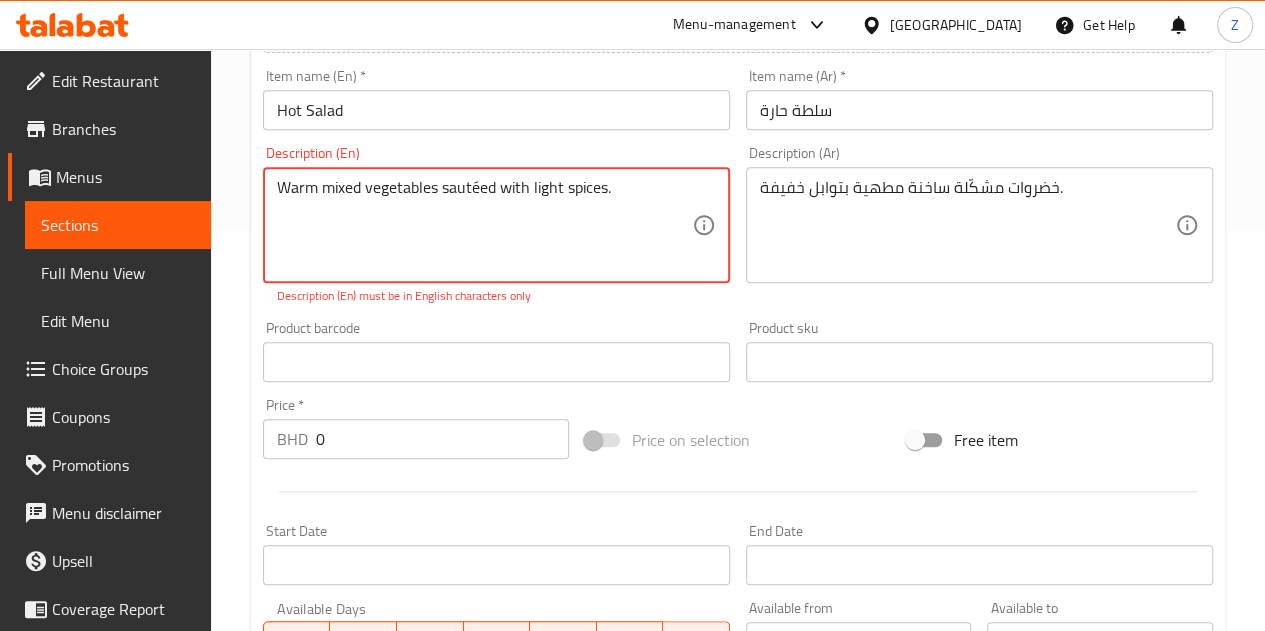 type on "Warm mixed vegetables sautéed with light spices." 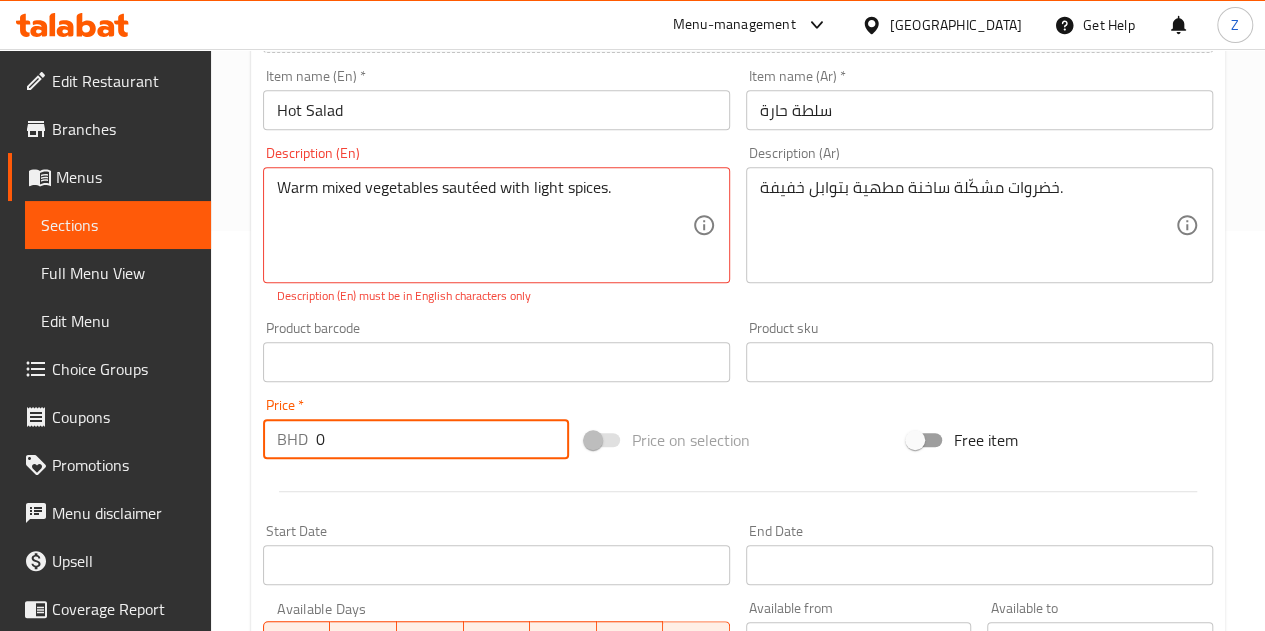 drag, startPoint x: 332, startPoint y: 443, endPoint x: 265, endPoint y: 419, distance: 71.168816 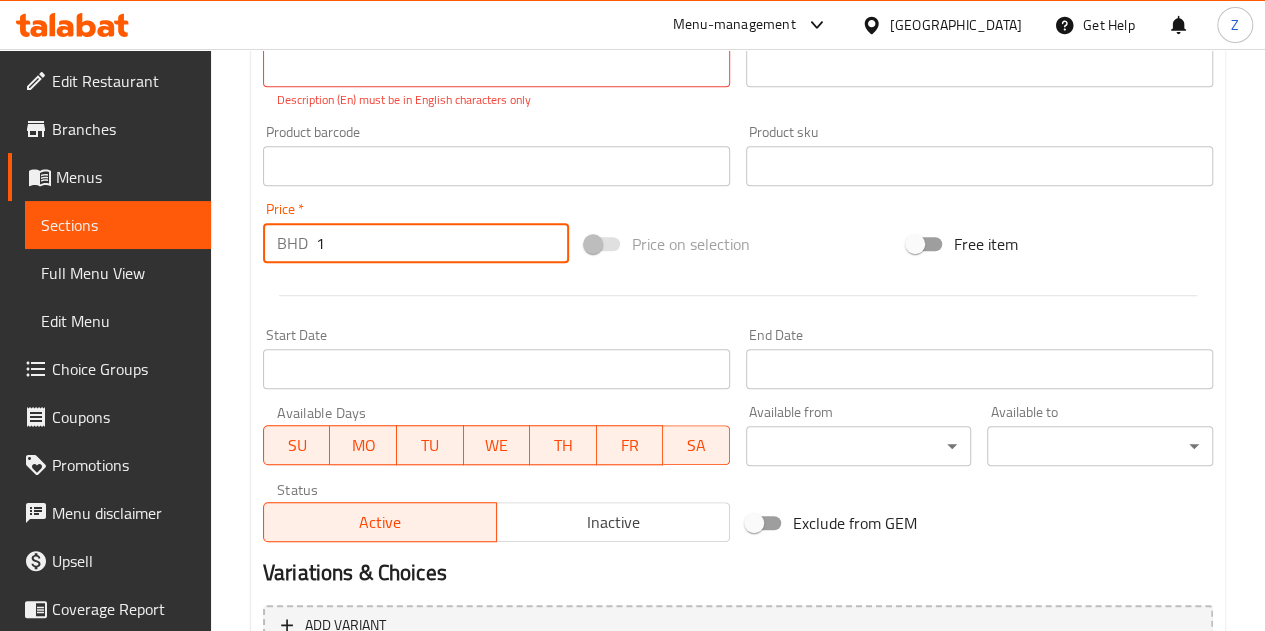 scroll, scrollTop: 803, scrollLeft: 0, axis: vertical 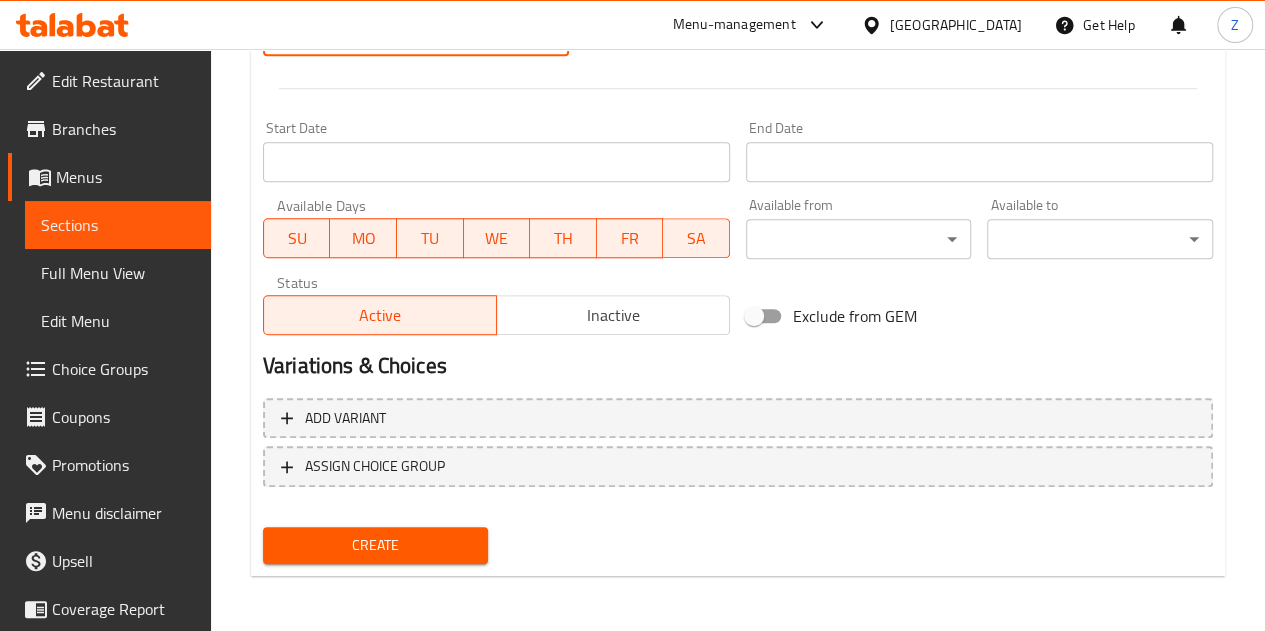 type on "1" 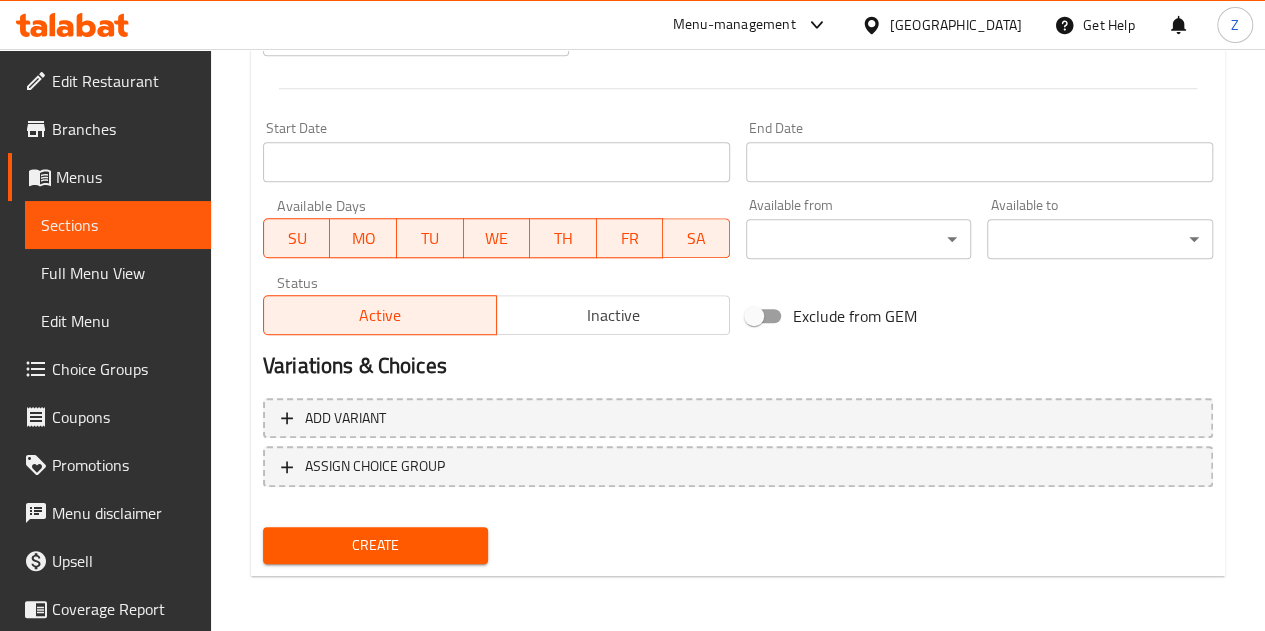 click on "Create" at bounding box center [376, 545] 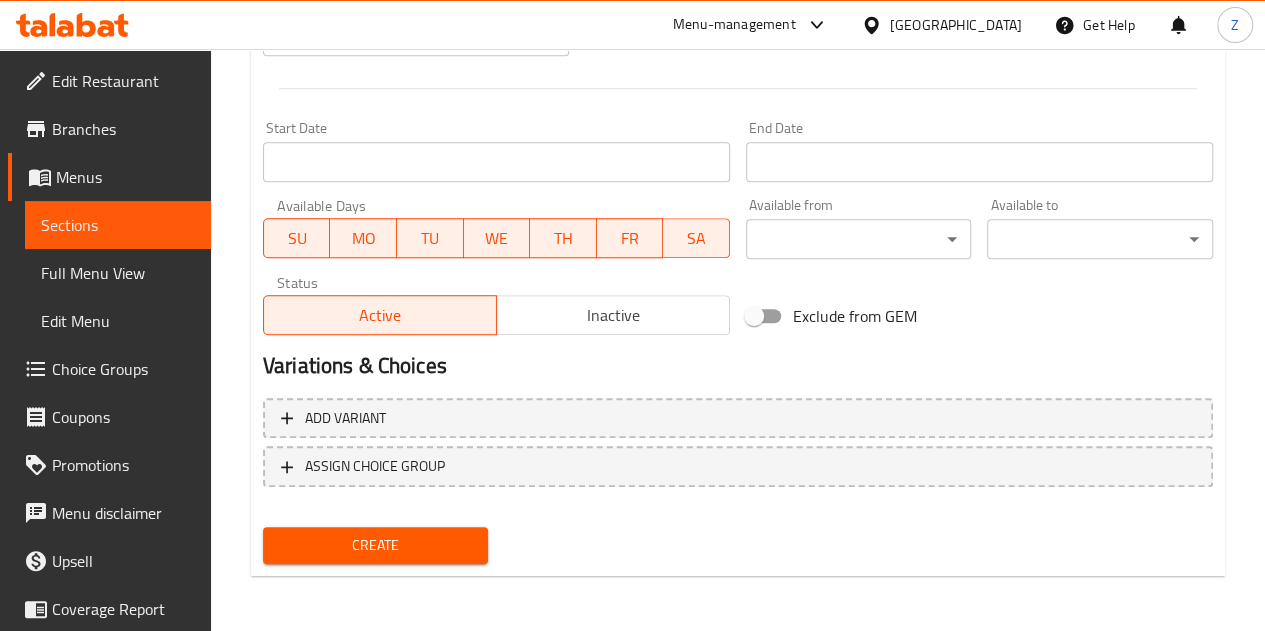 click on "Create" at bounding box center [376, 545] 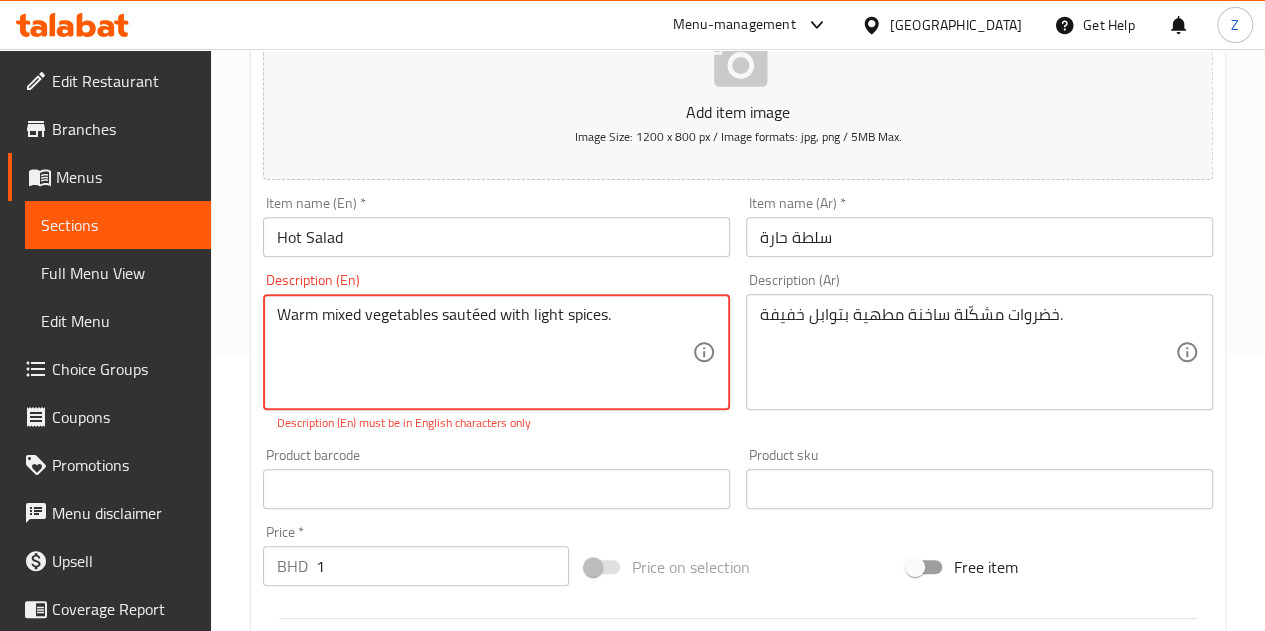 click on "Warm mixed vegetables sautéed with light spices." at bounding box center (484, 352) 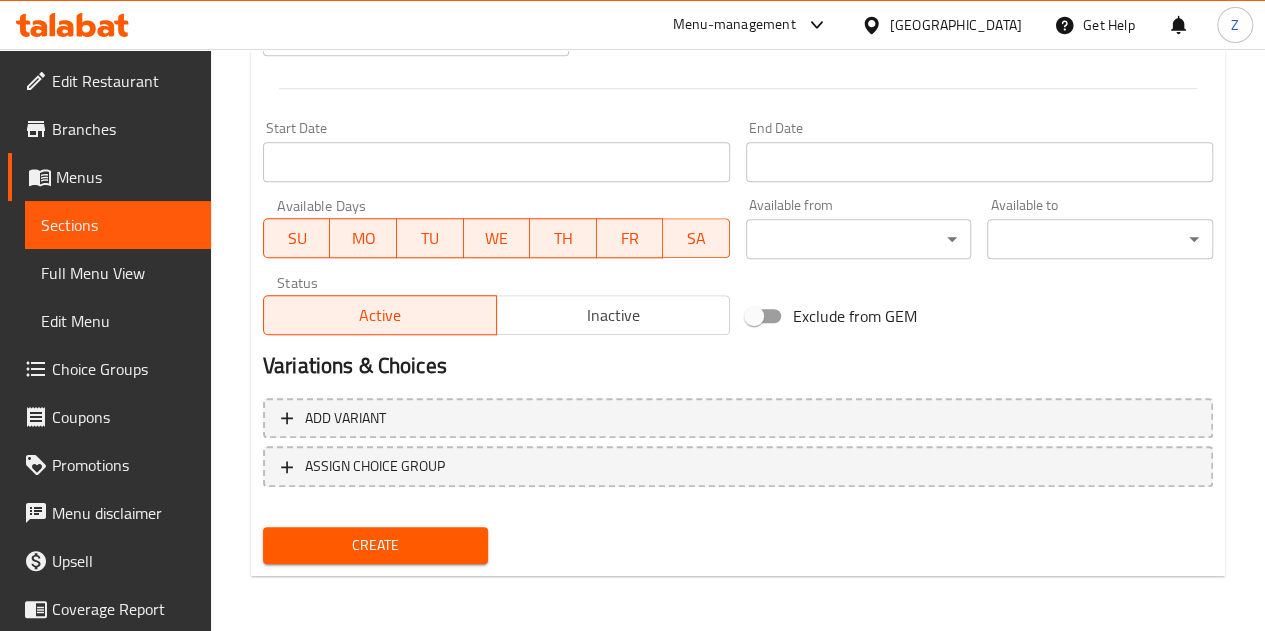 type on "Warm mixed vegetables sautéed with light spices." 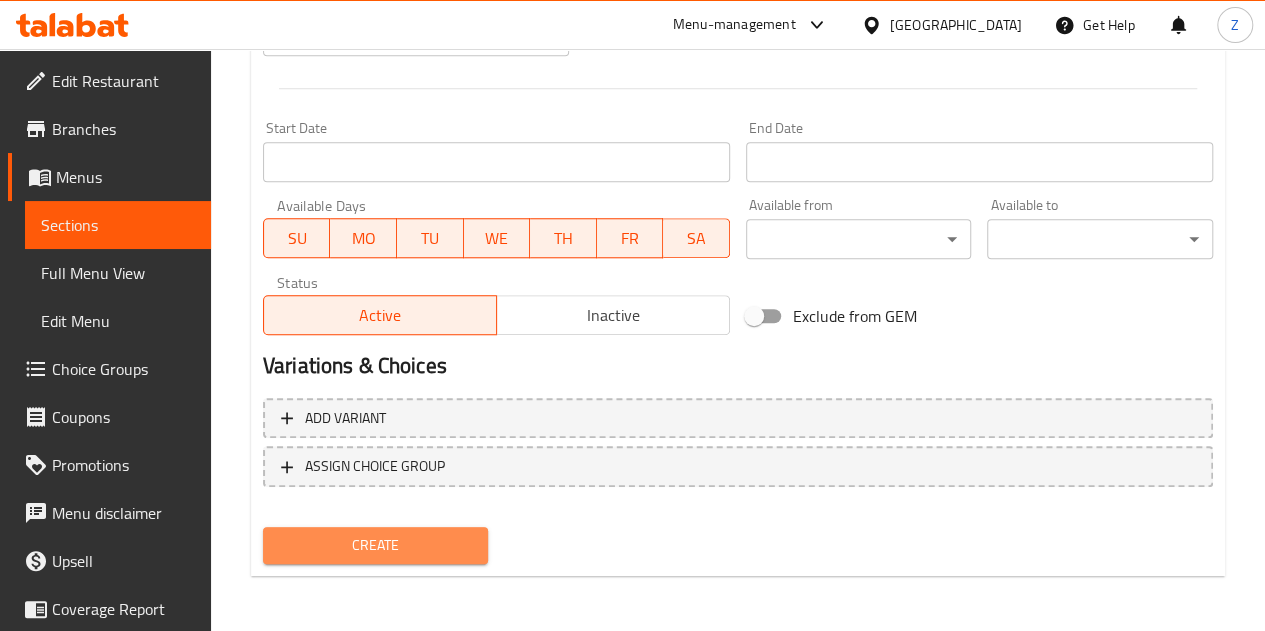 click on "Create" at bounding box center (376, 545) 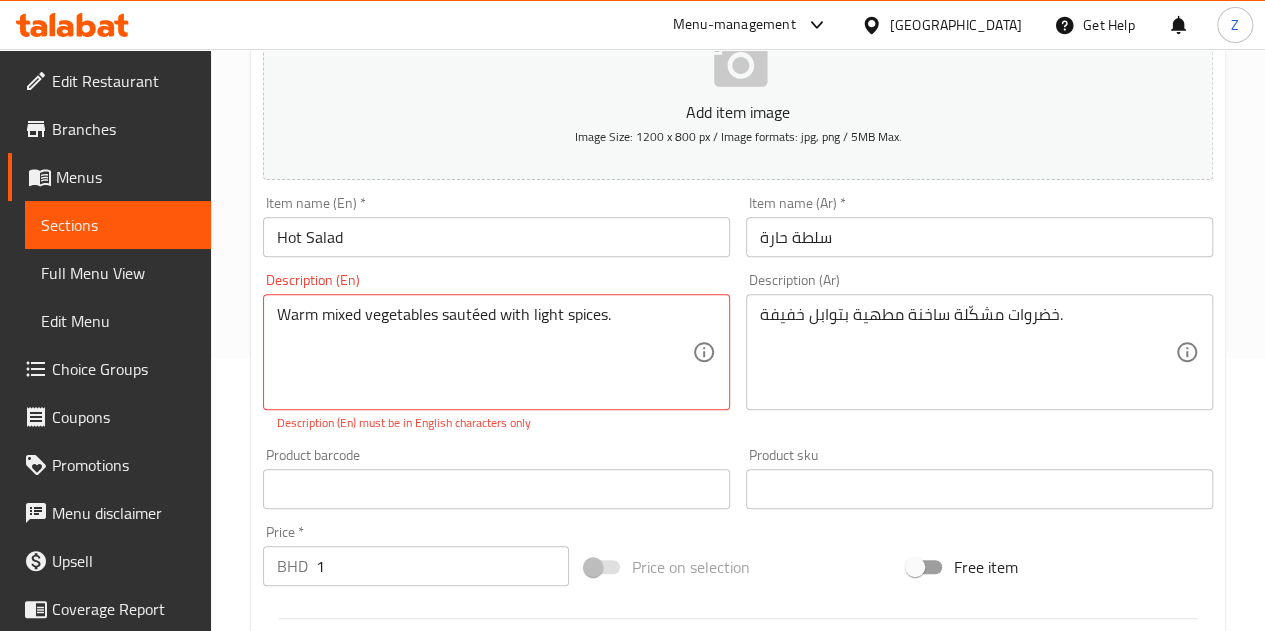 click on "Warm mixed vegetables sautéed with light spices. Description (En)" at bounding box center (496, 352) 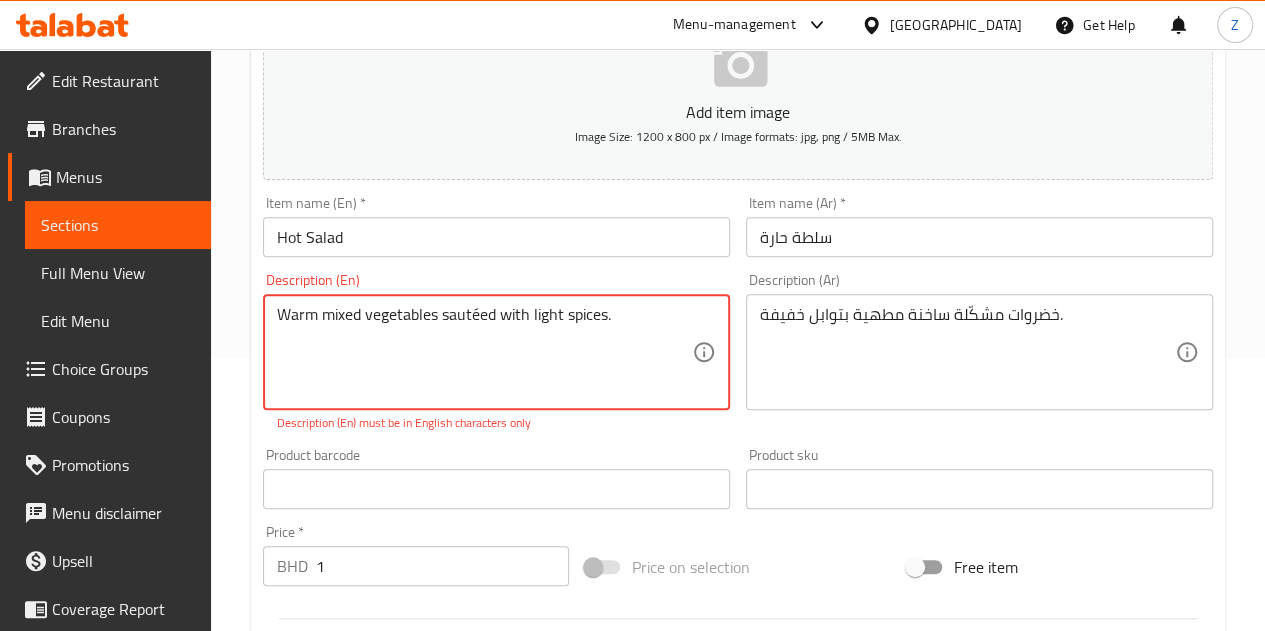 drag, startPoint x: 641, startPoint y: 320, endPoint x: 256, endPoint y: 331, distance: 385.1571 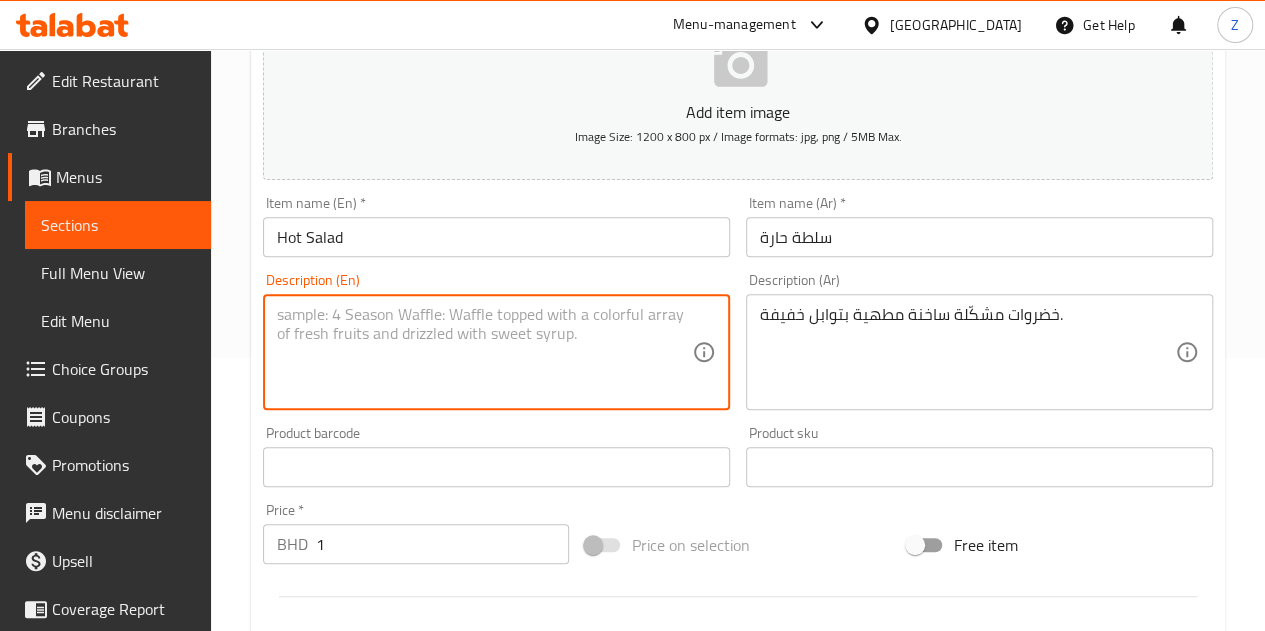 click at bounding box center [484, 352] 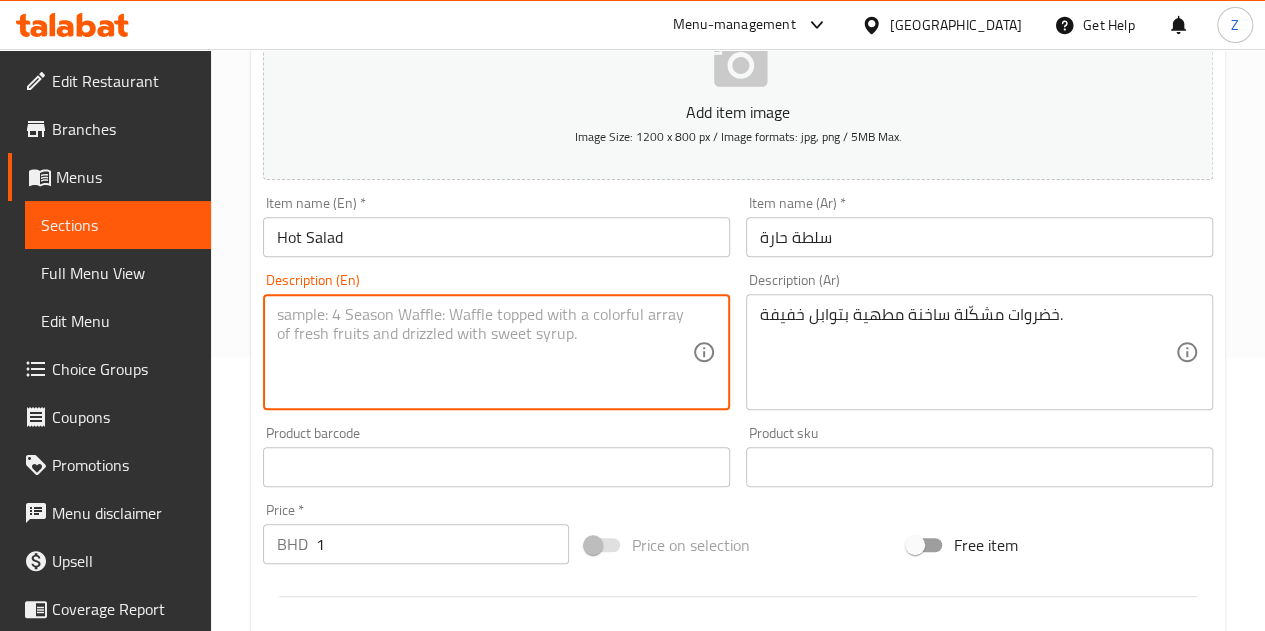 click at bounding box center [484, 352] 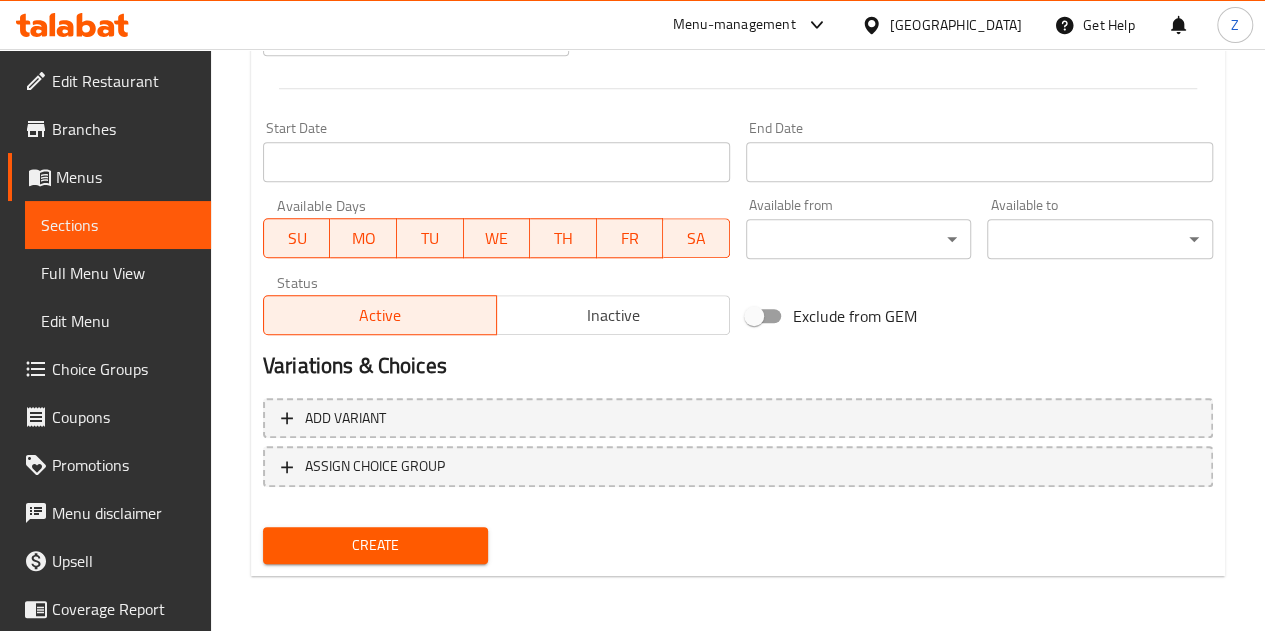 click on "Create" at bounding box center (376, 545) 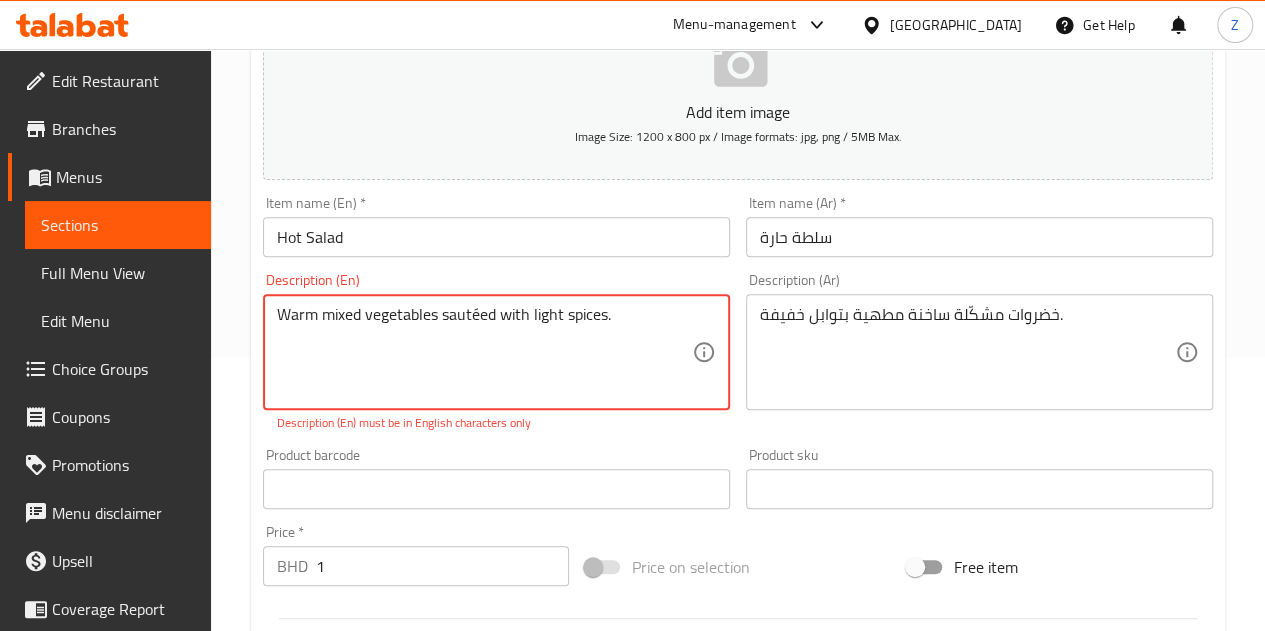 click on "Warm mixed vegetables sautéed with light spices." at bounding box center [484, 352] 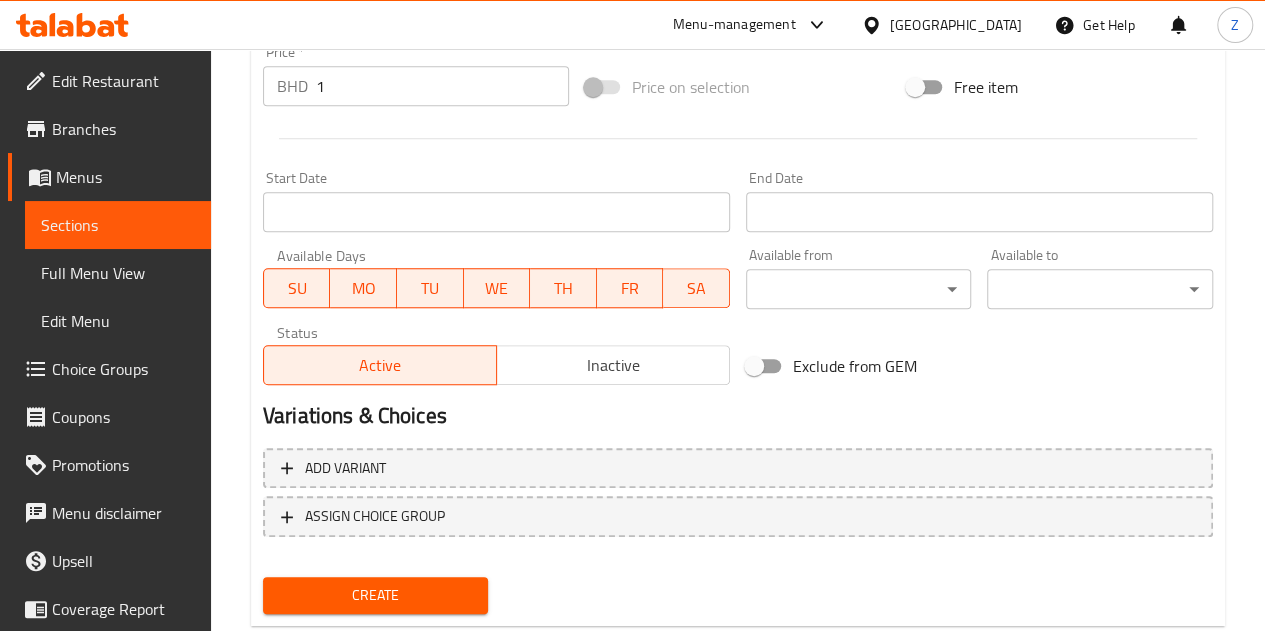 scroll, scrollTop: 781, scrollLeft: 0, axis: vertical 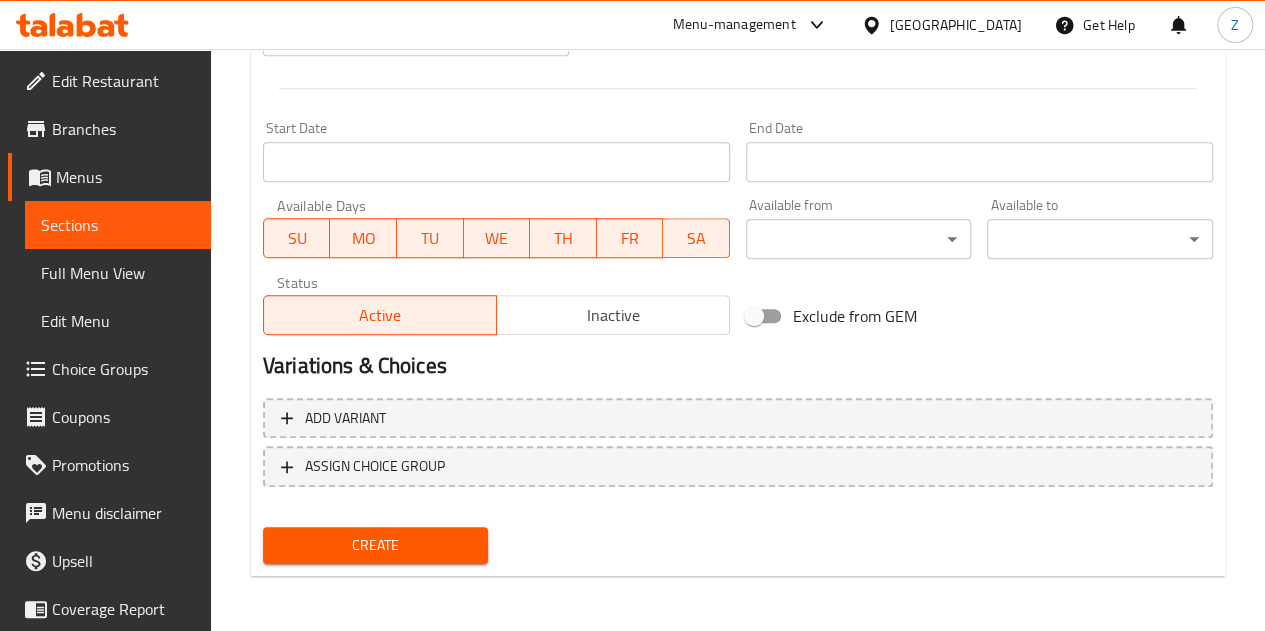 type on "Warm mixed vegetables sauted with light spices." 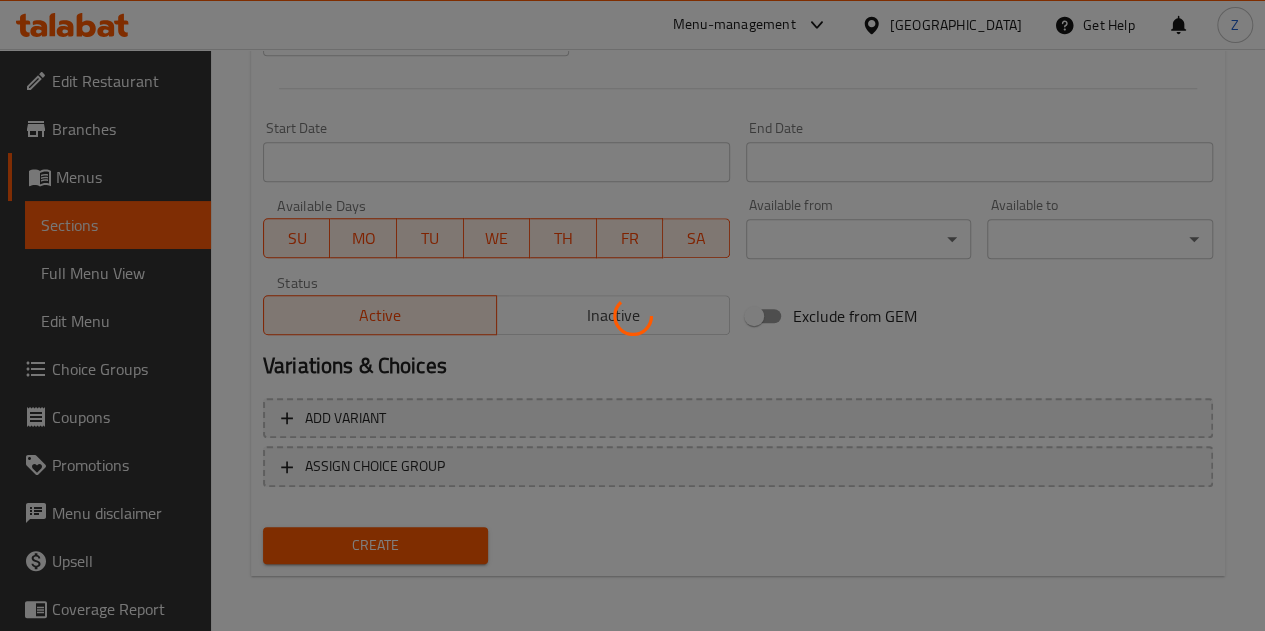 type 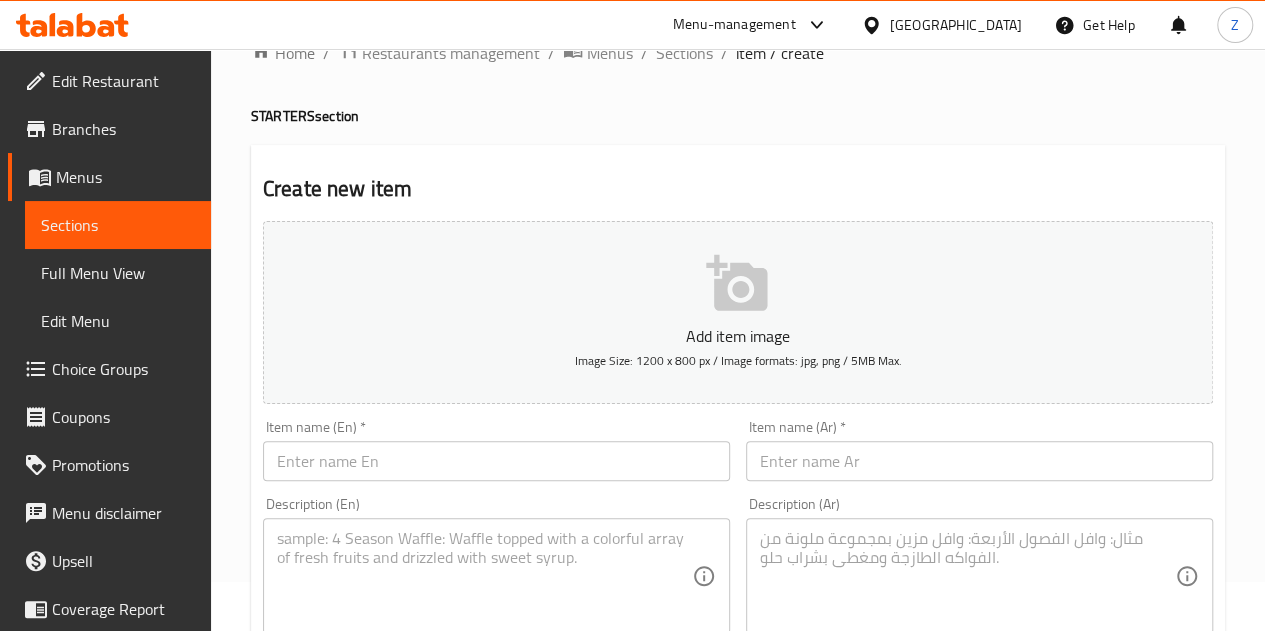 scroll, scrollTop: 0, scrollLeft: 0, axis: both 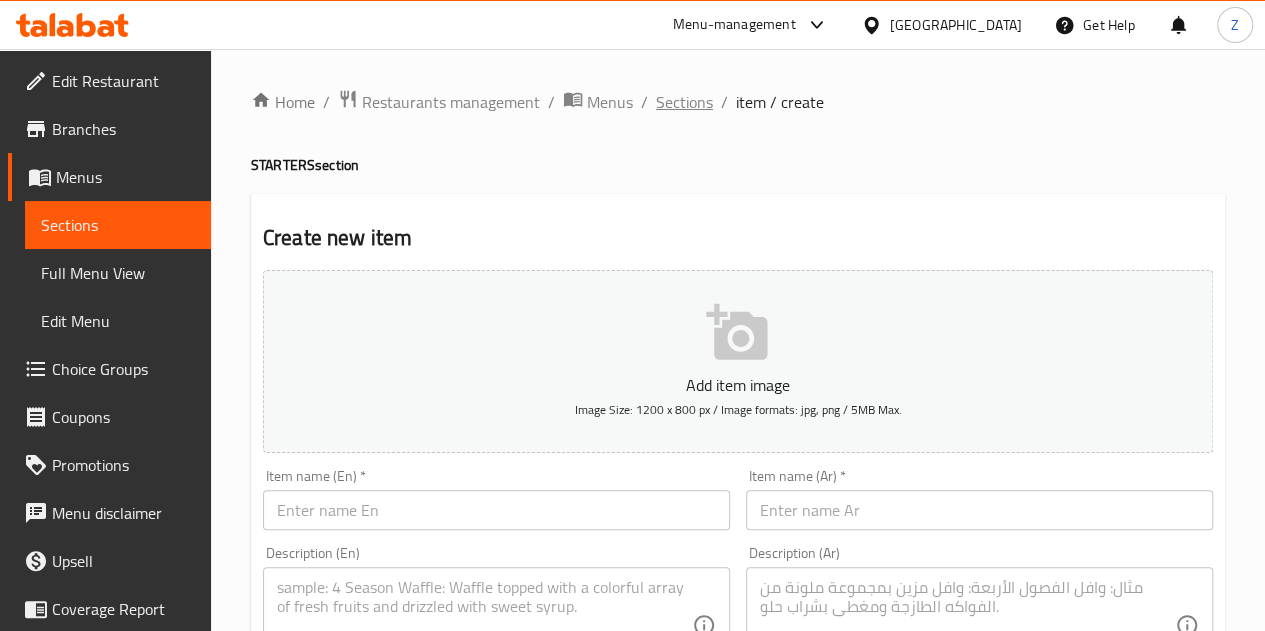 click on "Sections" at bounding box center [684, 102] 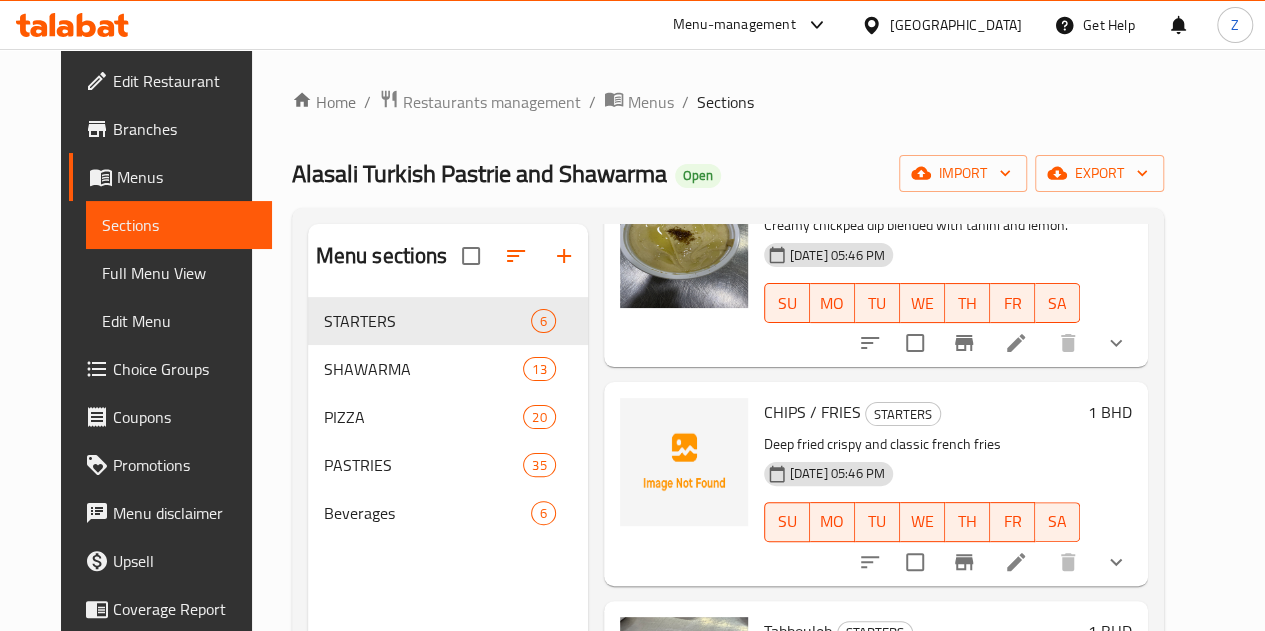 scroll, scrollTop: 759, scrollLeft: 0, axis: vertical 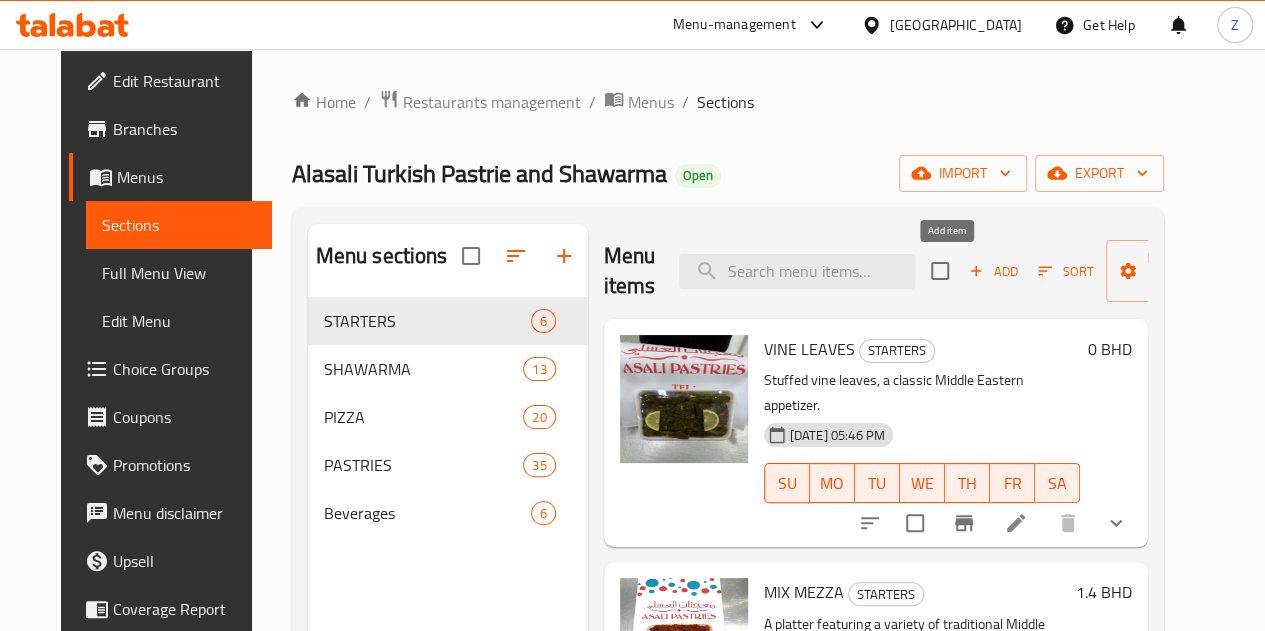 click on "Add" at bounding box center (993, 271) 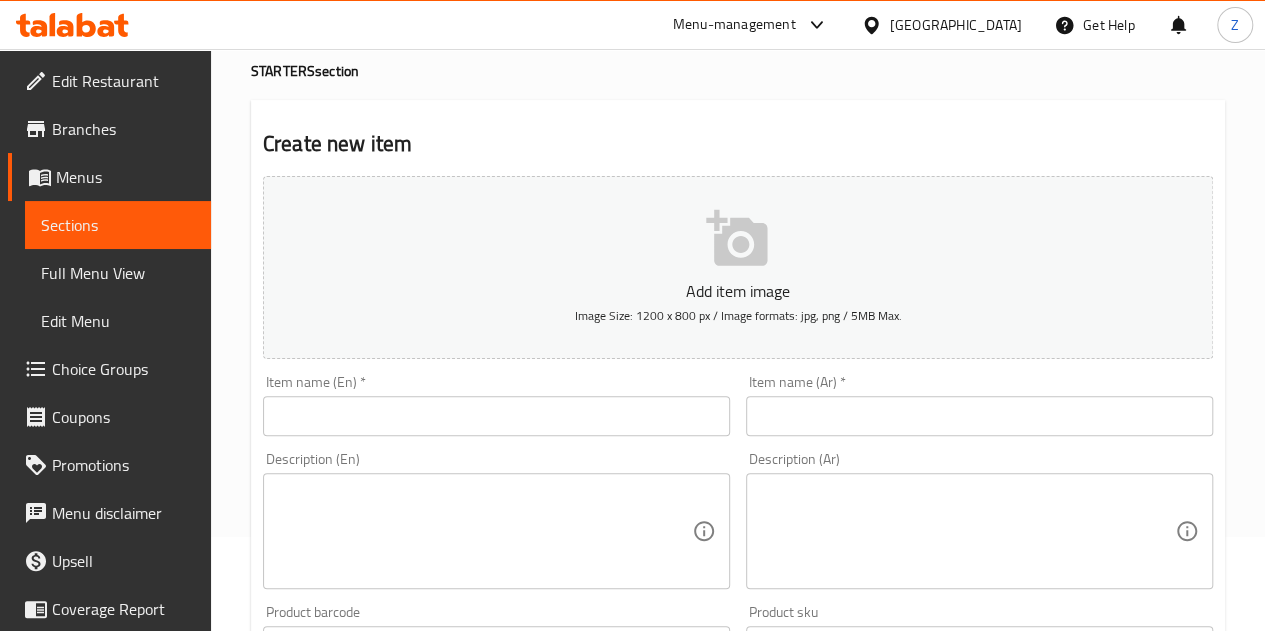 scroll, scrollTop: 200, scrollLeft: 0, axis: vertical 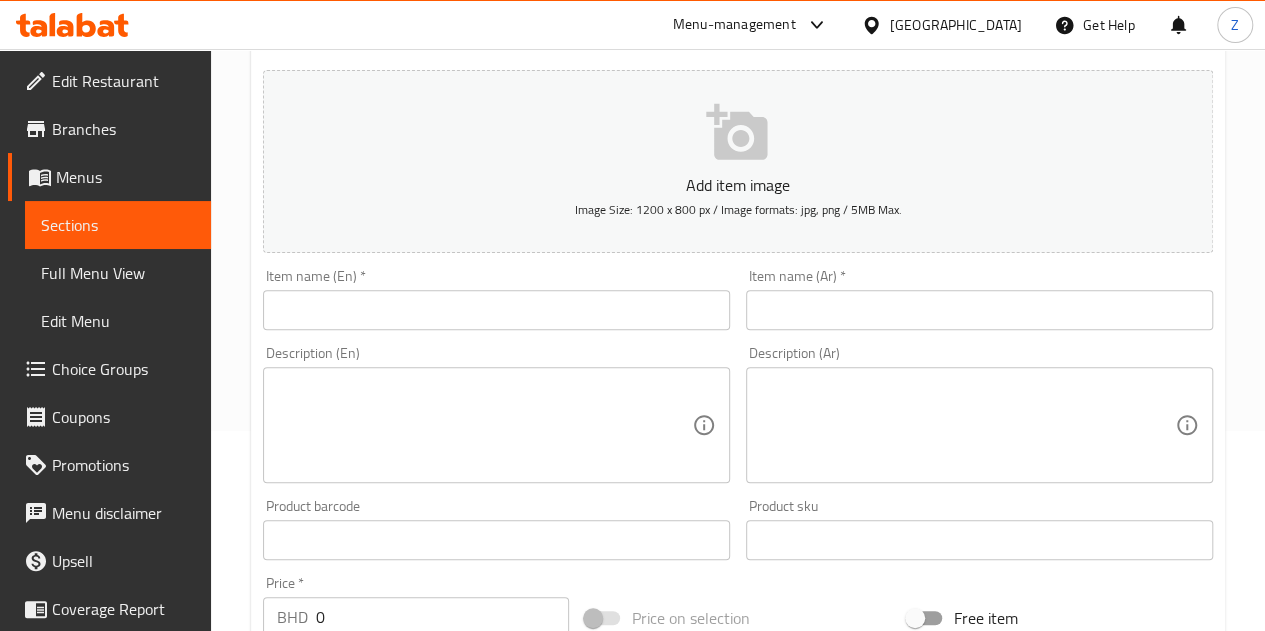 click at bounding box center [484, 425] 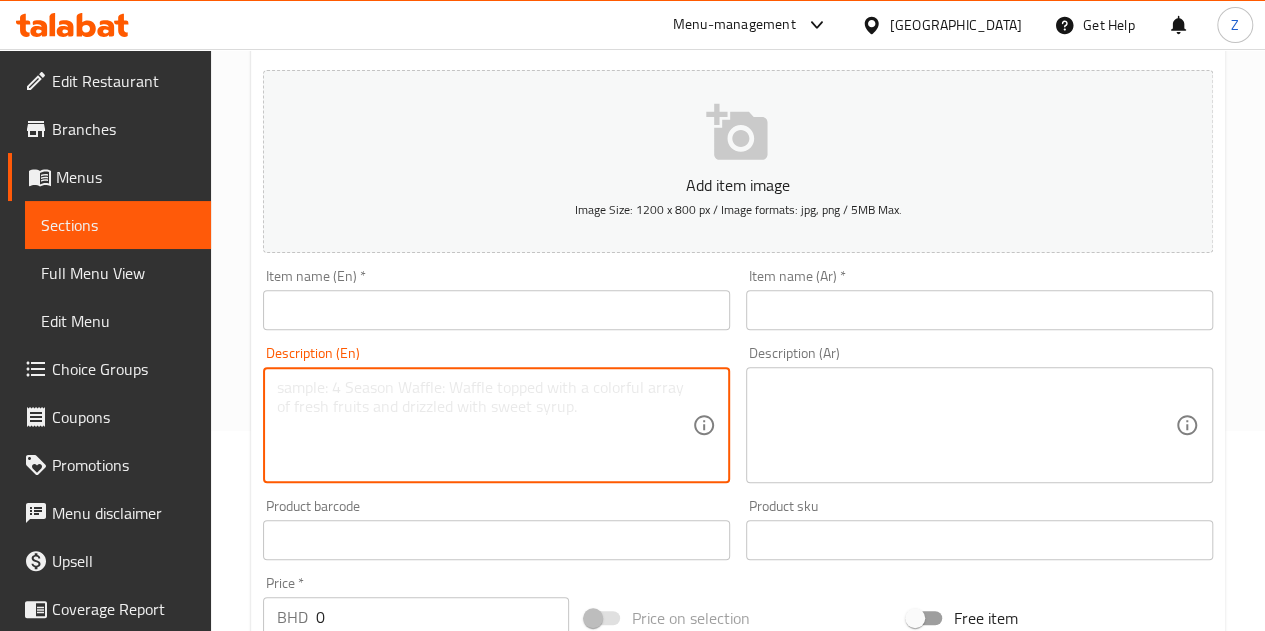 paste on "Mutabbal
English: Roasted eggplant dip blended with tahini and garlic.
Arabic: باذنجان مشوي مهروس مع طحينة وثوم." 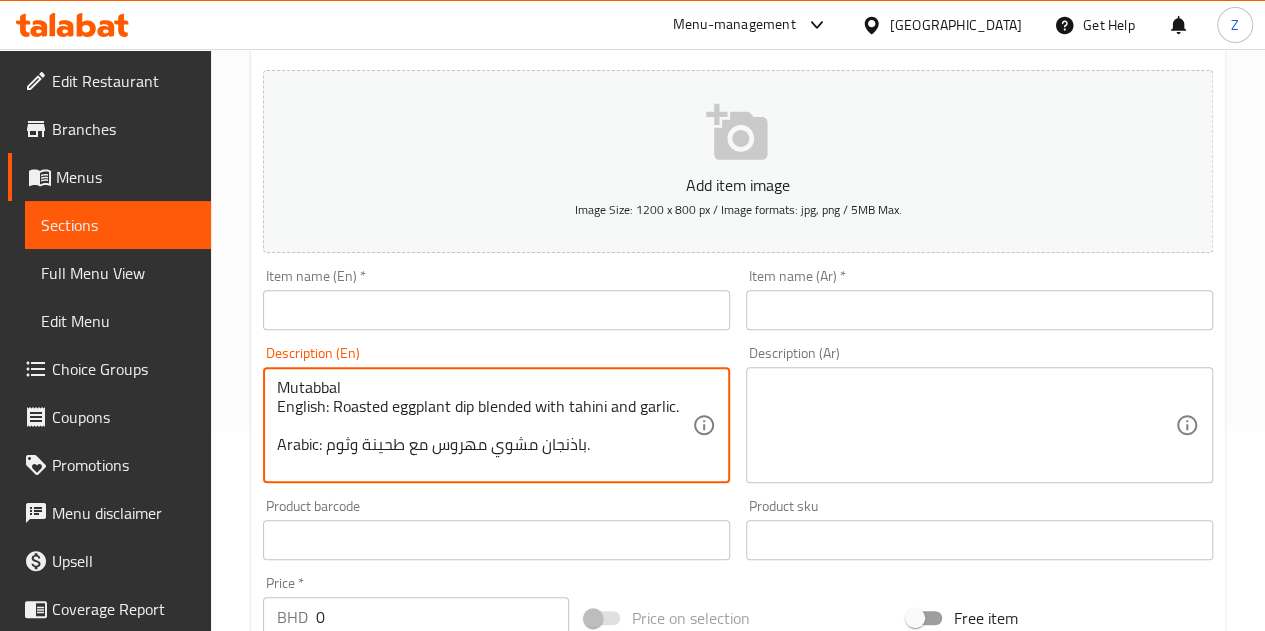 drag, startPoint x: 335, startPoint y: 387, endPoint x: 272, endPoint y: 386, distance: 63.007935 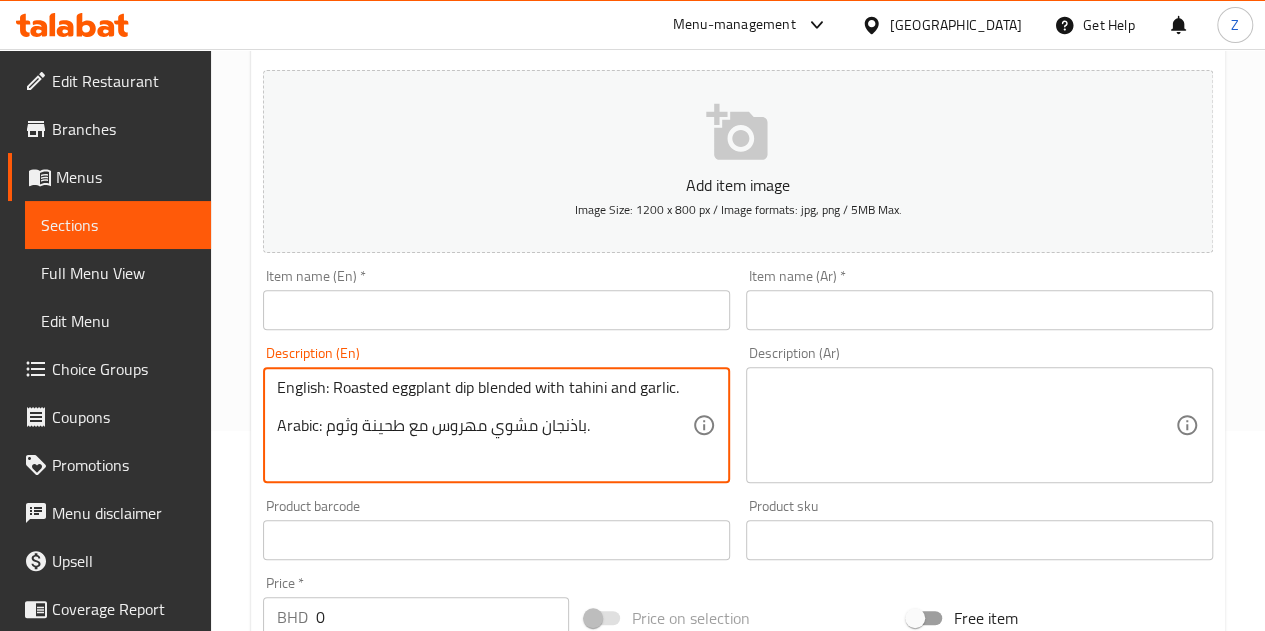 type on "English: Roasted eggplant dip blended with tahini and garlic.
Arabic: باذنجان مشوي مهروس مع طحينة وثوم." 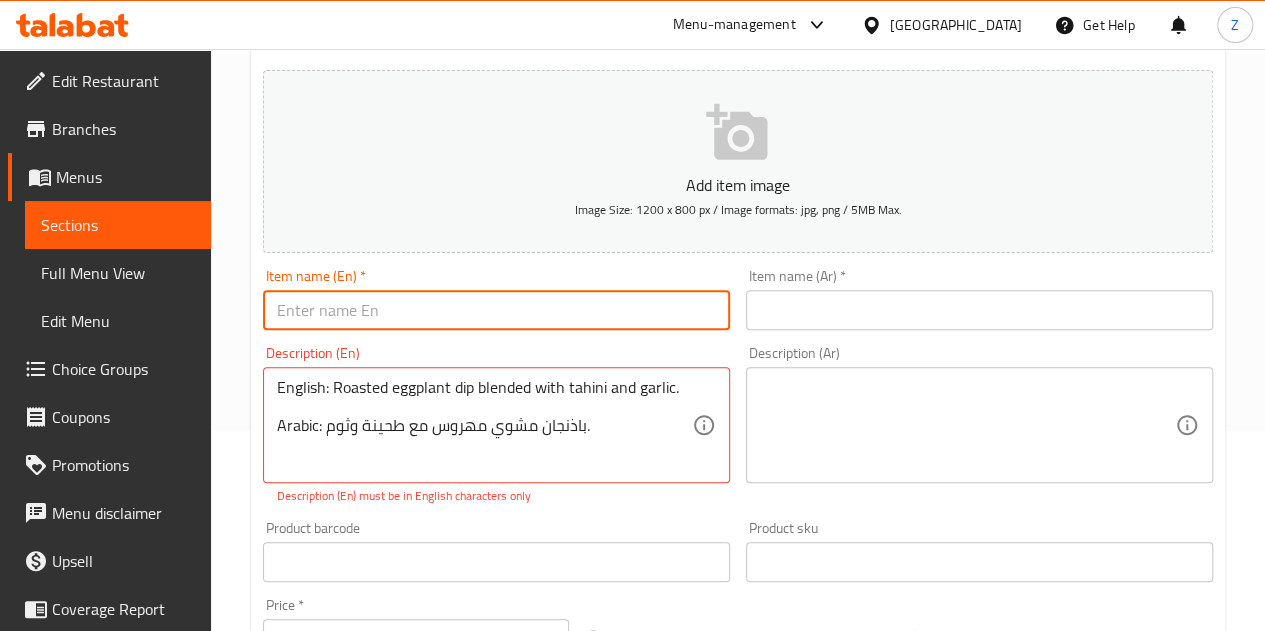 paste on "Mutabbal" 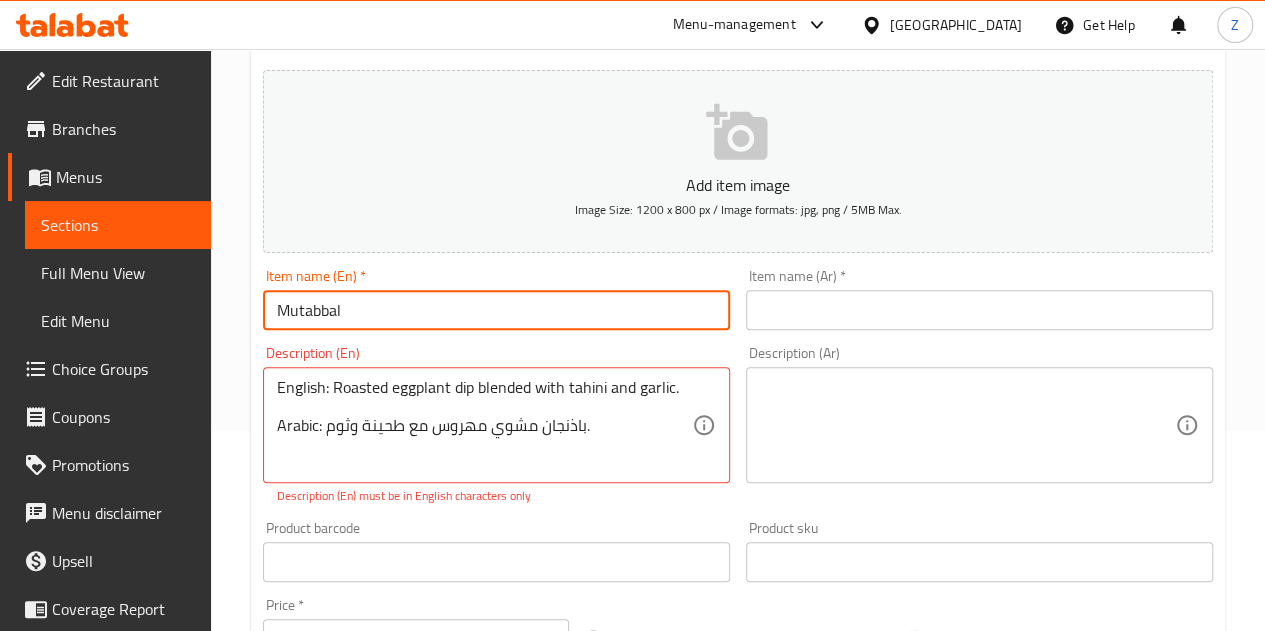 type on "Mutabbal" 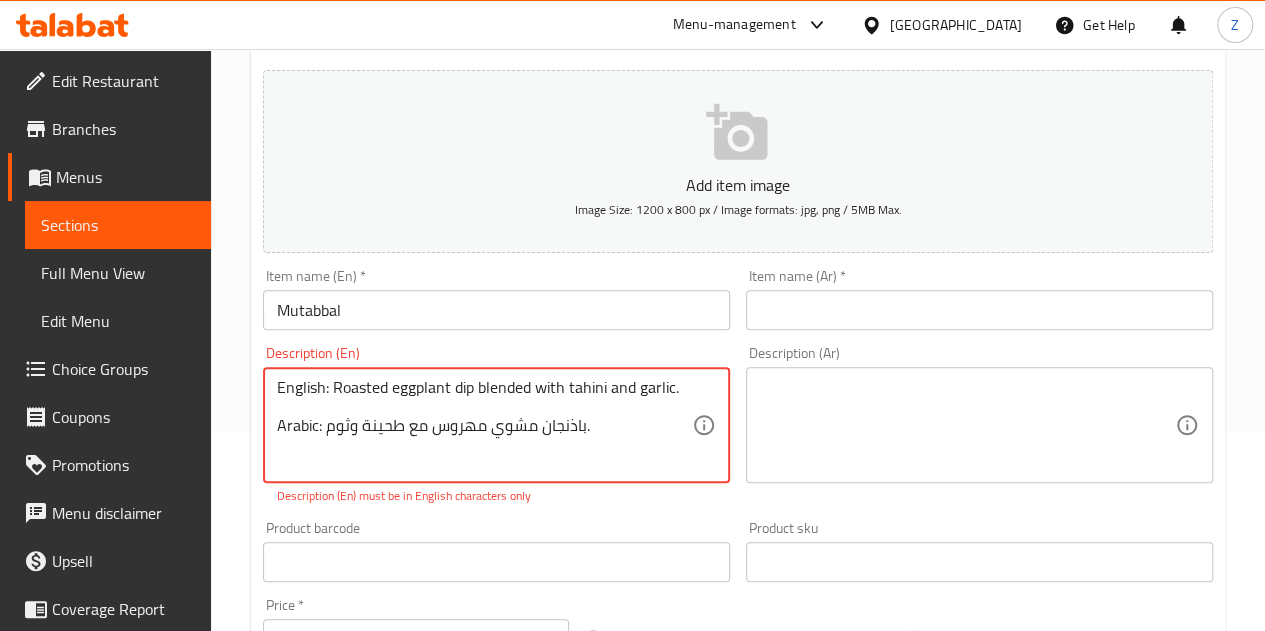 drag, startPoint x: 332, startPoint y: 404, endPoint x: 94, endPoint y: 395, distance: 238.1701 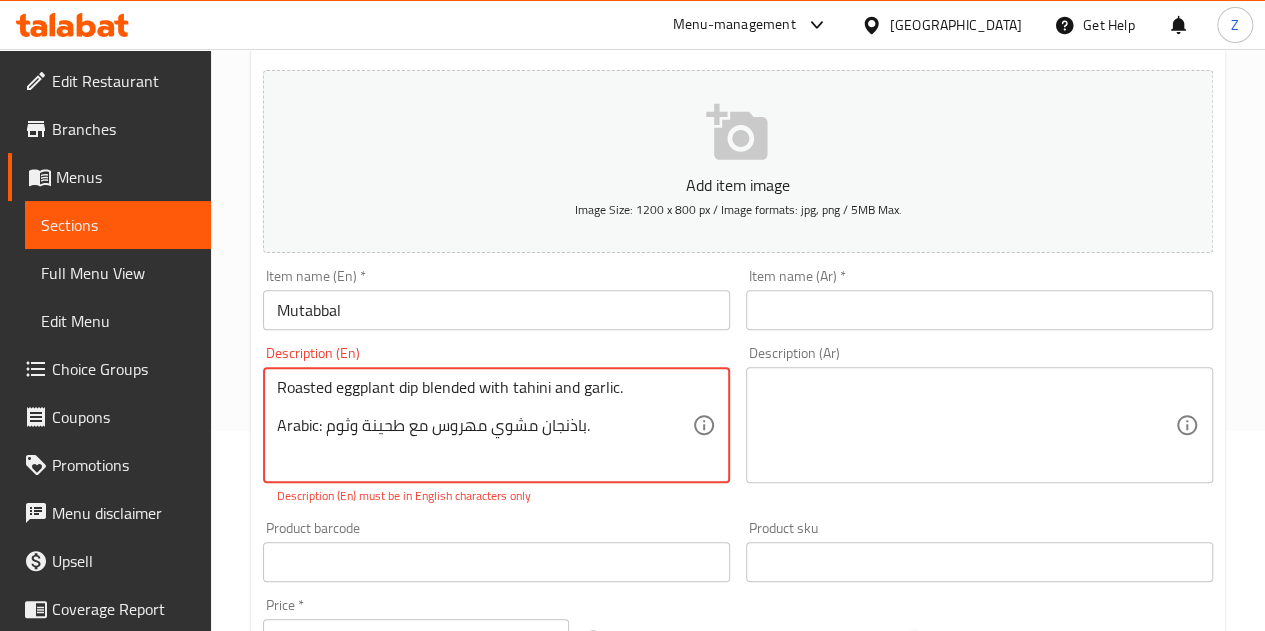drag, startPoint x: 594, startPoint y: 431, endPoint x: 326, endPoint y: 428, distance: 268.01678 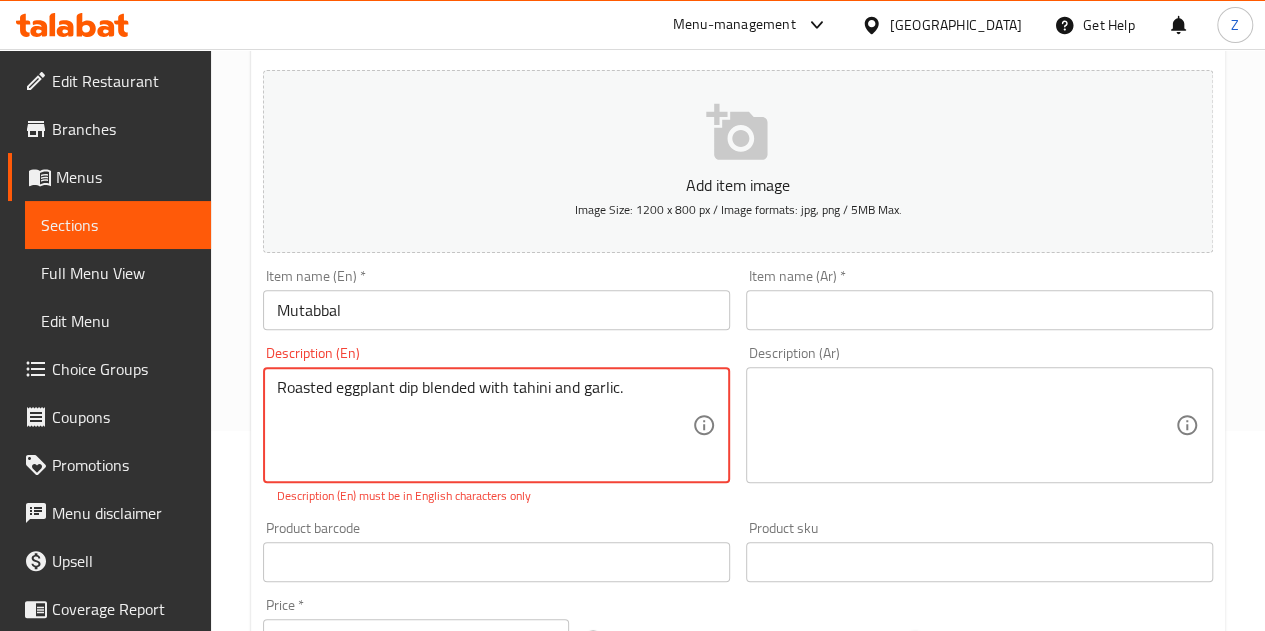 type on "Roasted eggplant dip blended with tahini and garlic." 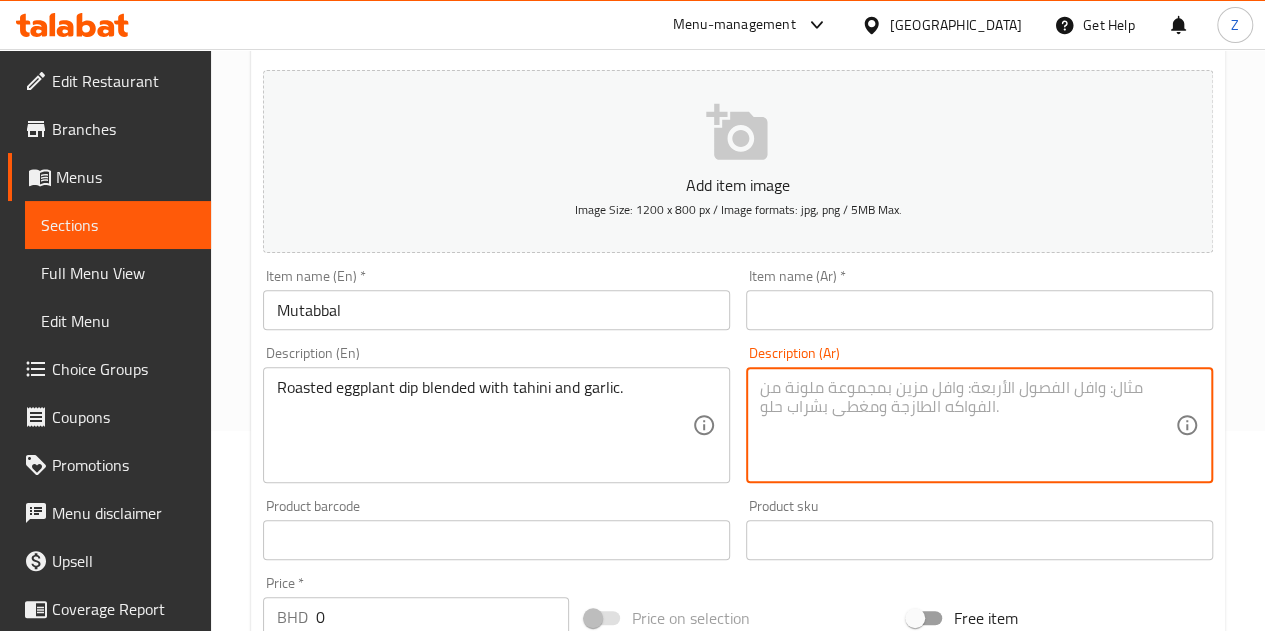 paste on "باذنجان [PERSON_NAME] مع طحينة وثوم." 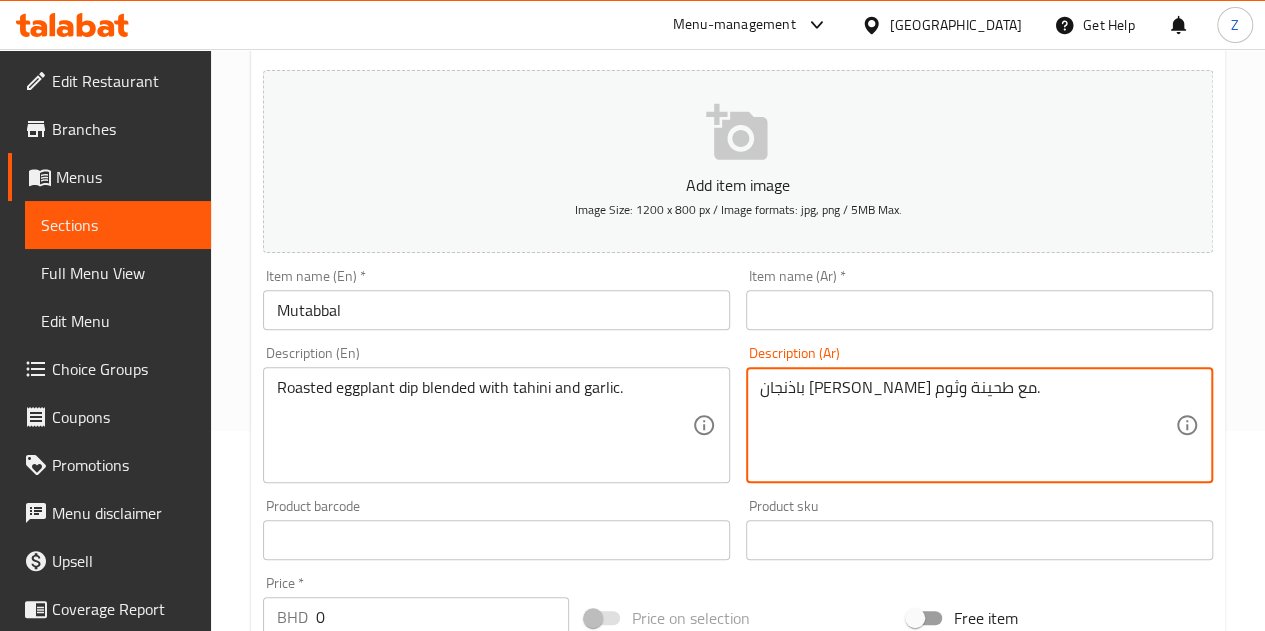 type on "باذنجان [PERSON_NAME] مع طحينة وثوم." 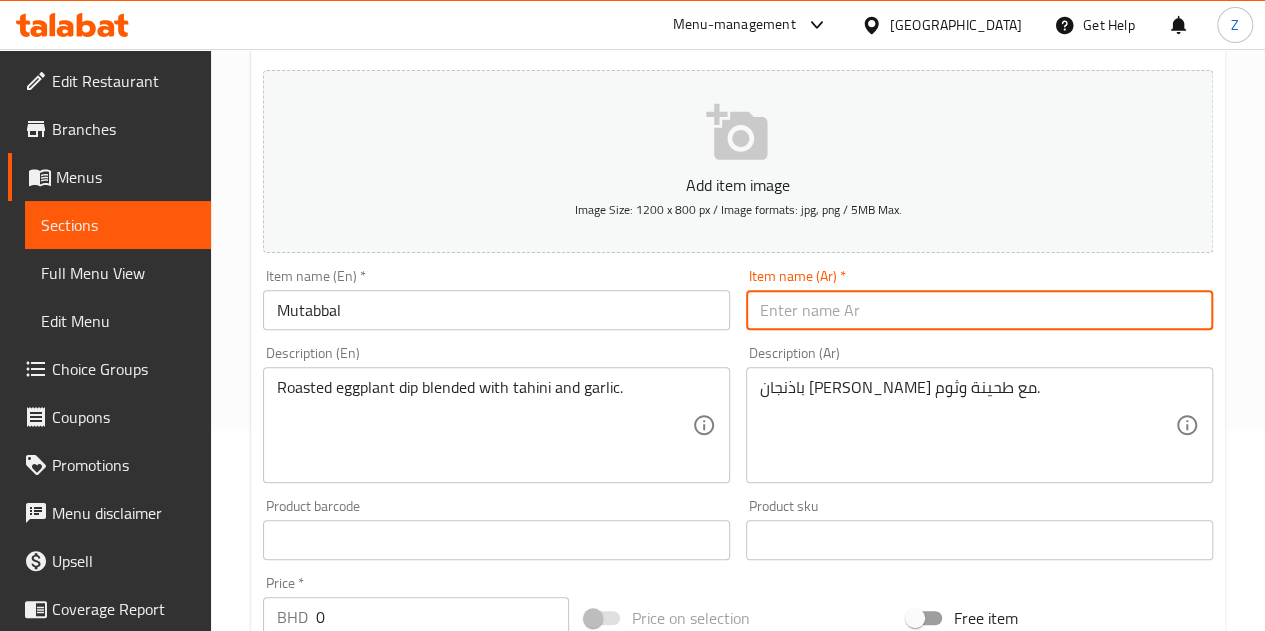click at bounding box center (979, 310) 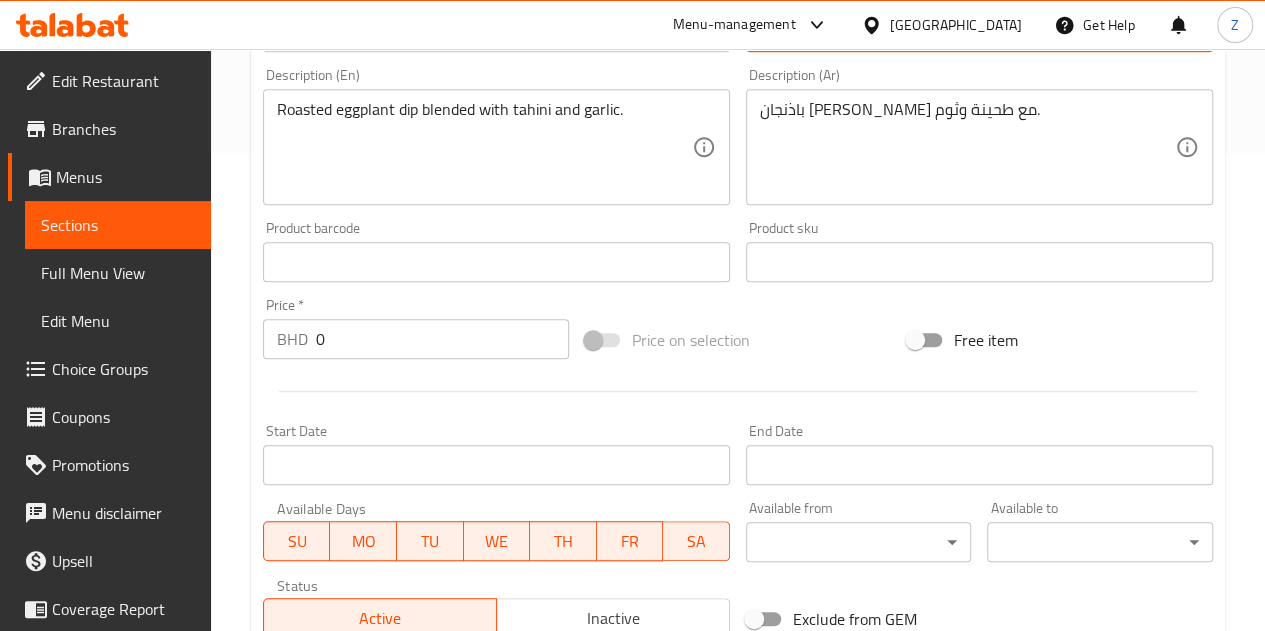 scroll, scrollTop: 500, scrollLeft: 0, axis: vertical 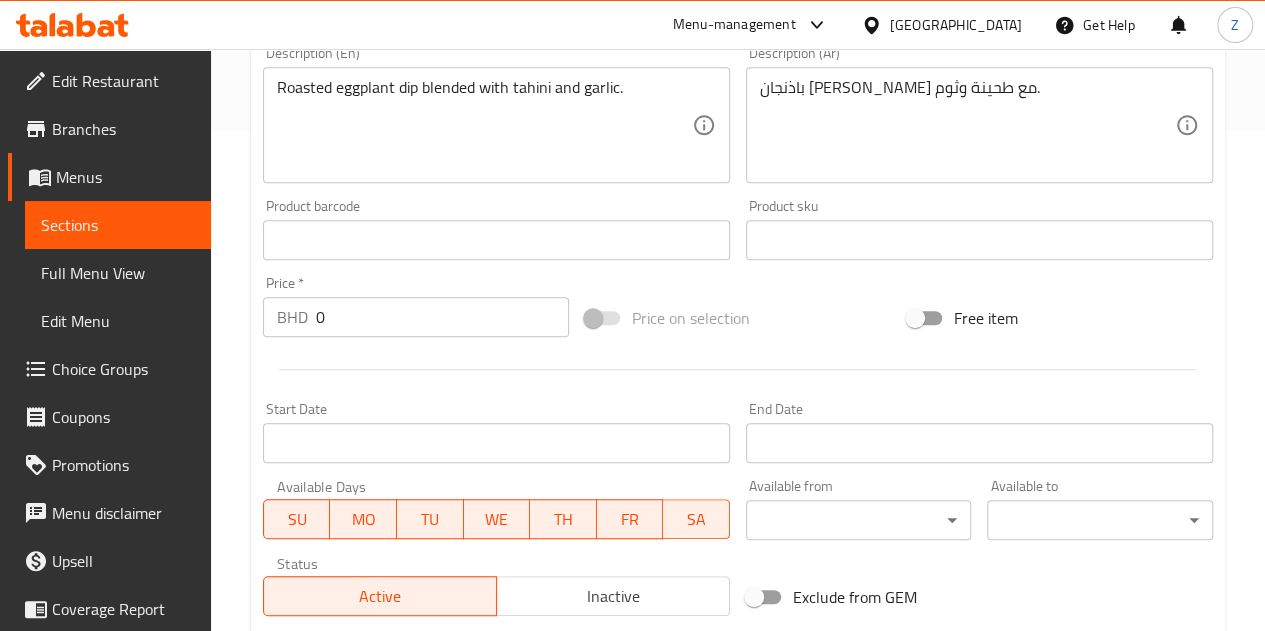 type on "متبل" 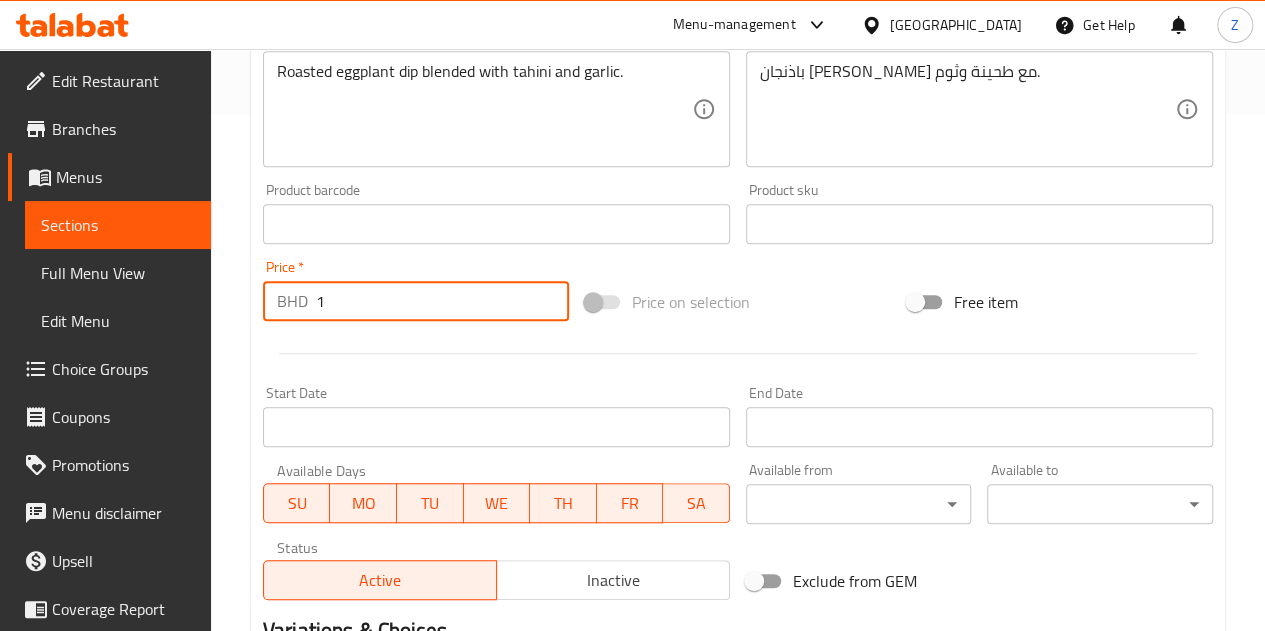 scroll, scrollTop: 781, scrollLeft: 0, axis: vertical 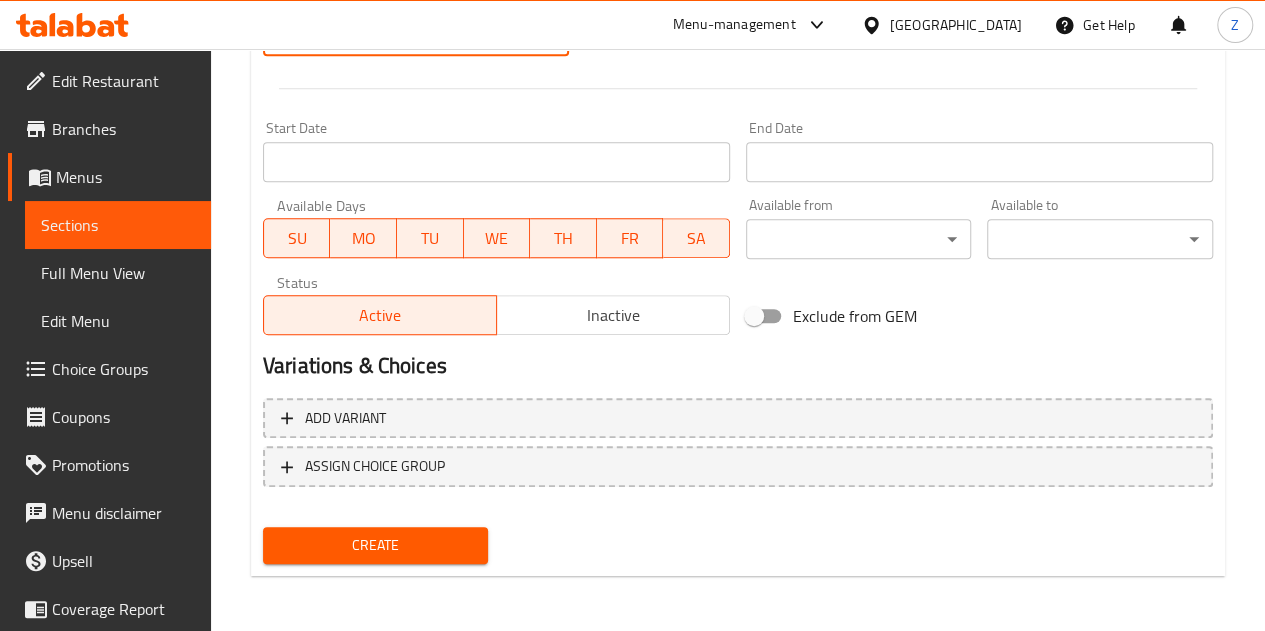 type on "1" 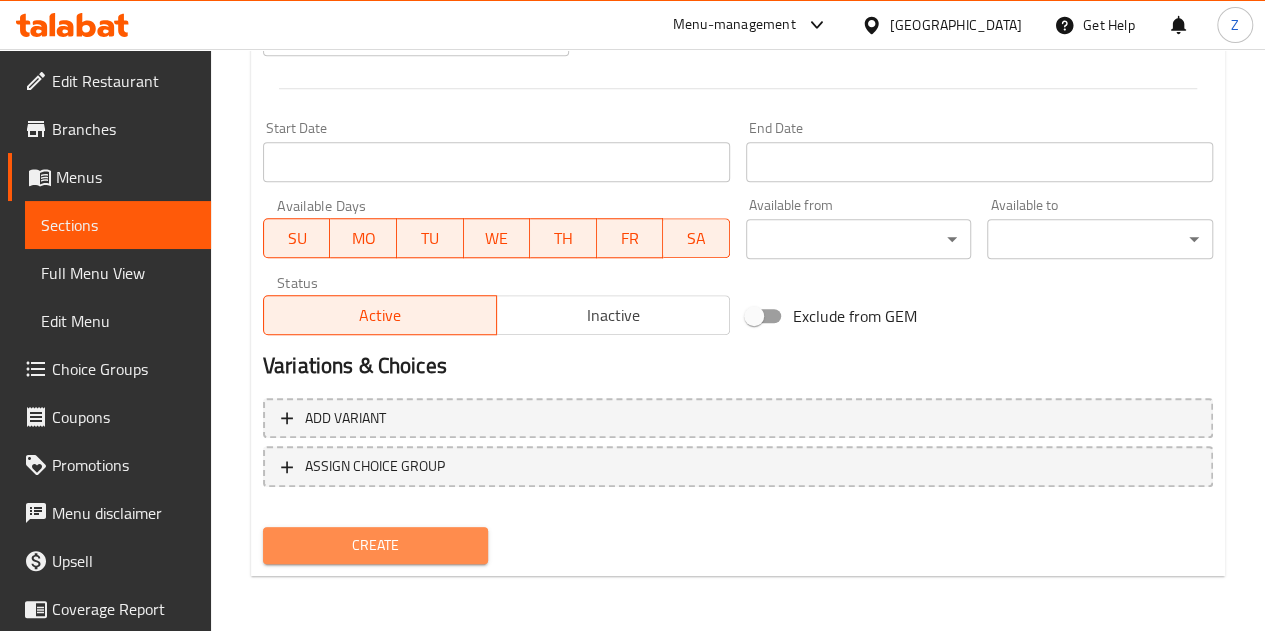 click on "Create" at bounding box center [376, 545] 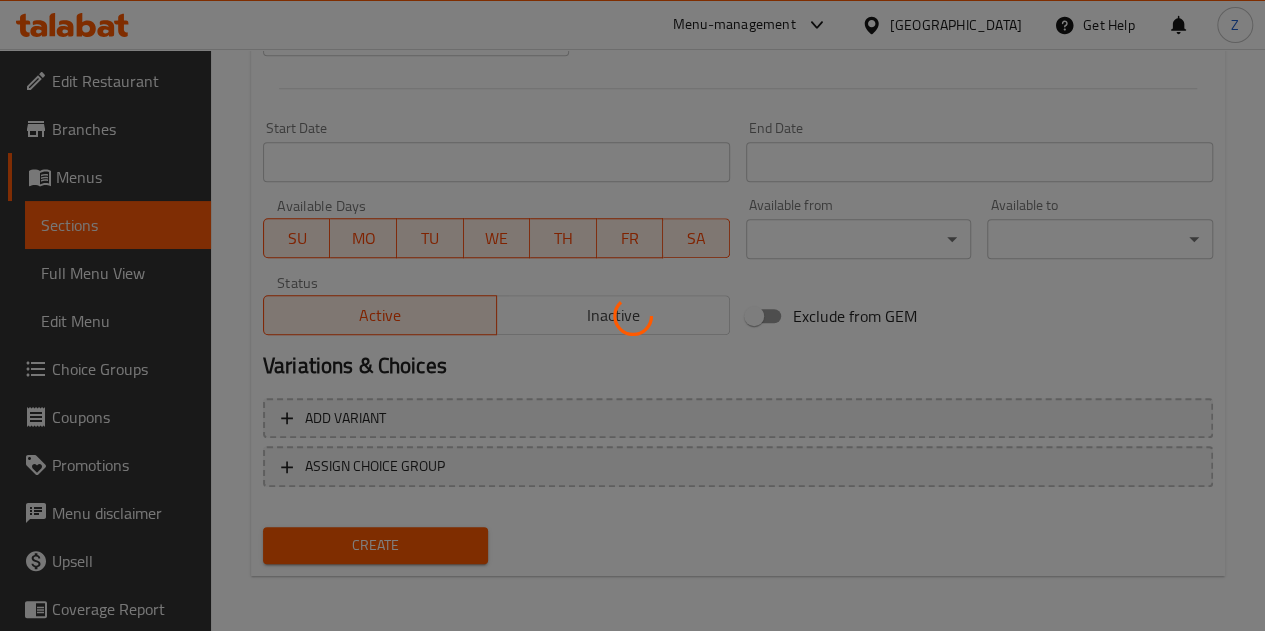 type 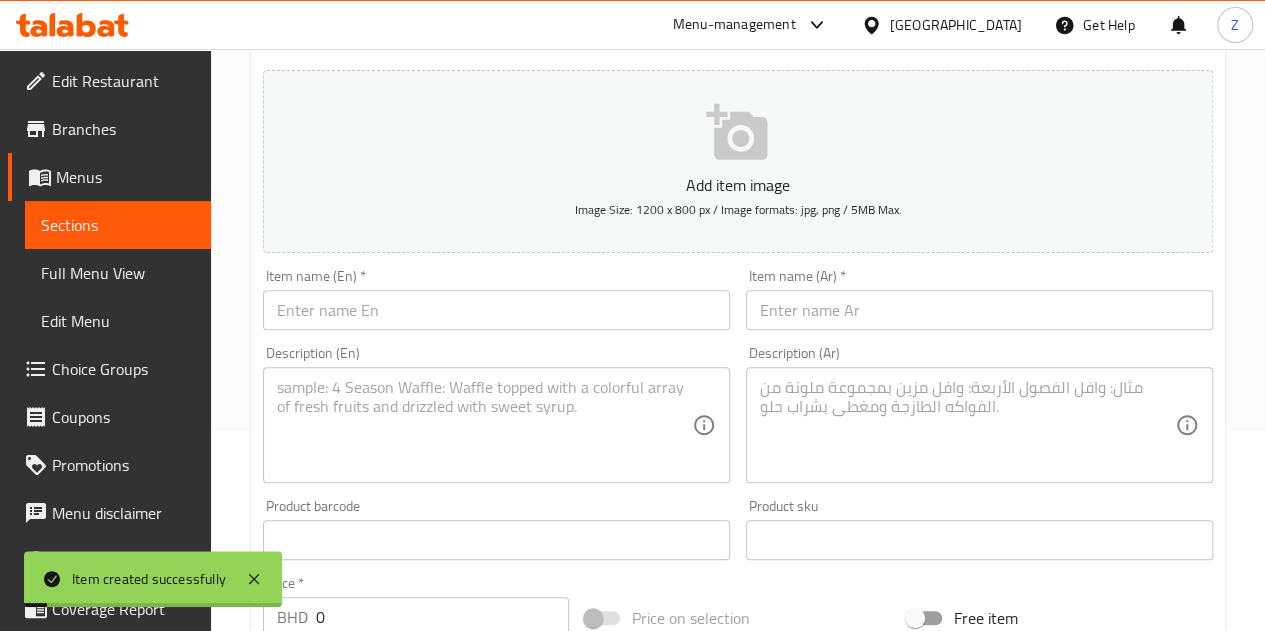 scroll, scrollTop: 0, scrollLeft: 0, axis: both 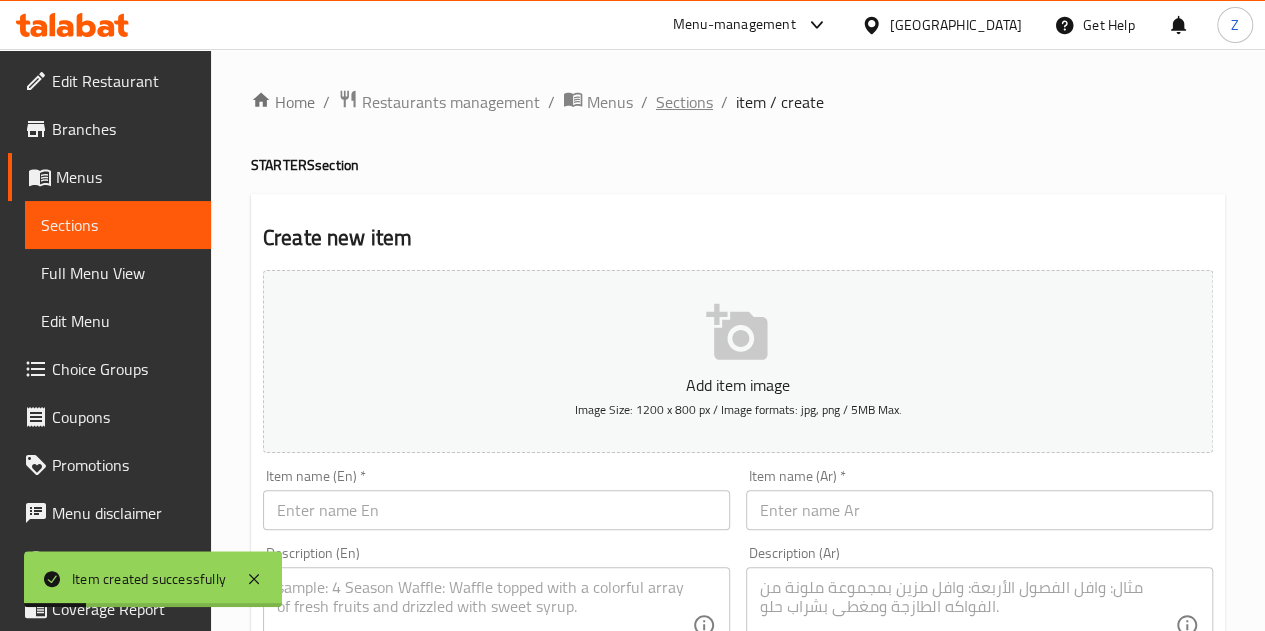 click on "Sections" at bounding box center [684, 102] 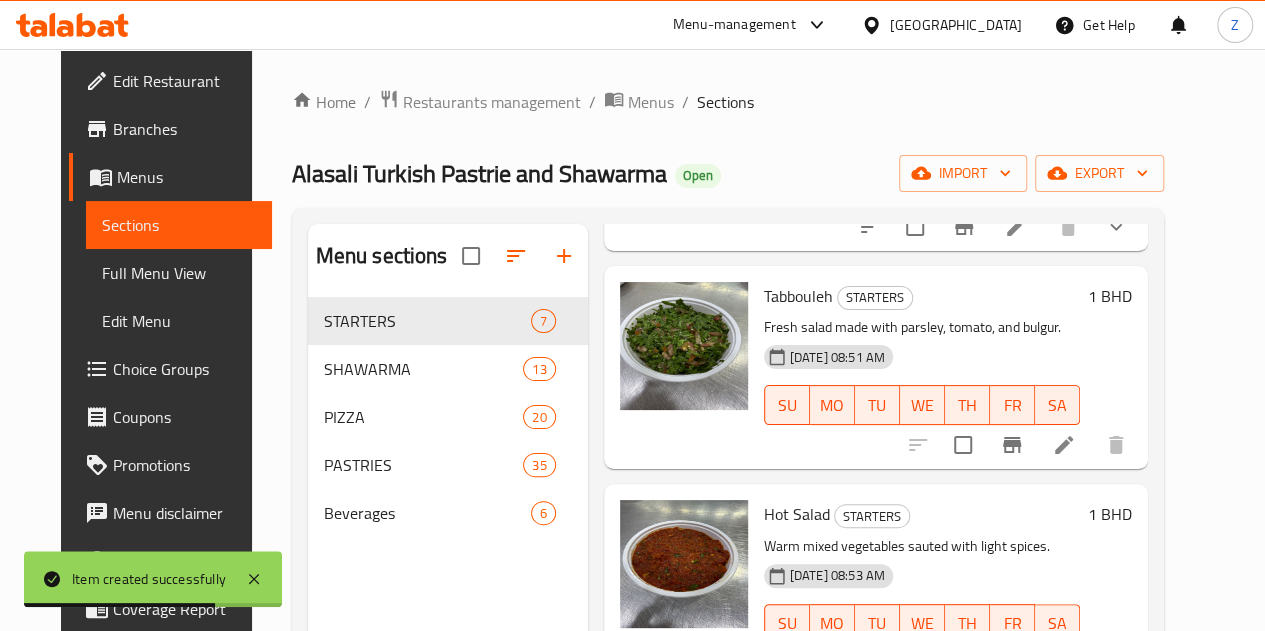 scroll, scrollTop: 978, scrollLeft: 0, axis: vertical 